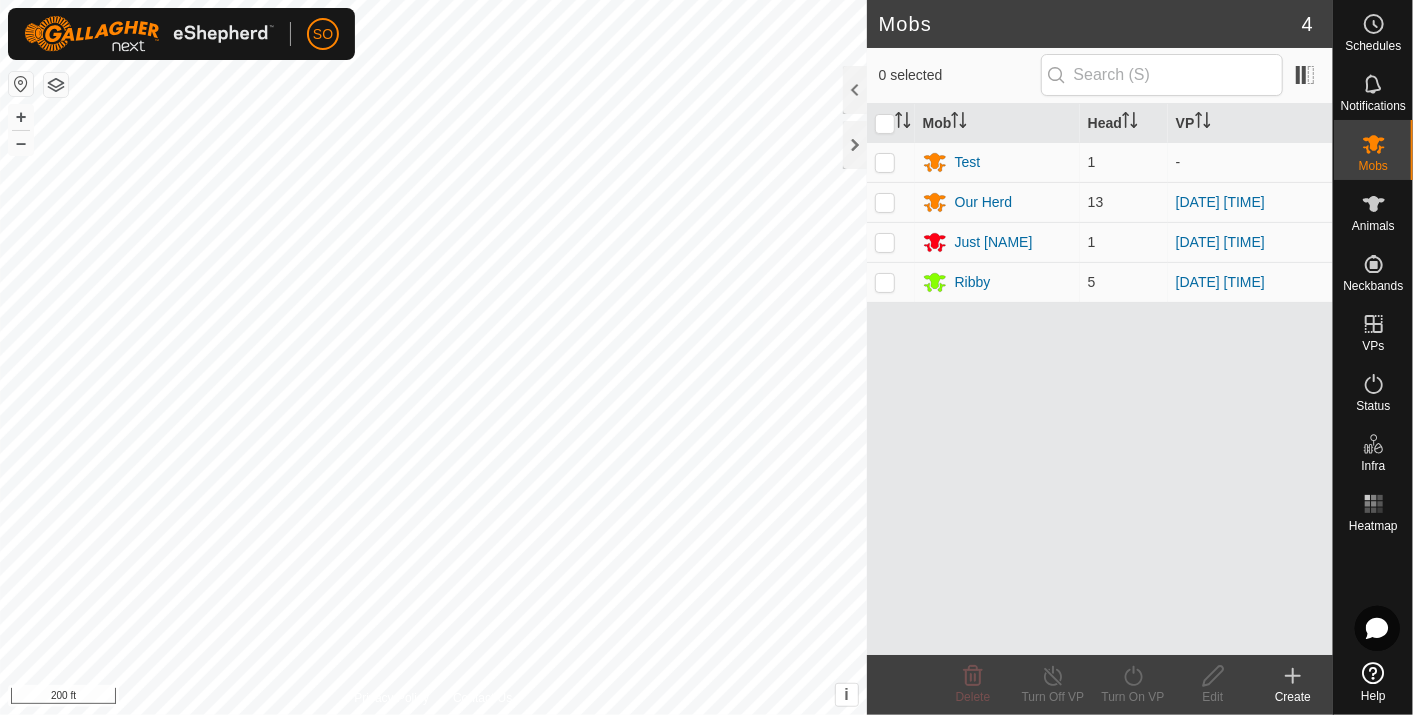 scroll, scrollTop: 0, scrollLeft: 0, axis: both 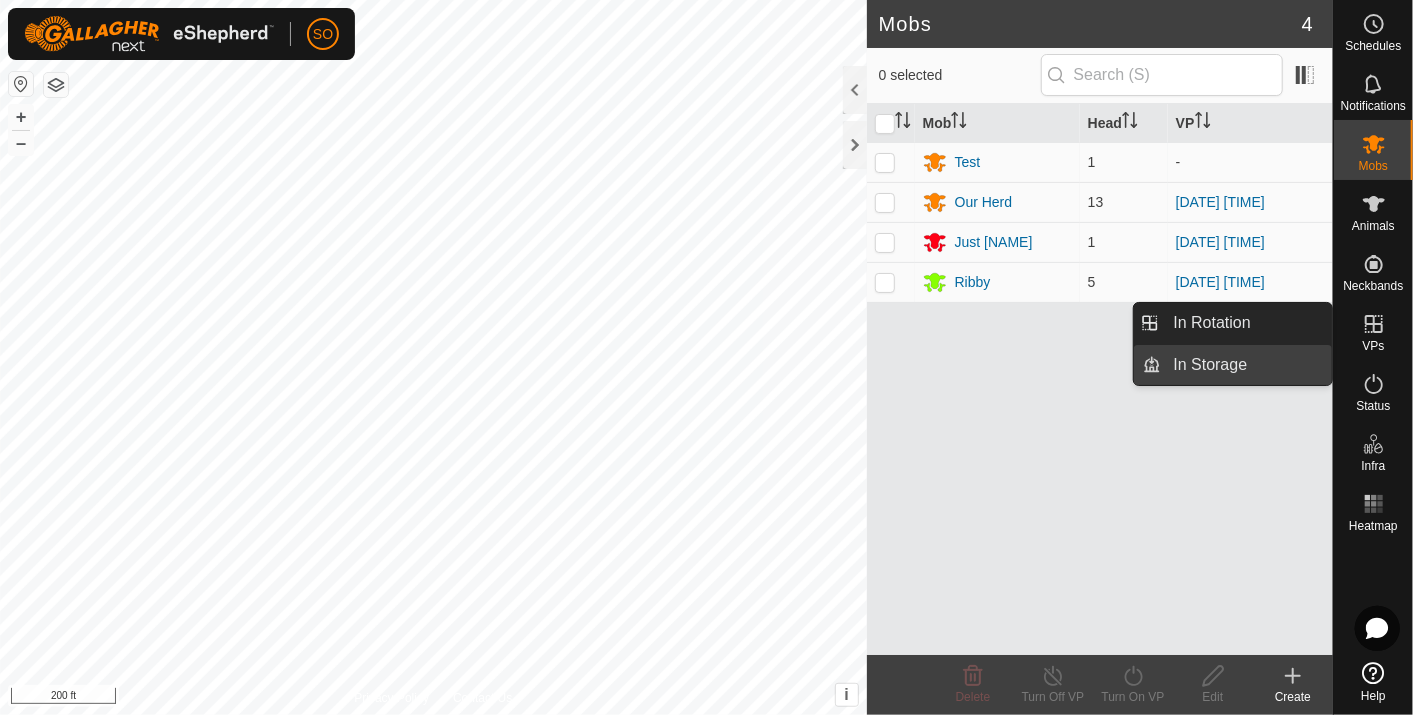 click on "In Storage" at bounding box center [1247, 365] 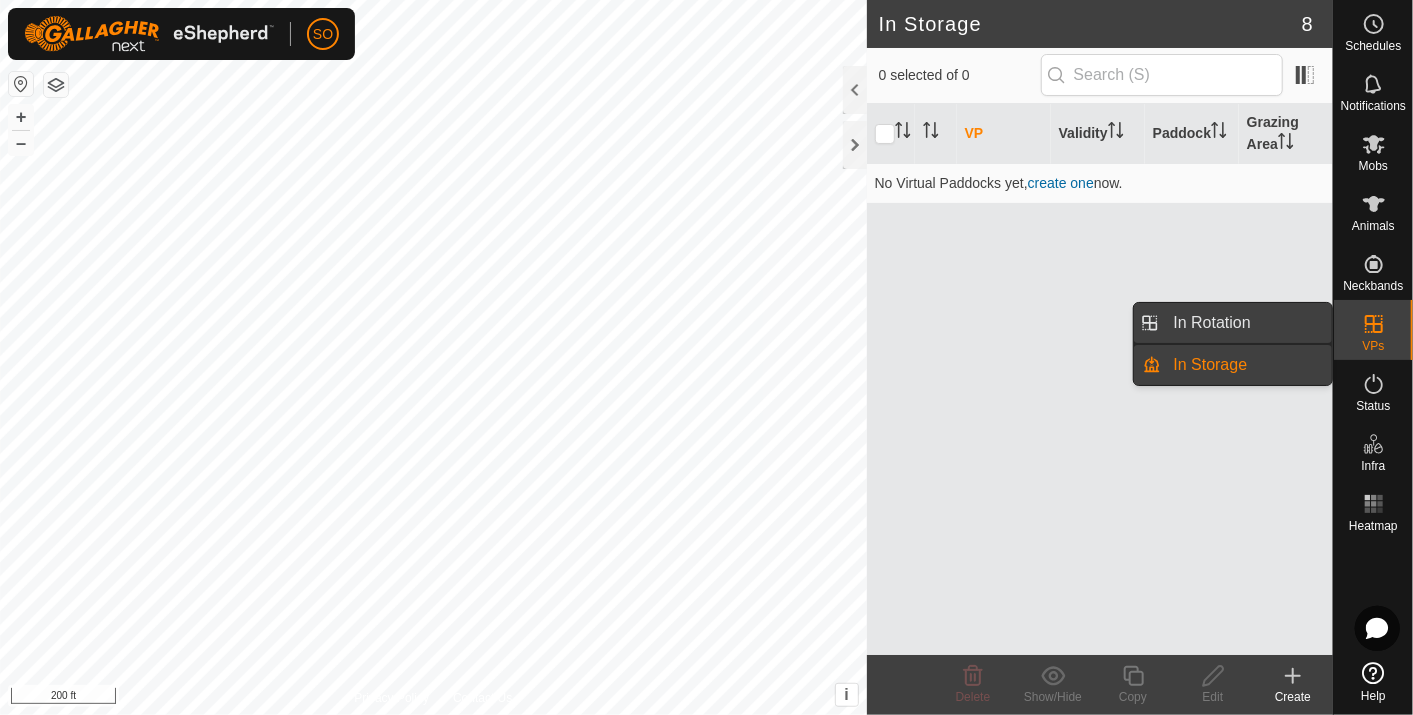 click on "In Rotation" at bounding box center [1247, 323] 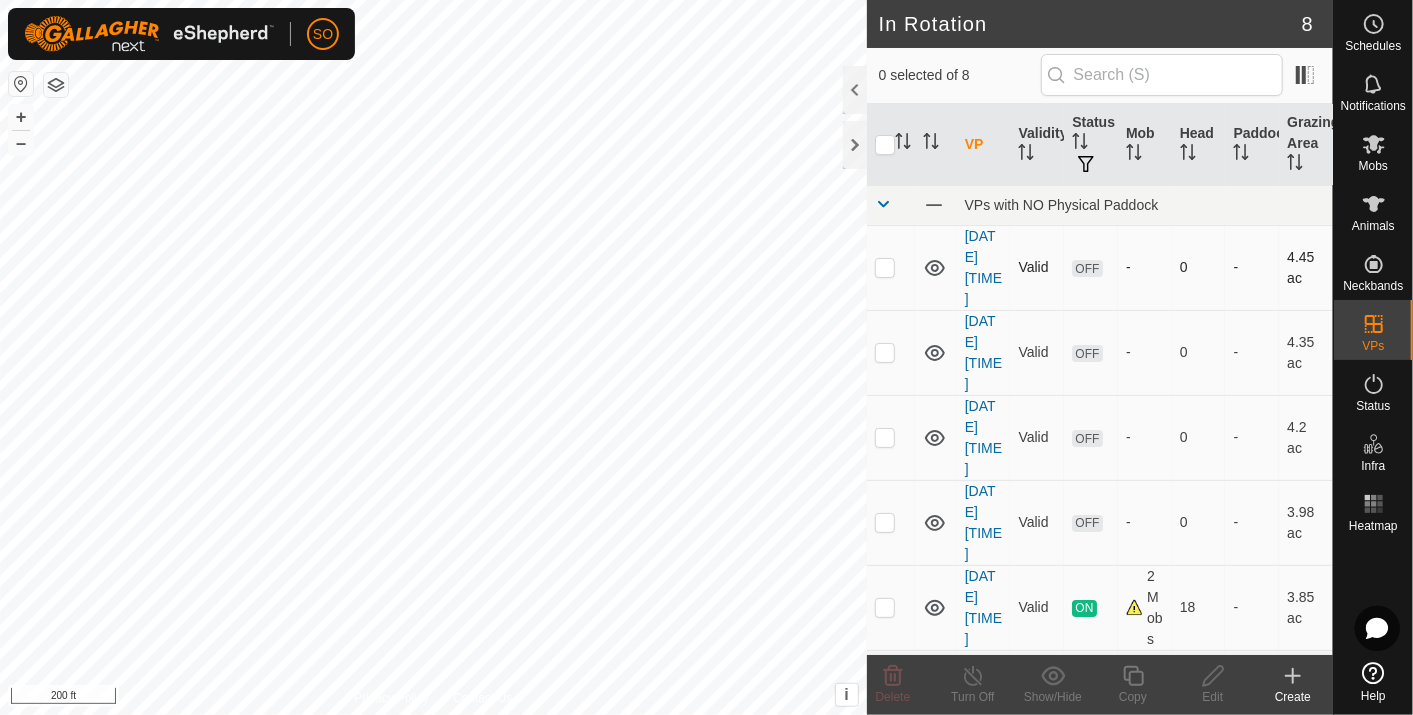 checkbox on "true" 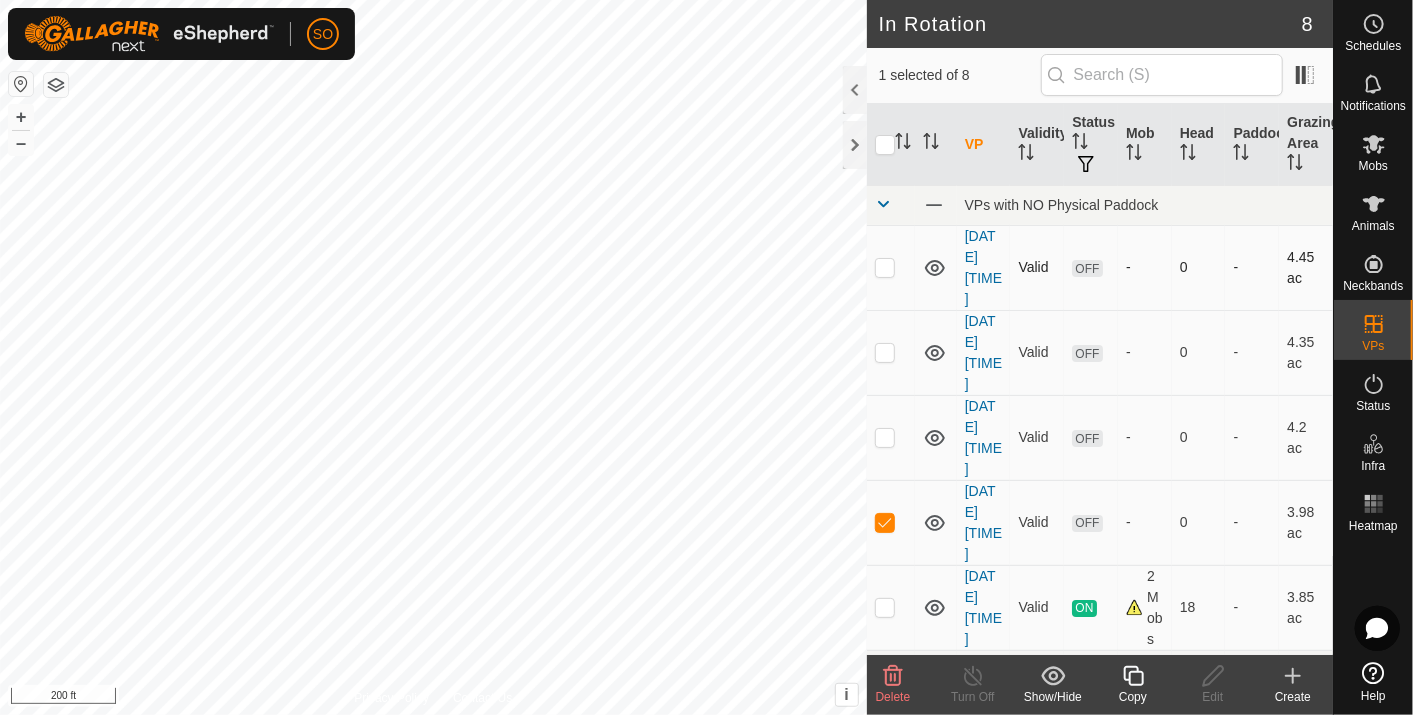 checkbox on "true" 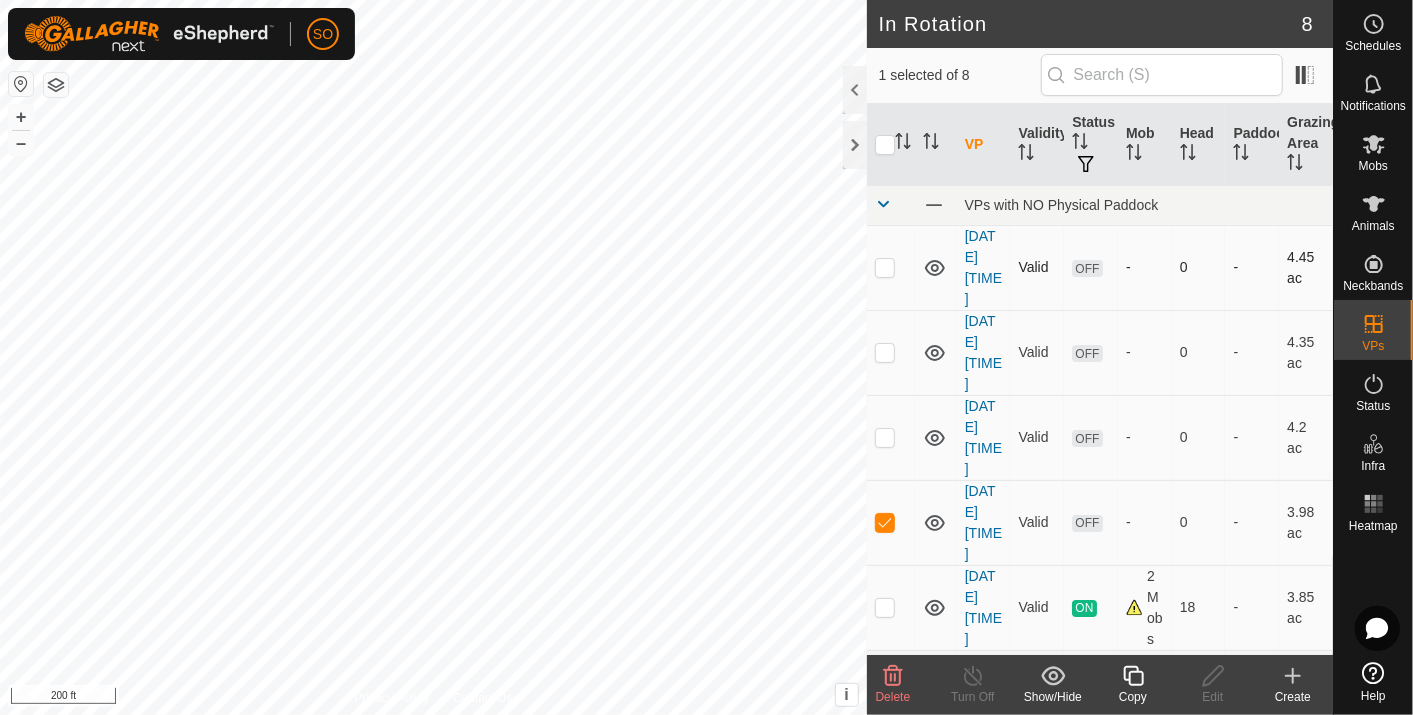 checkbox on "false" 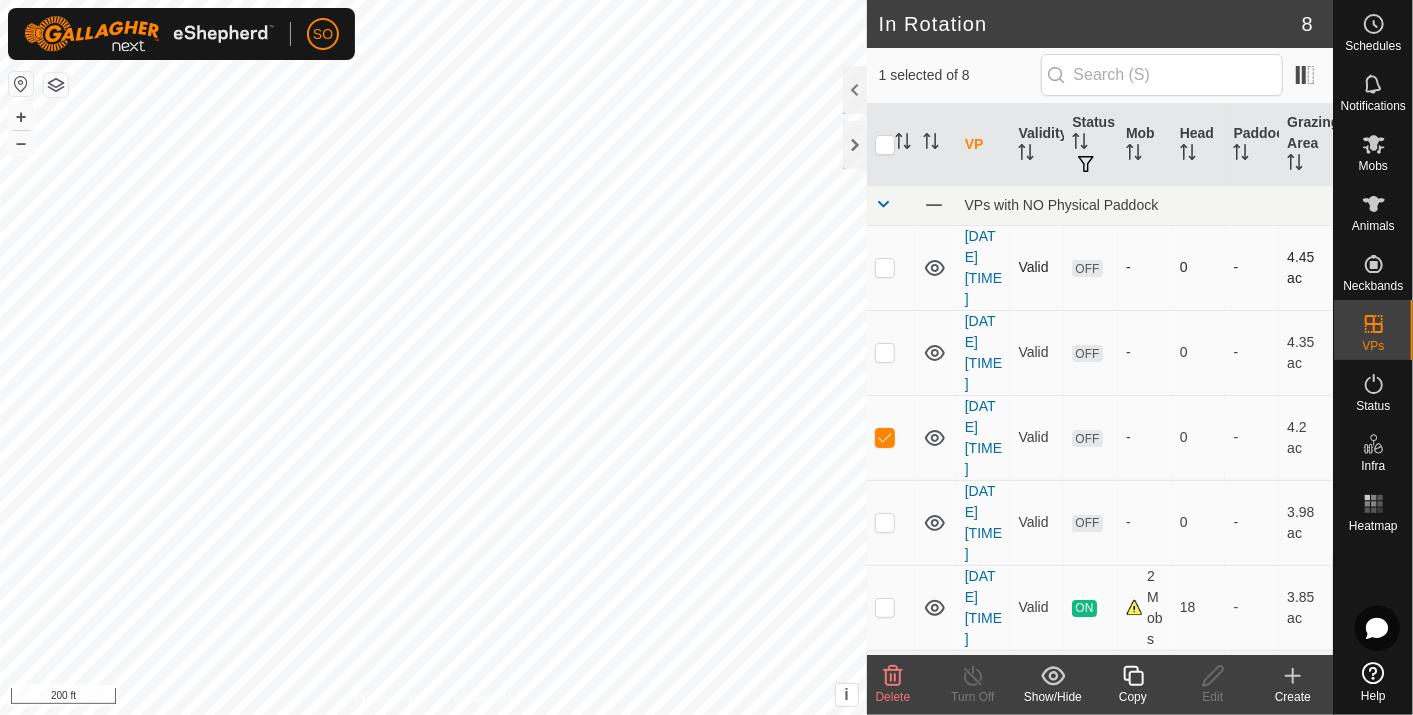 checkbox on "true" 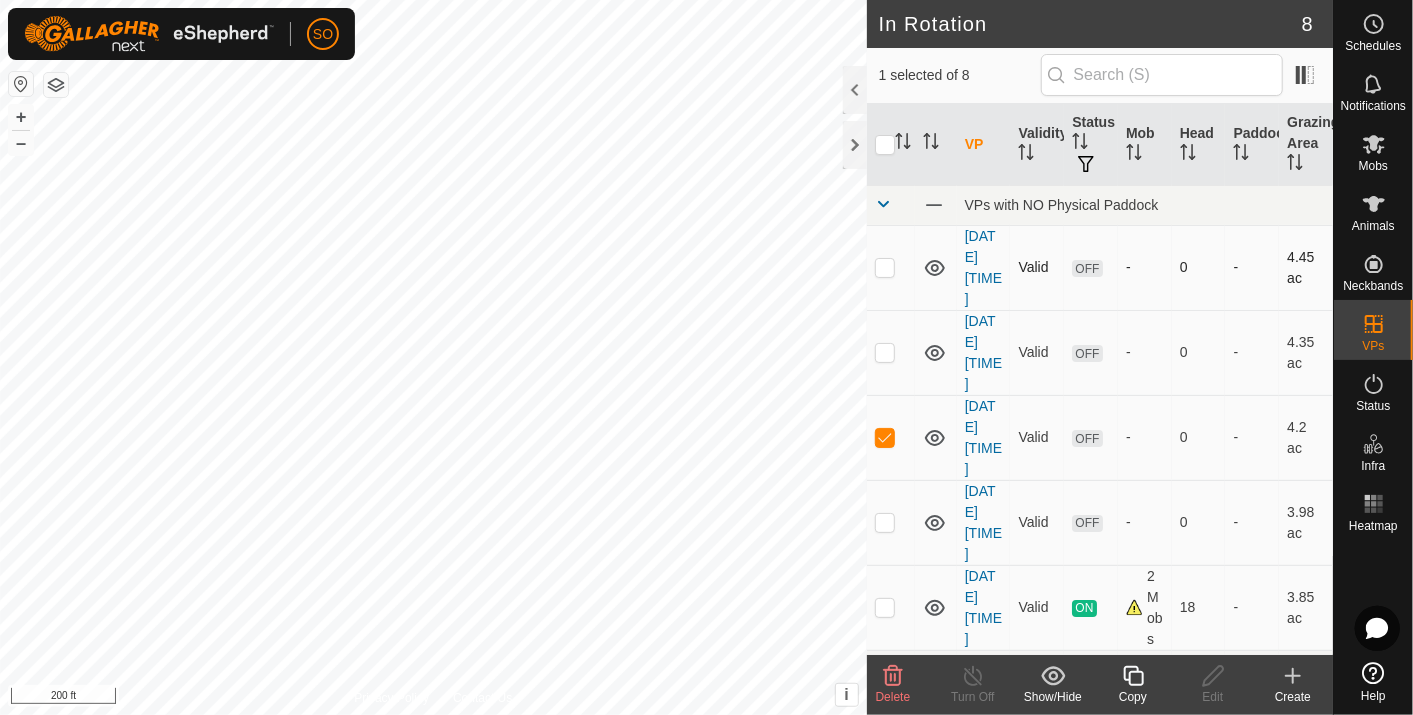 checkbox on "false" 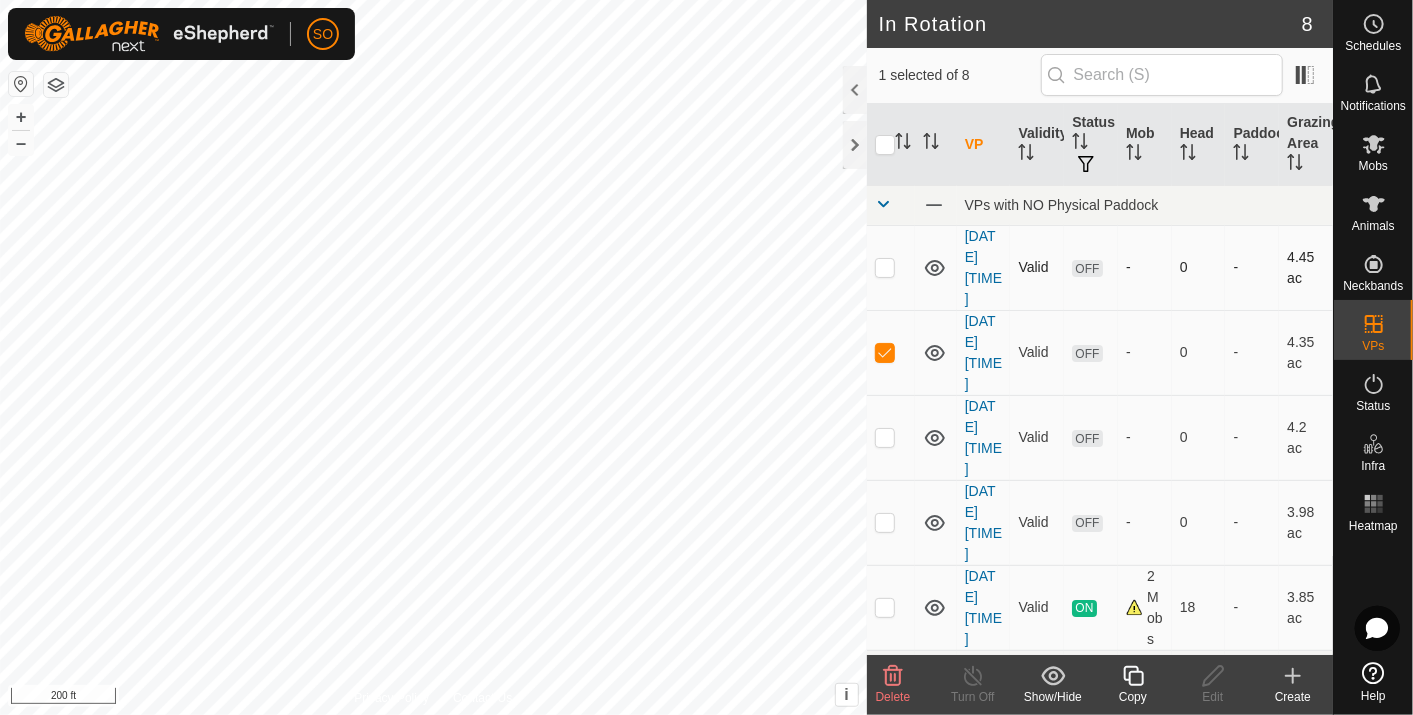 checkbox on "true" 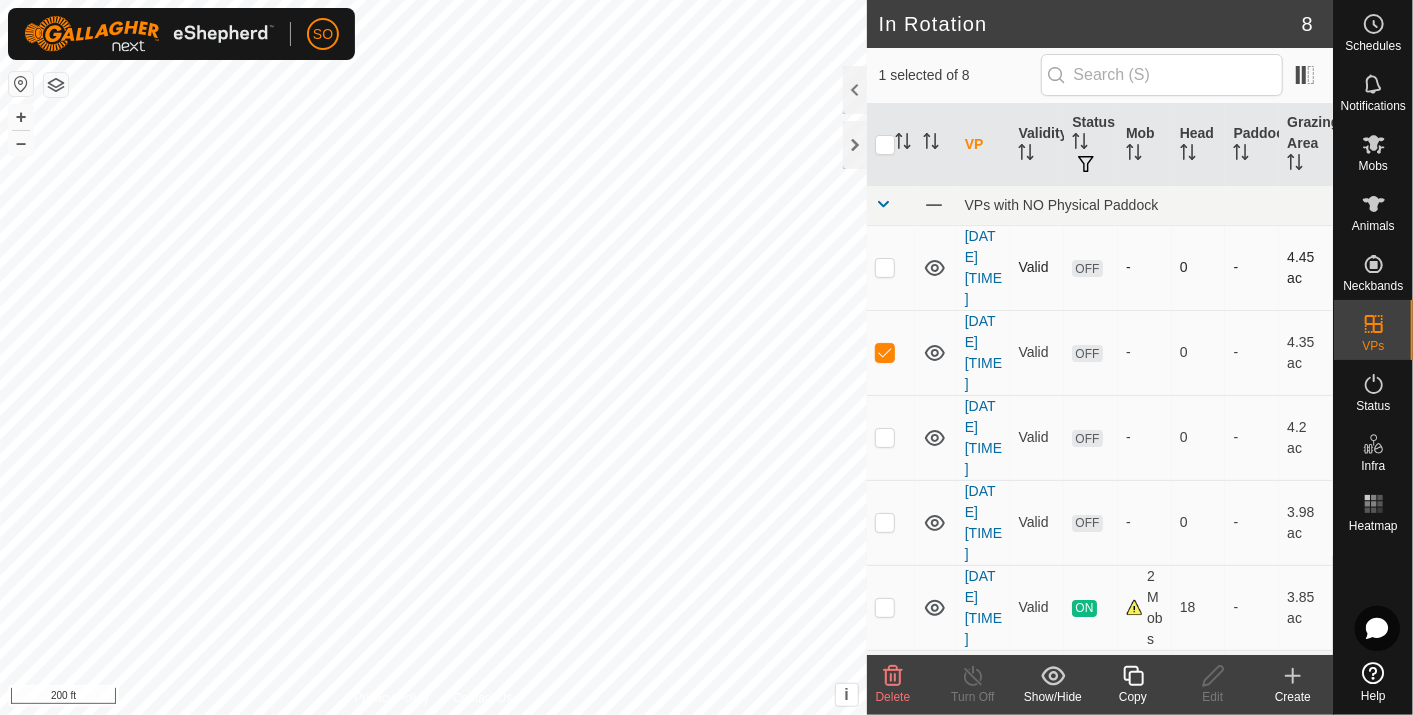 checkbox on "false" 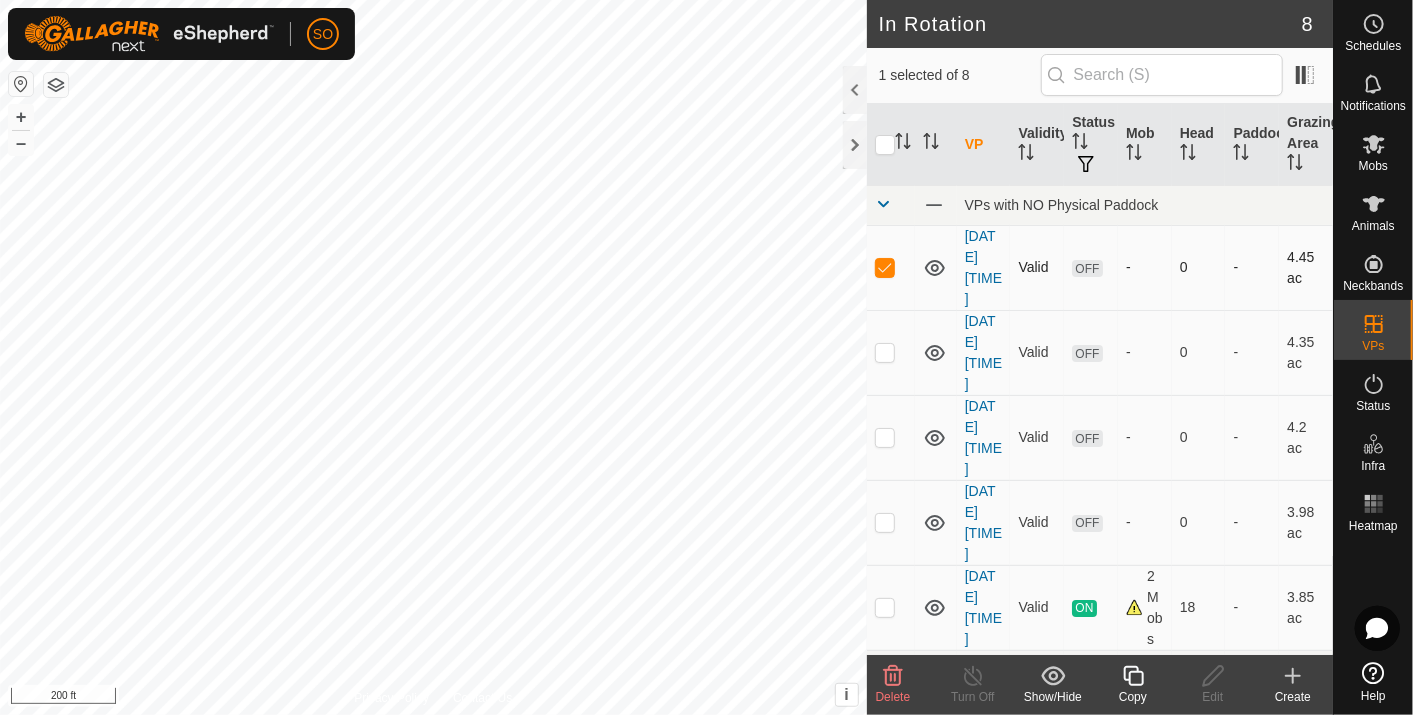 checkbox on "false" 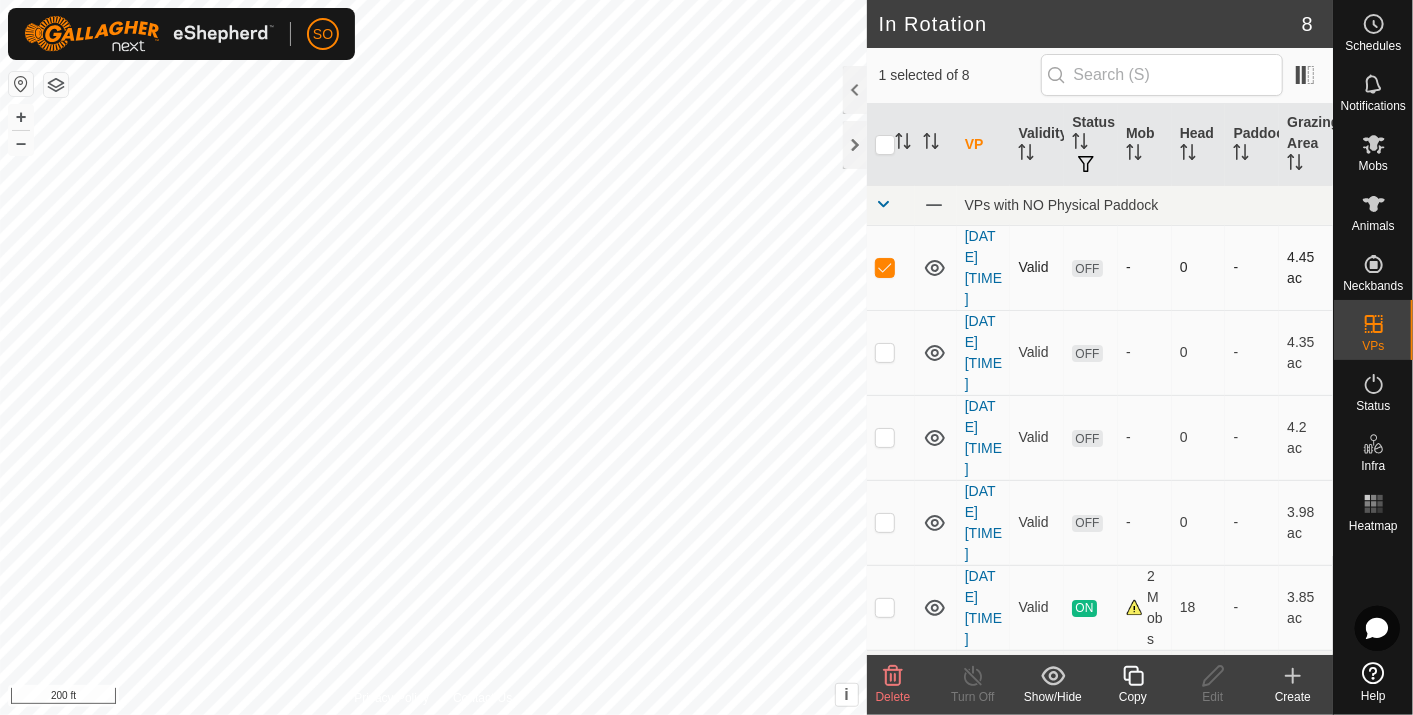 checkbox on "true" 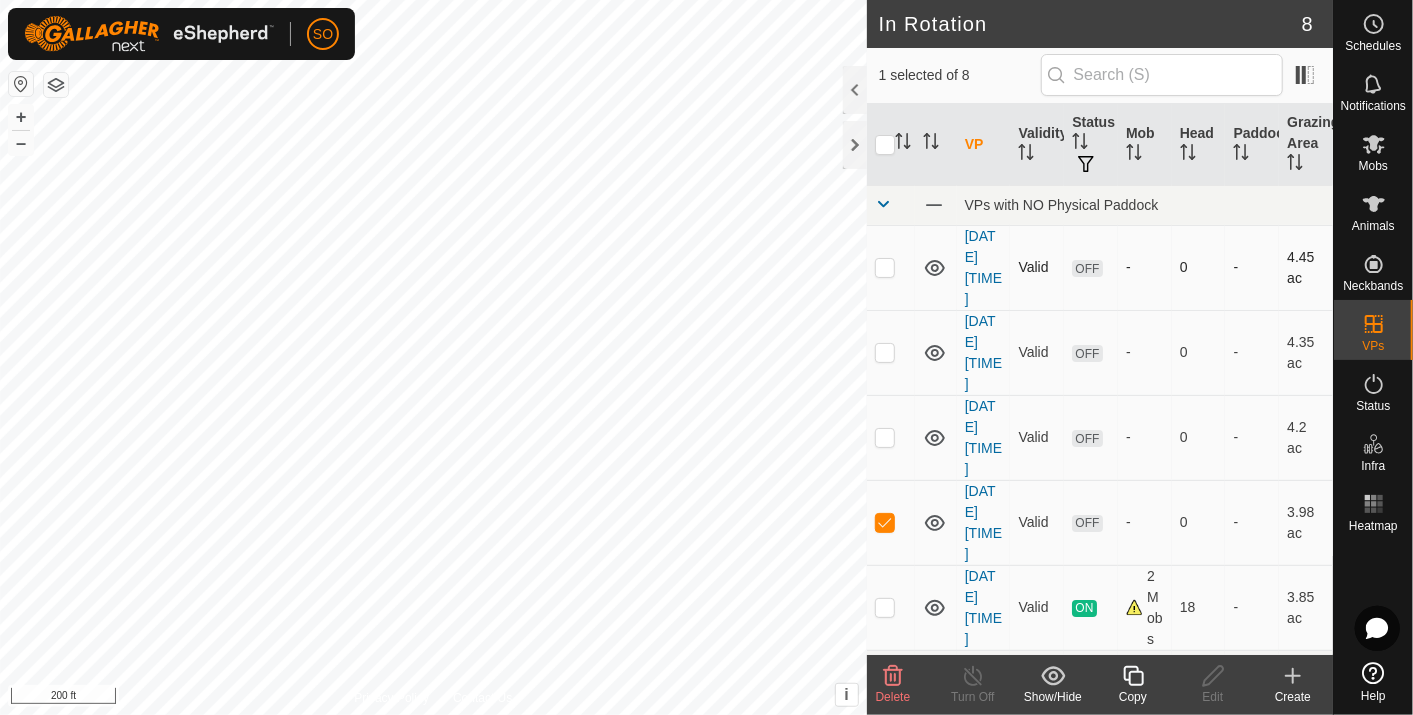 checkbox on "true" 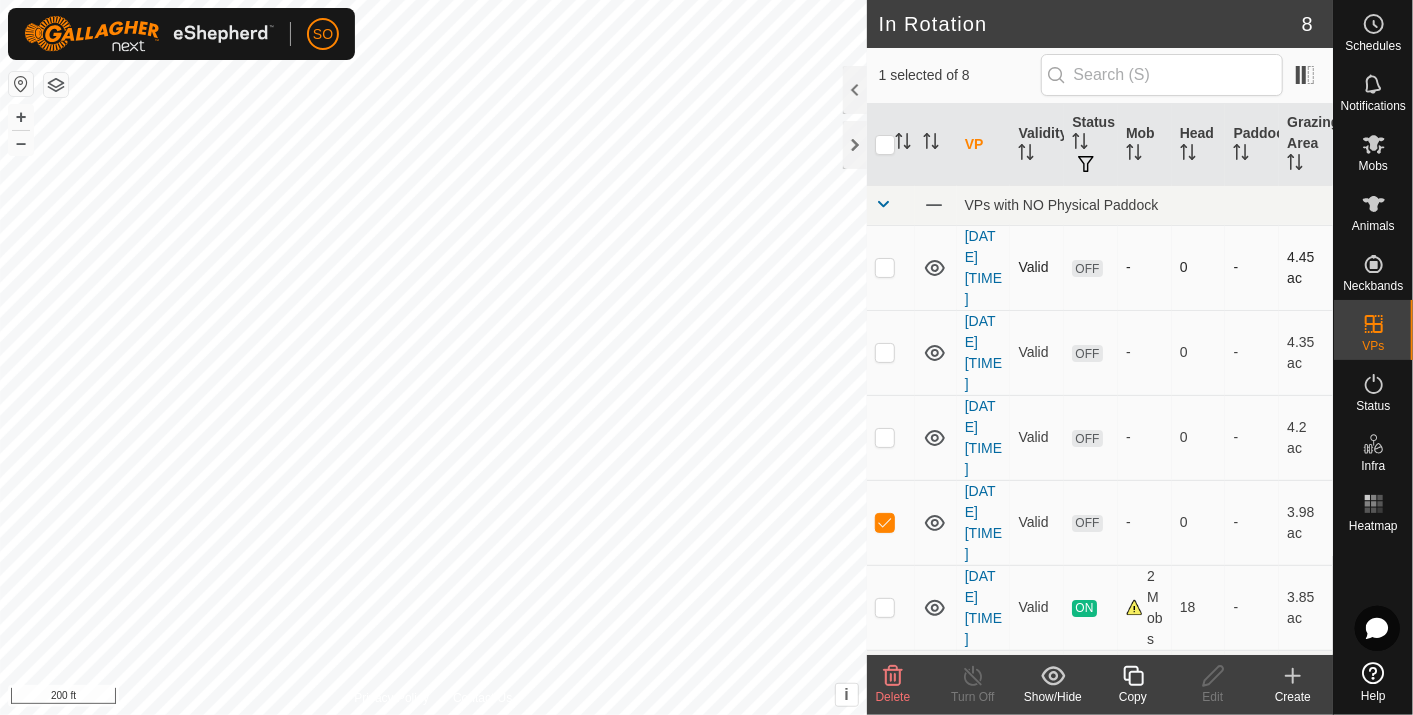 checkbox on "false" 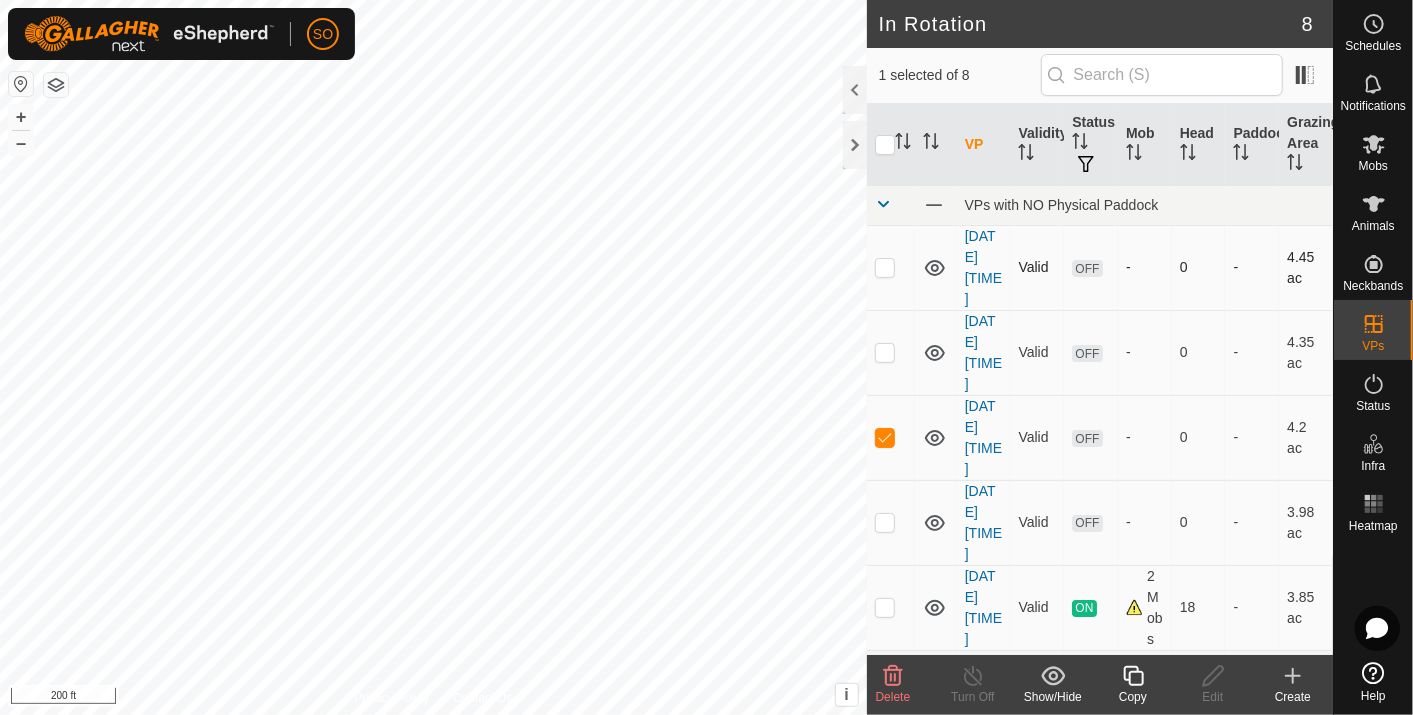 checkbox on "true" 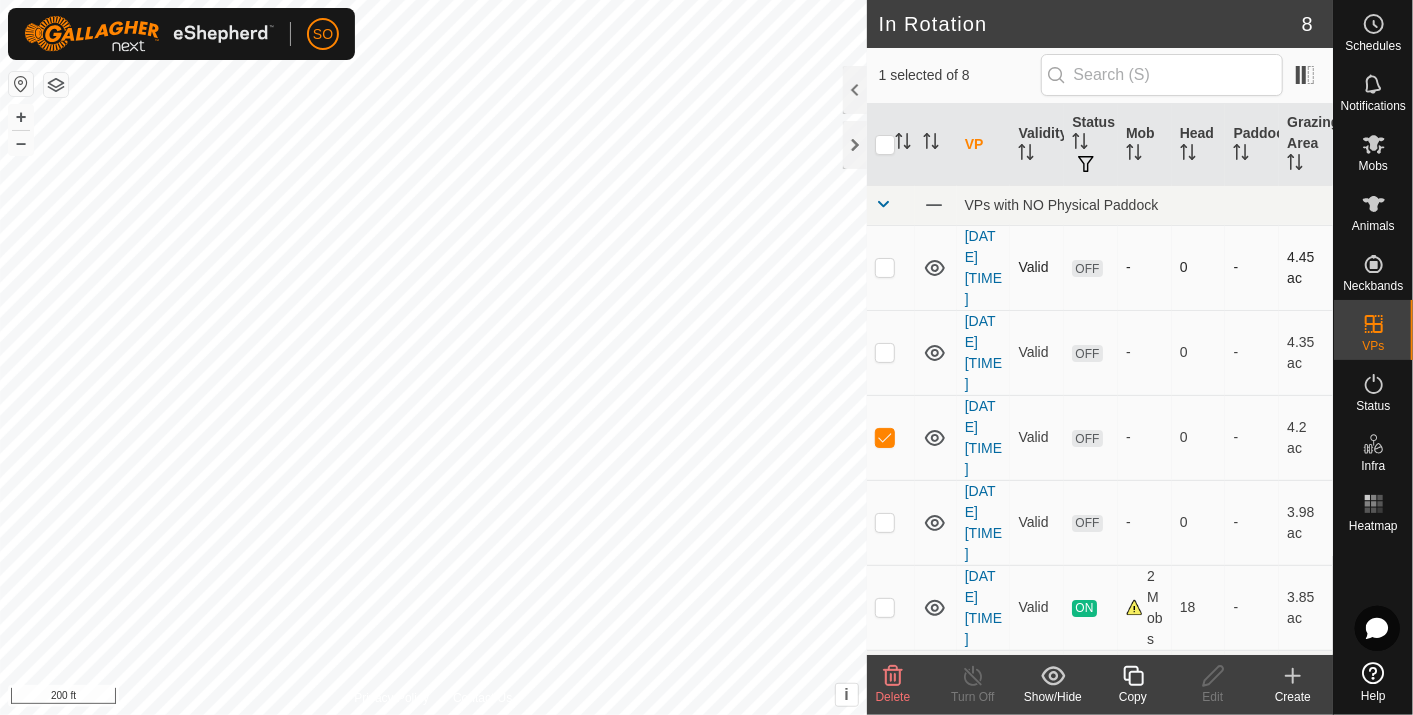 checkbox on "false" 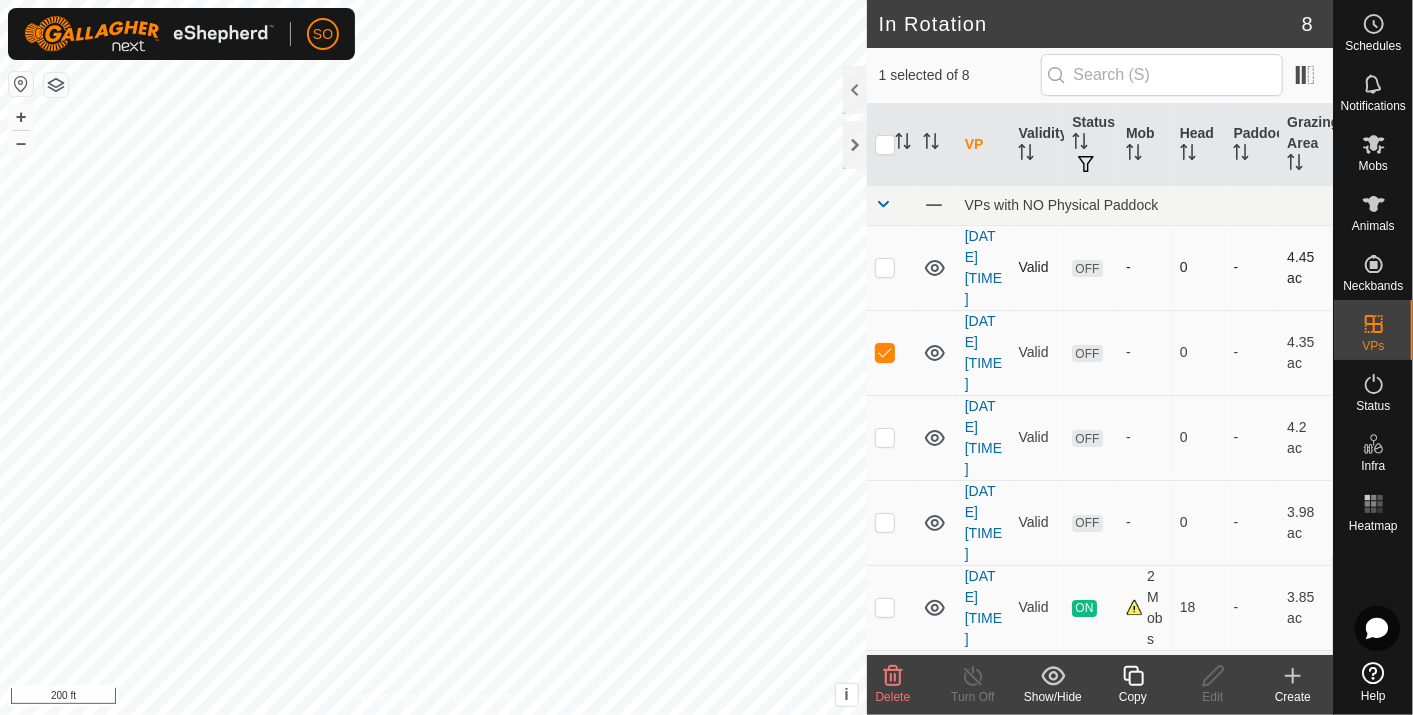 checkbox on "false" 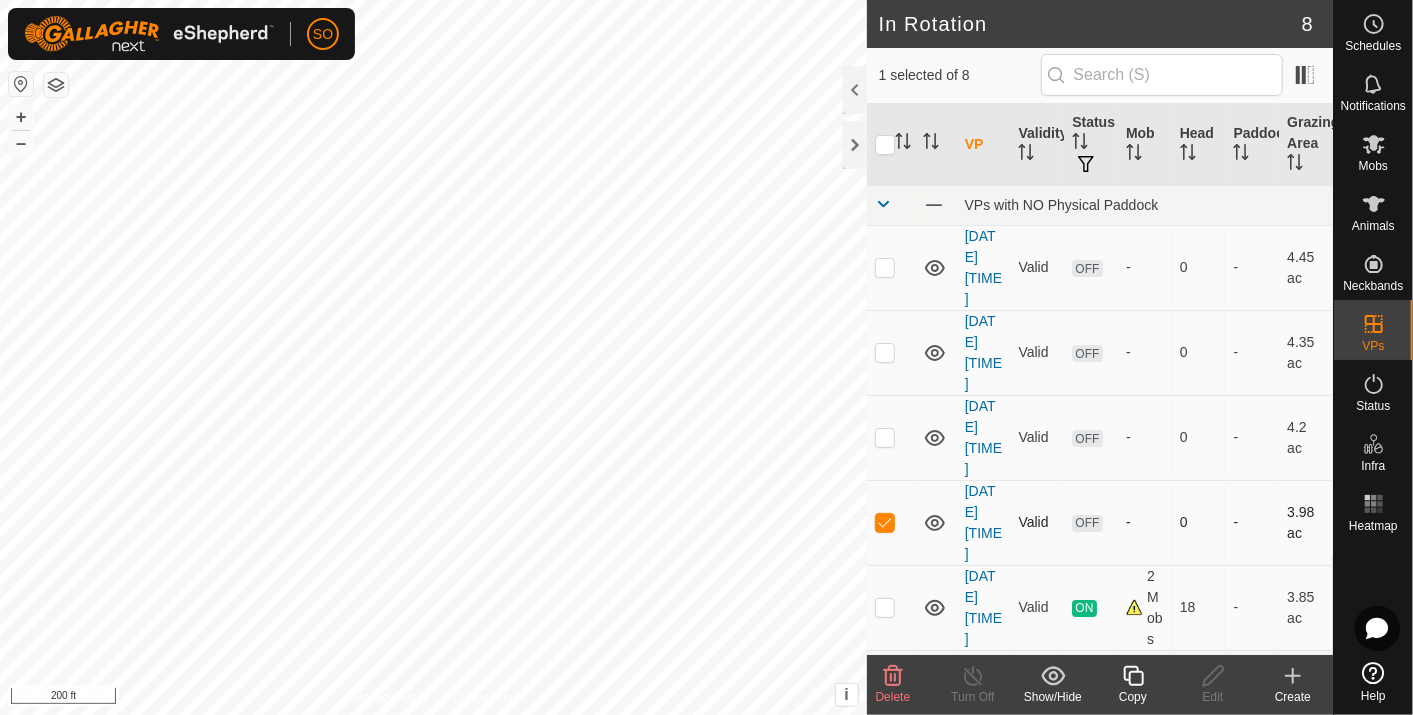 click at bounding box center (885, 522) 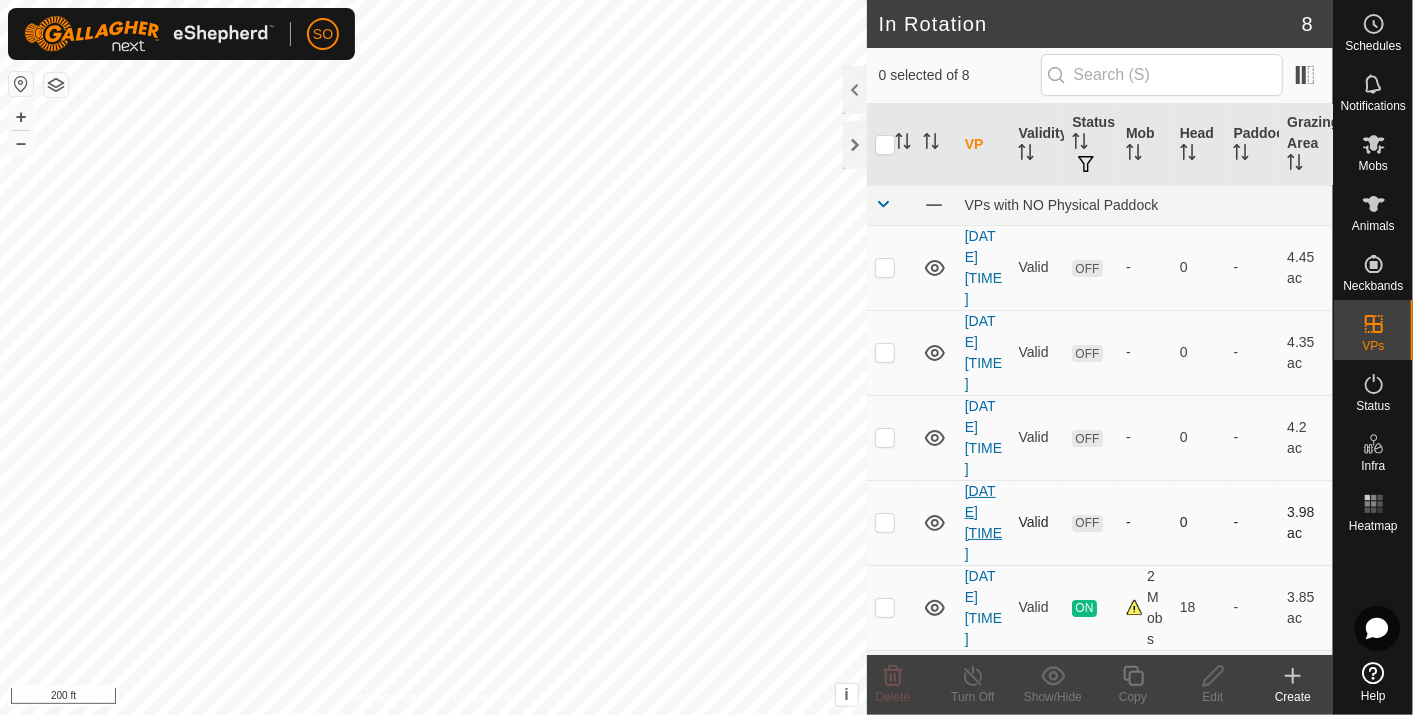 click on "[DATE] [TIME]" at bounding box center [983, 522] 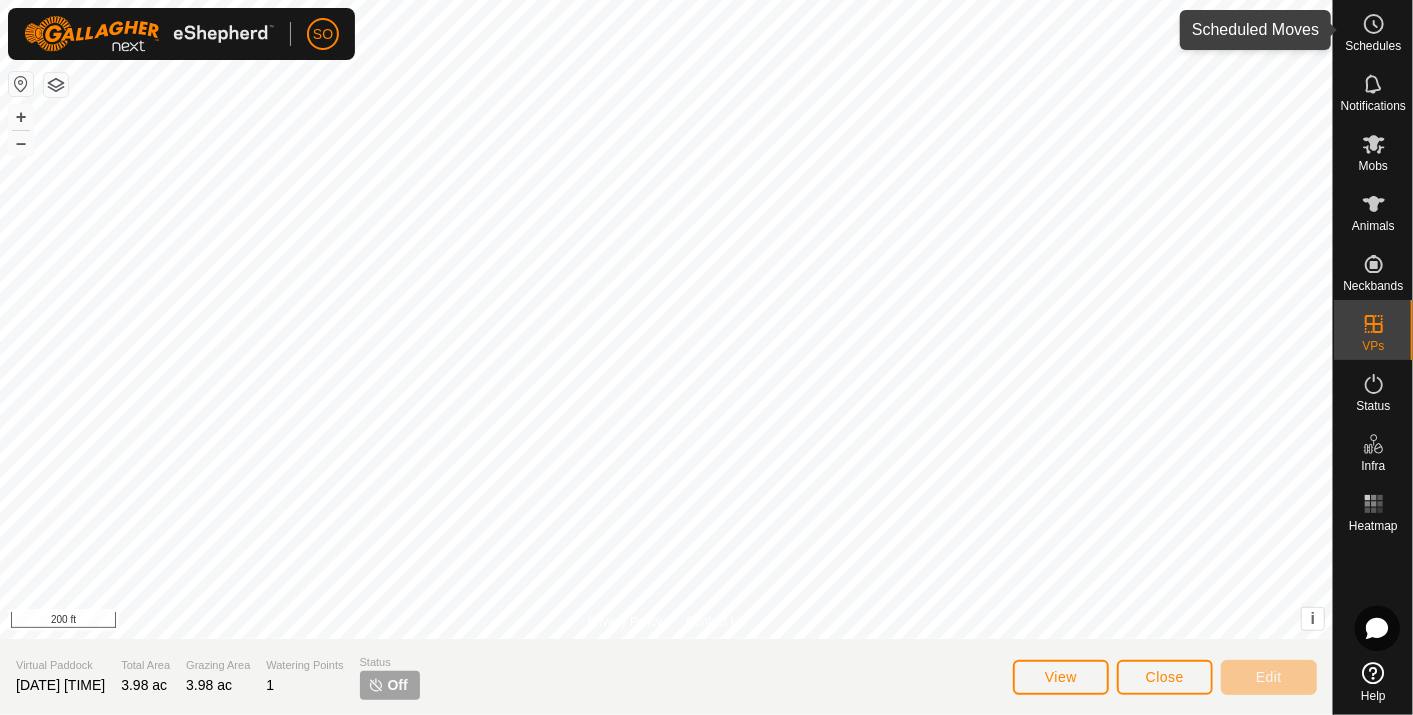 click 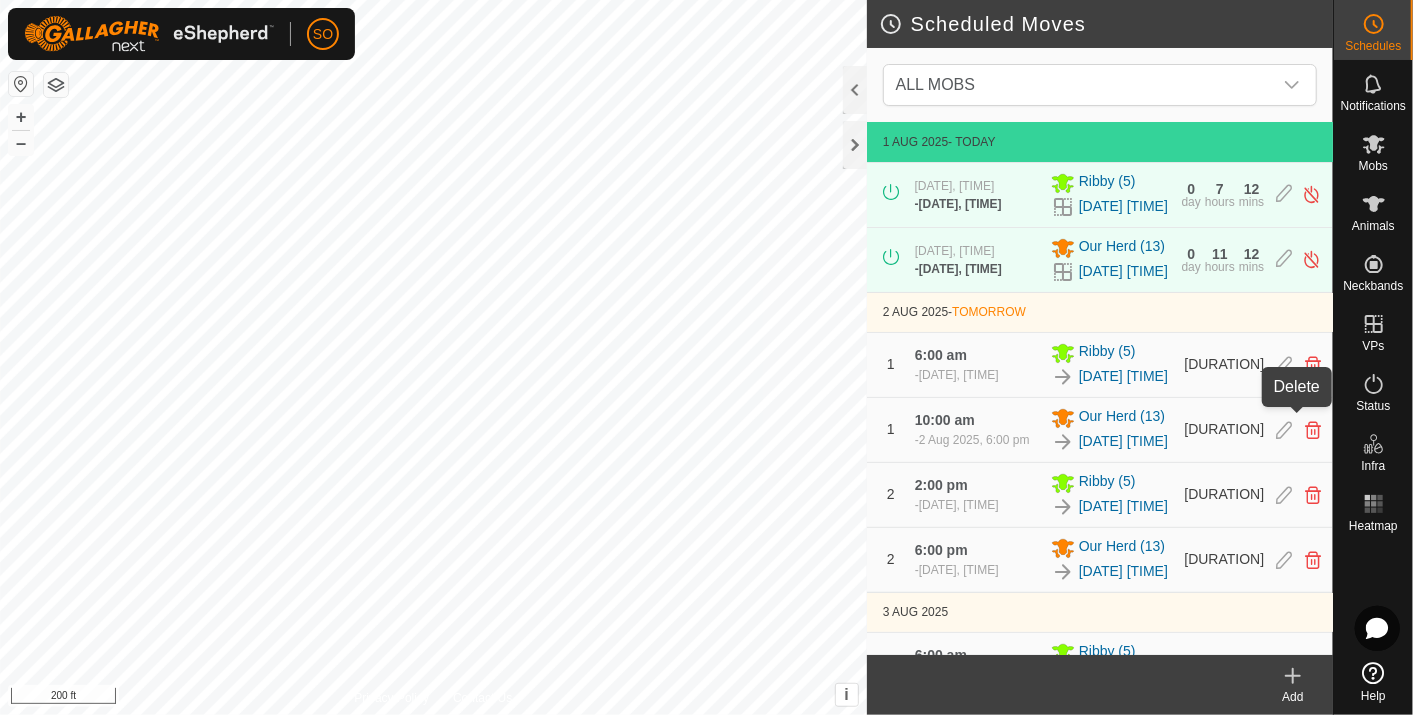 click at bounding box center [1313, 365] 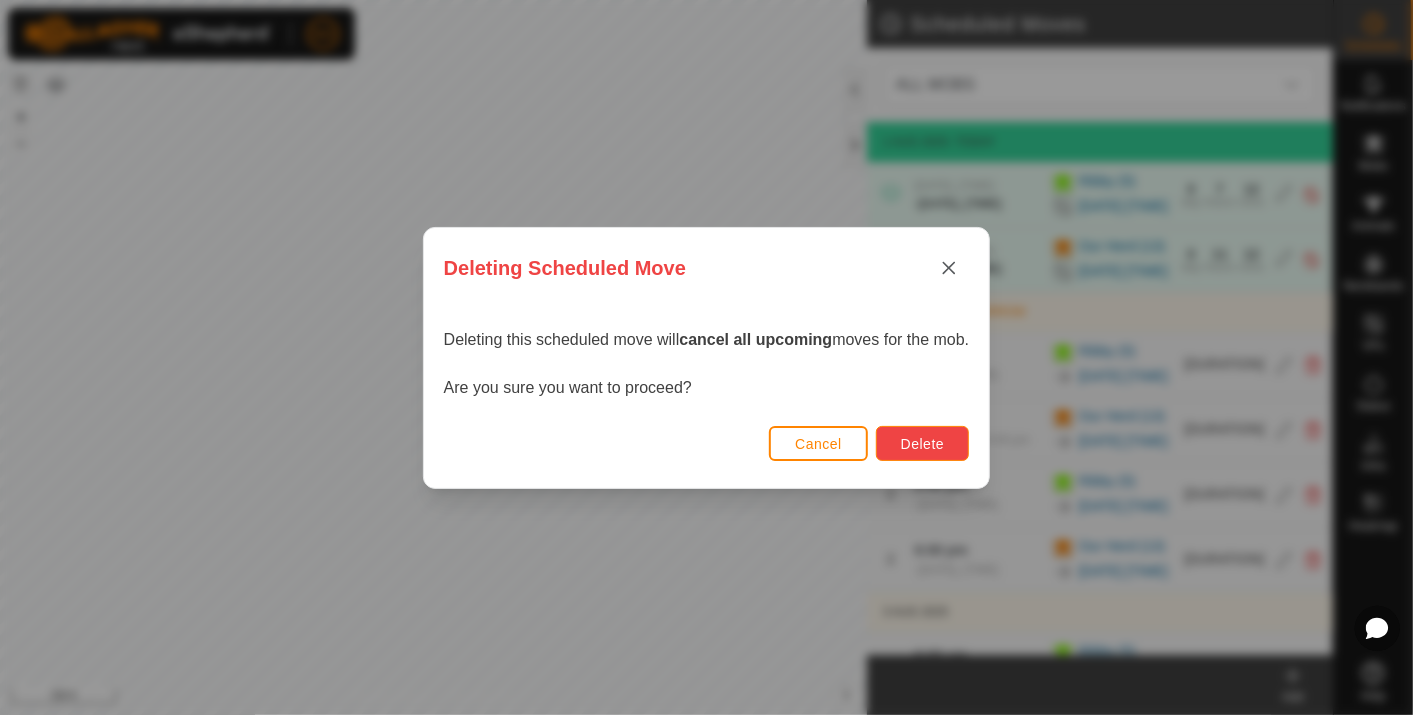 click on "Delete" at bounding box center [922, 444] 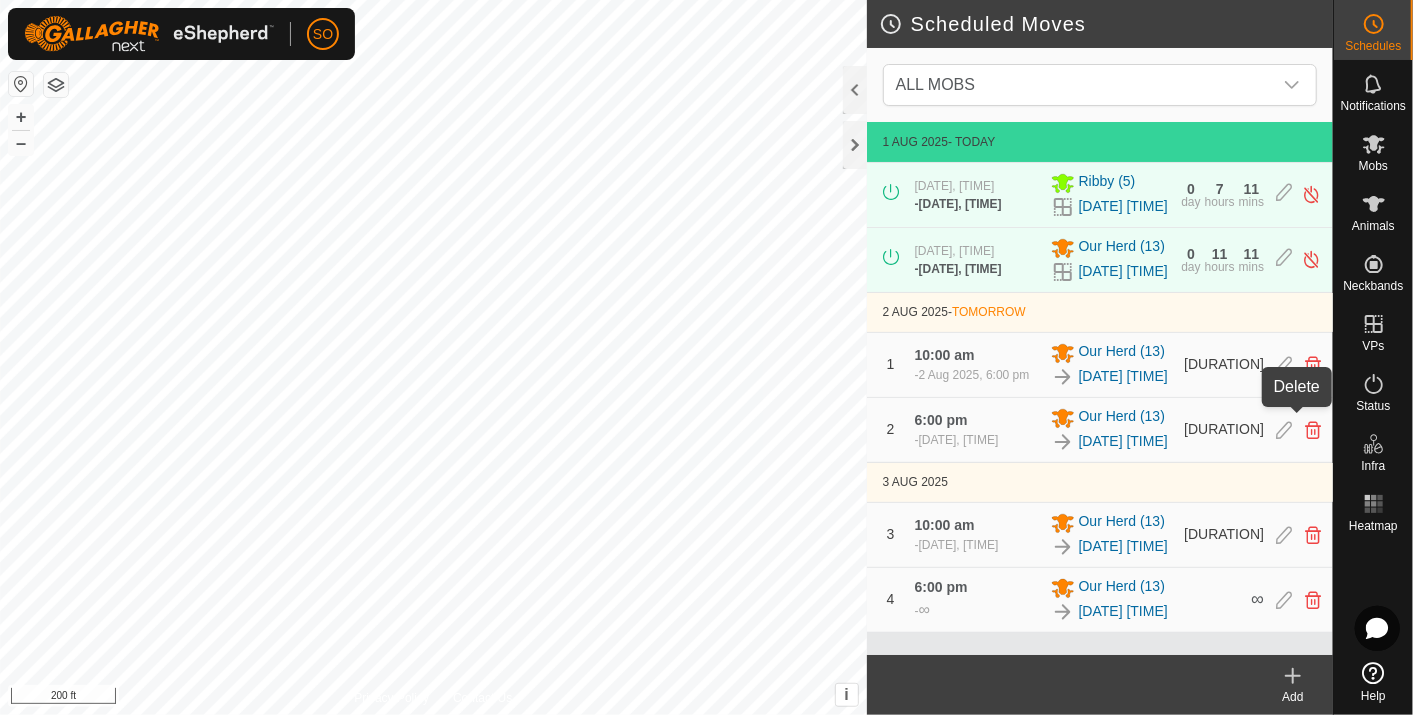 click at bounding box center [1313, 365] 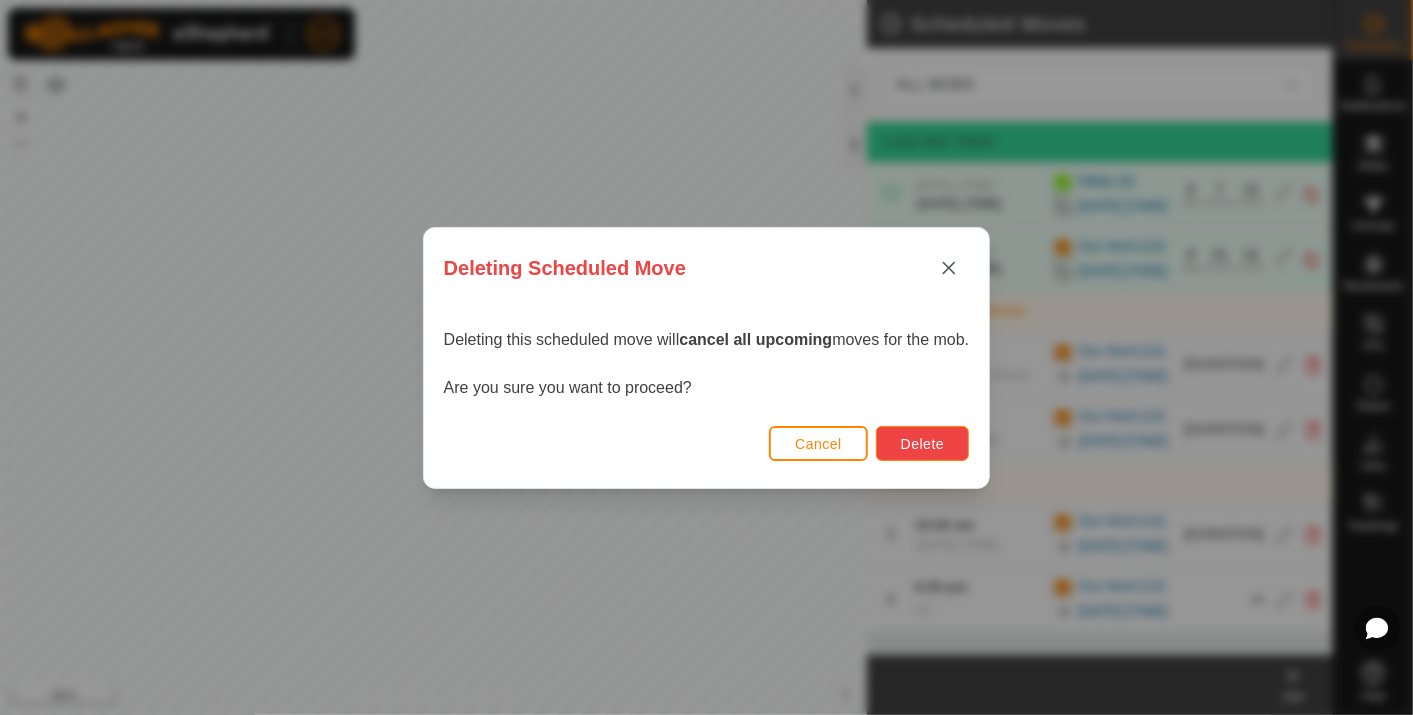 click on "Delete" at bounding box center (922, 443) 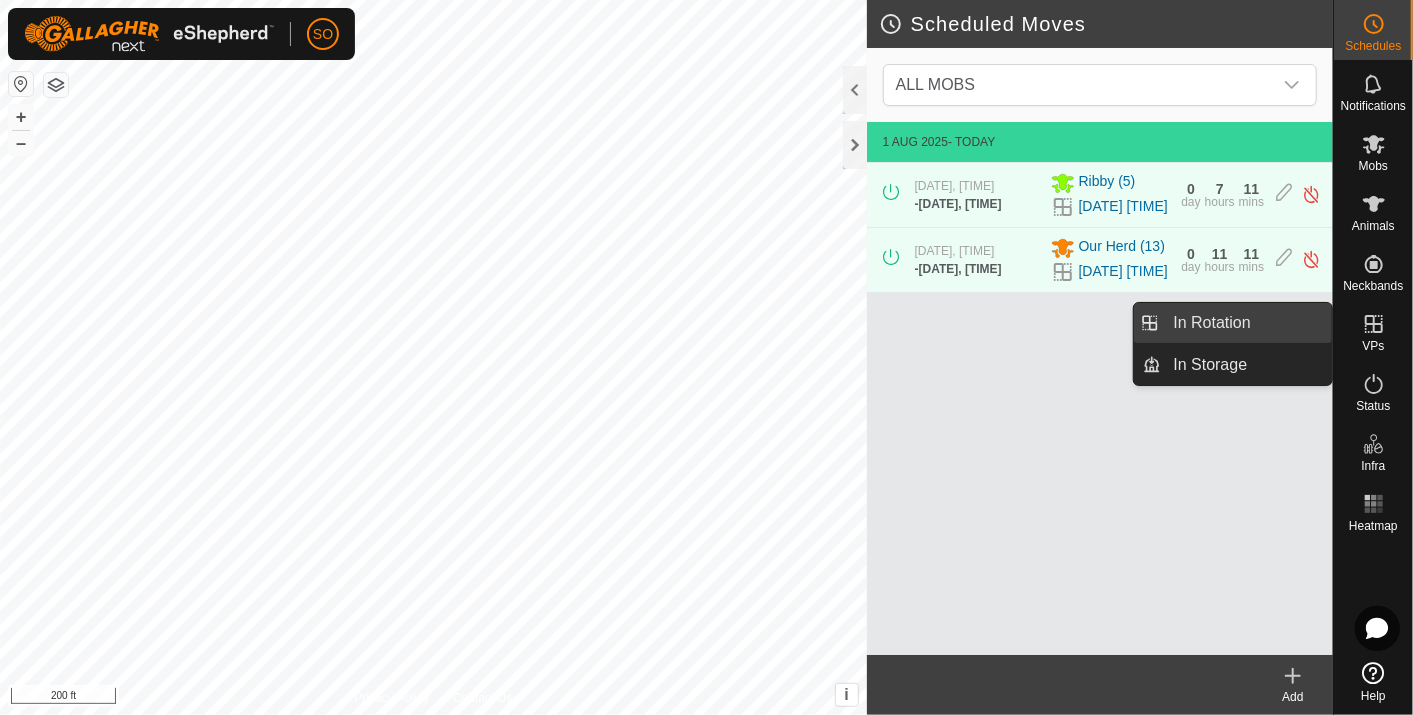 click on "In Rotation" at bounding box center (1247, 323) 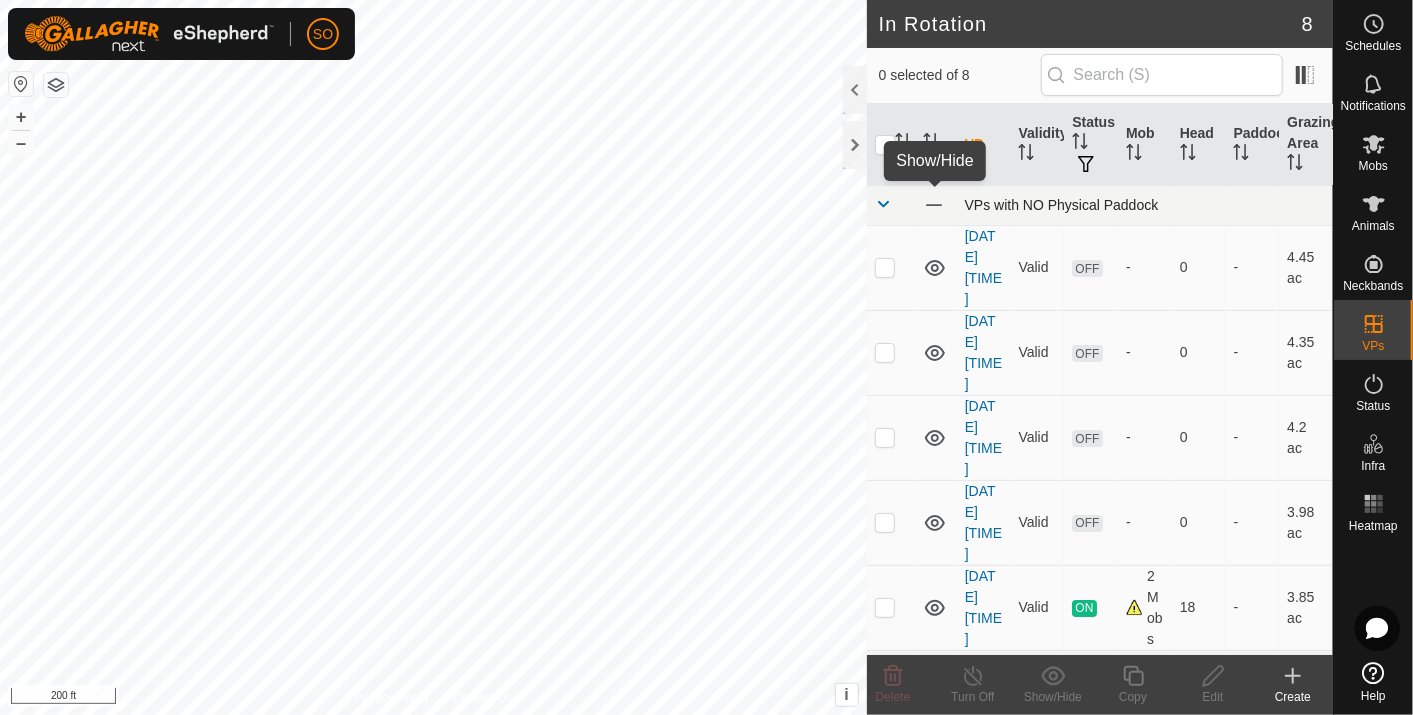 click at bounding box center (934, 205) 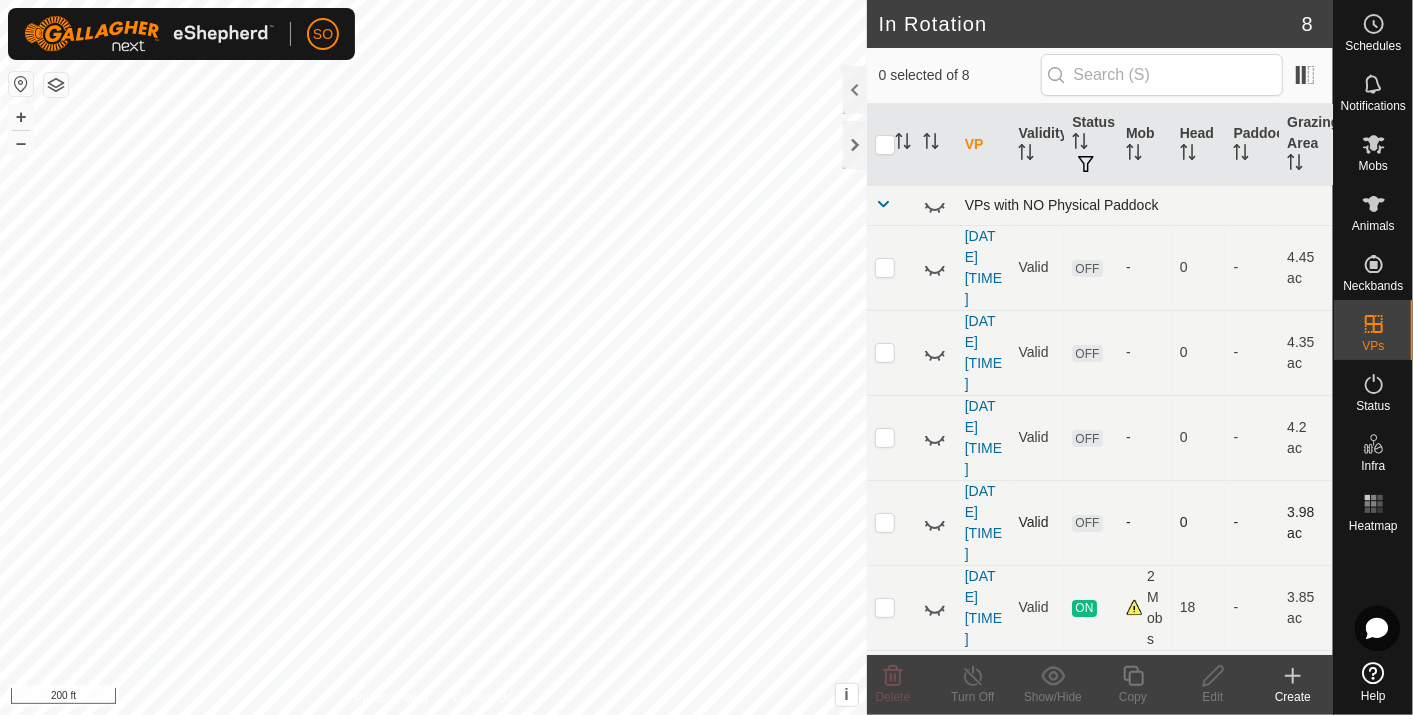 click 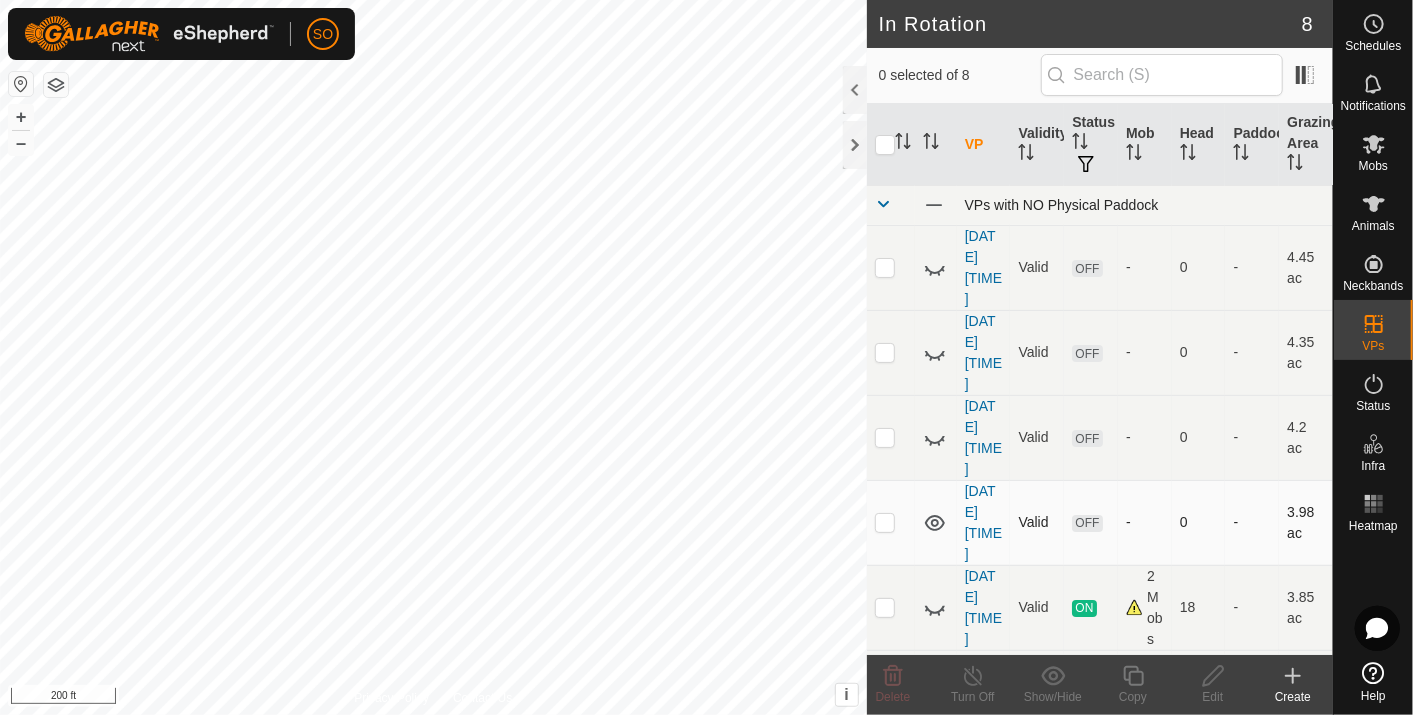 click at bounding box center (885, 522) 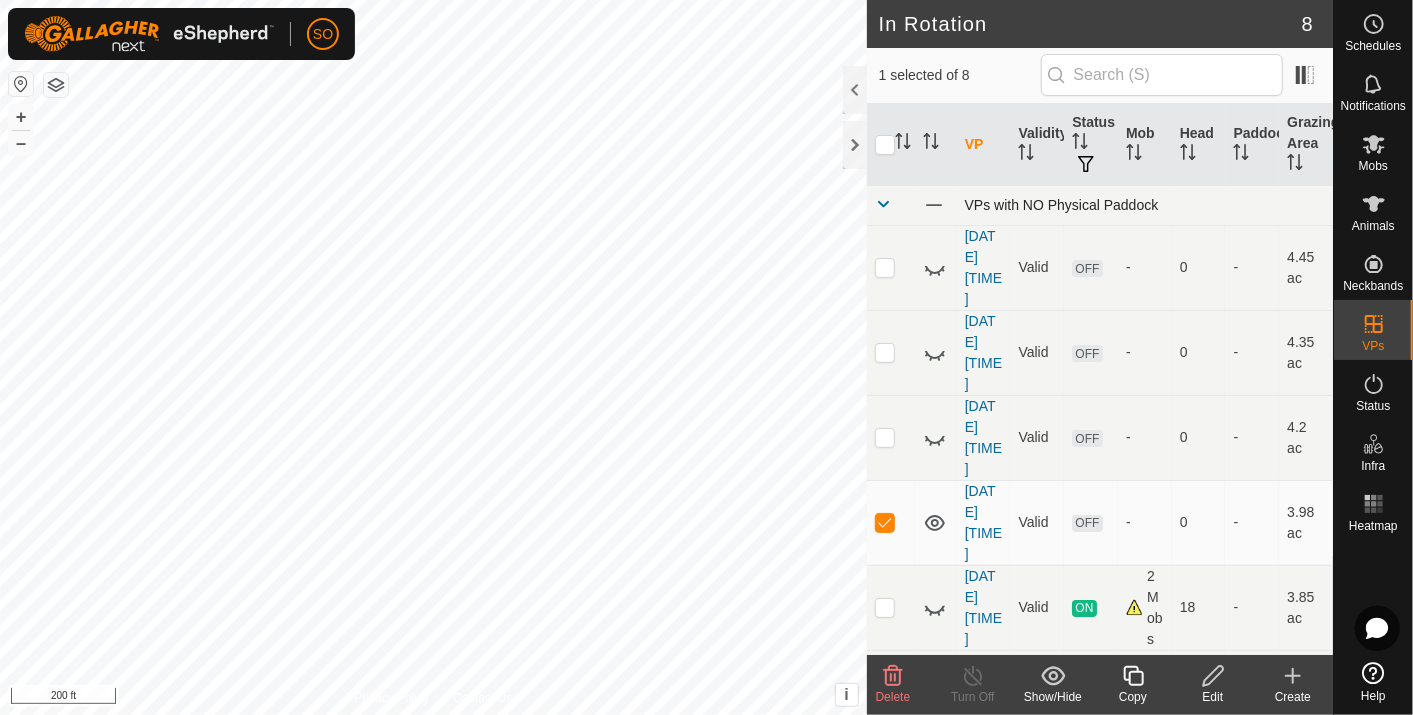 click 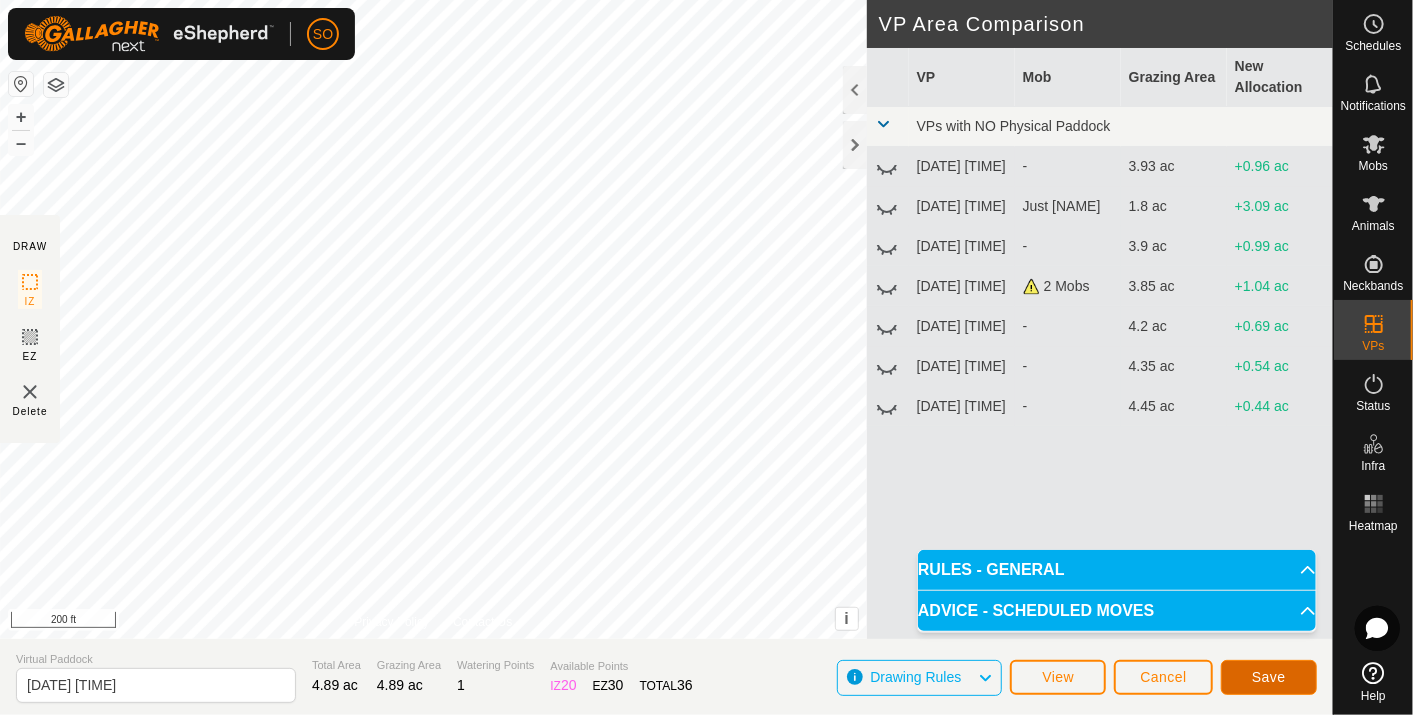 click on "Save" 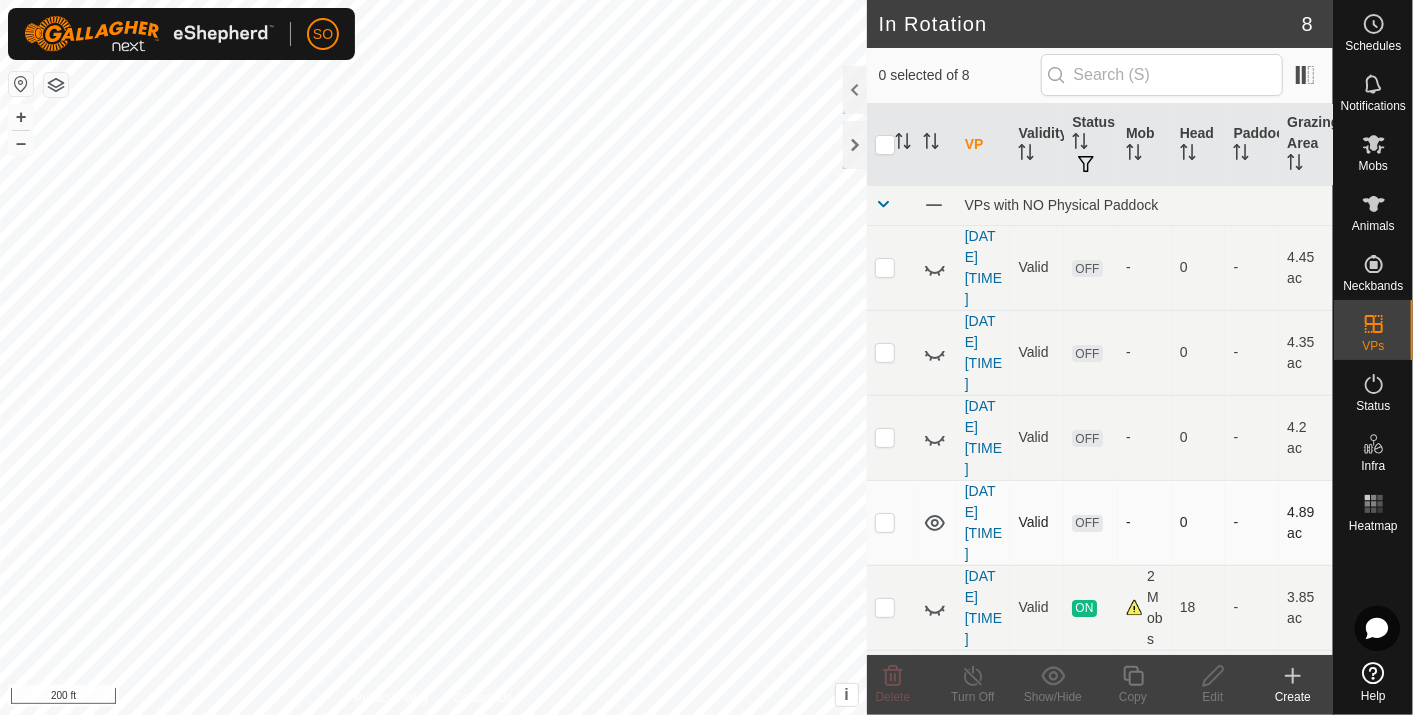 click 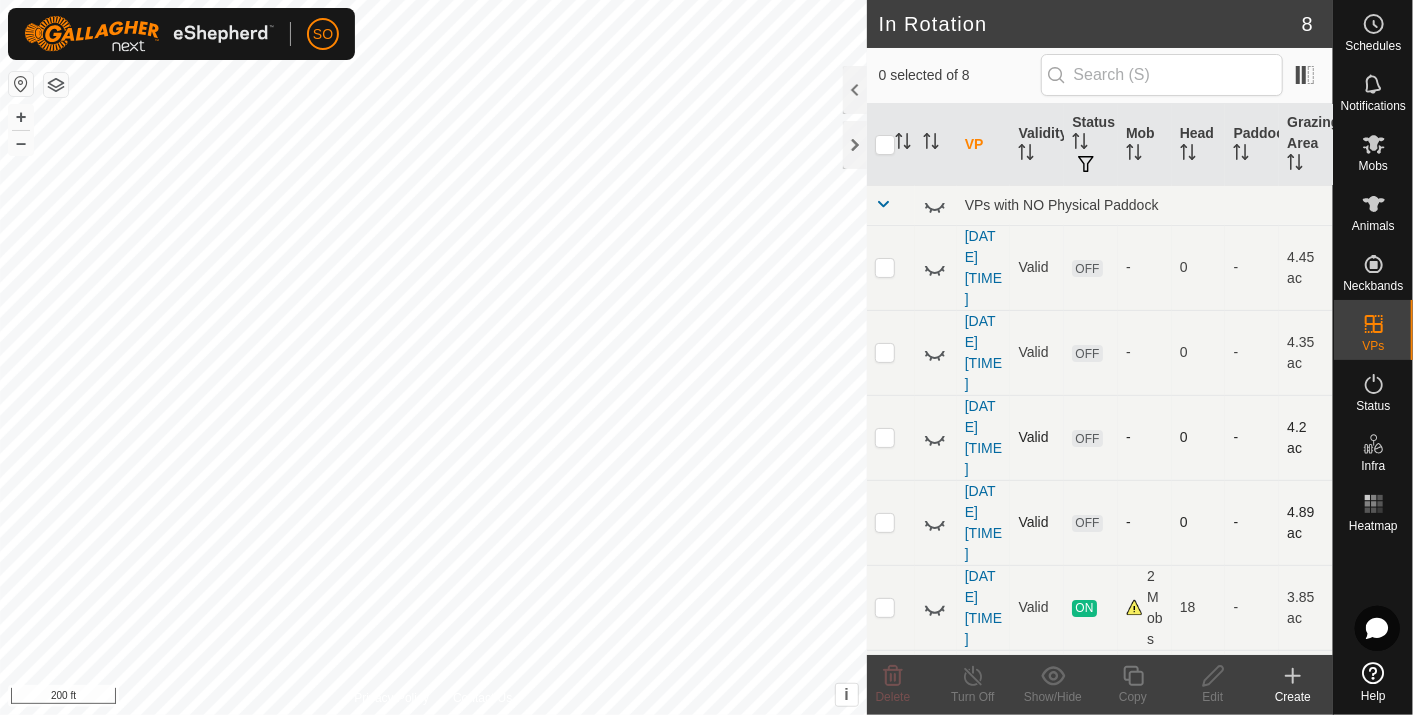 click at bounding box center (885, 437) 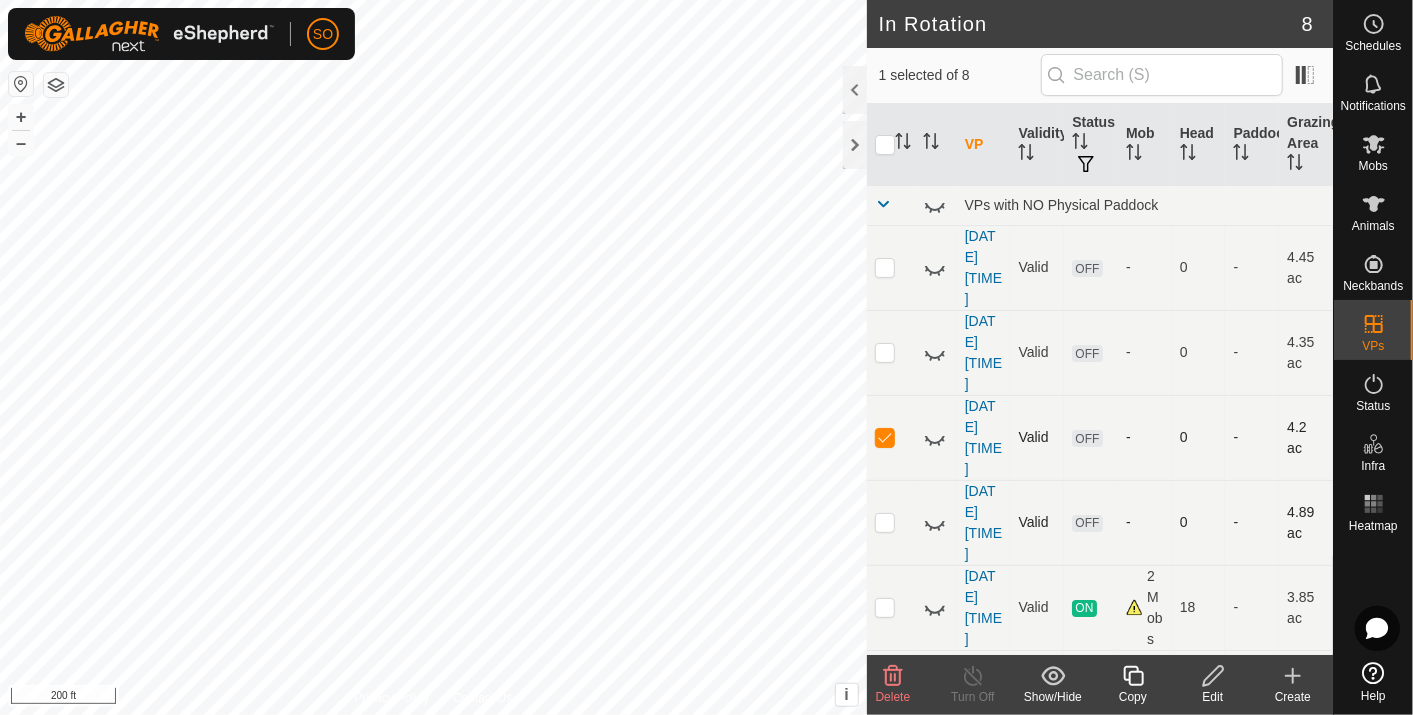 click 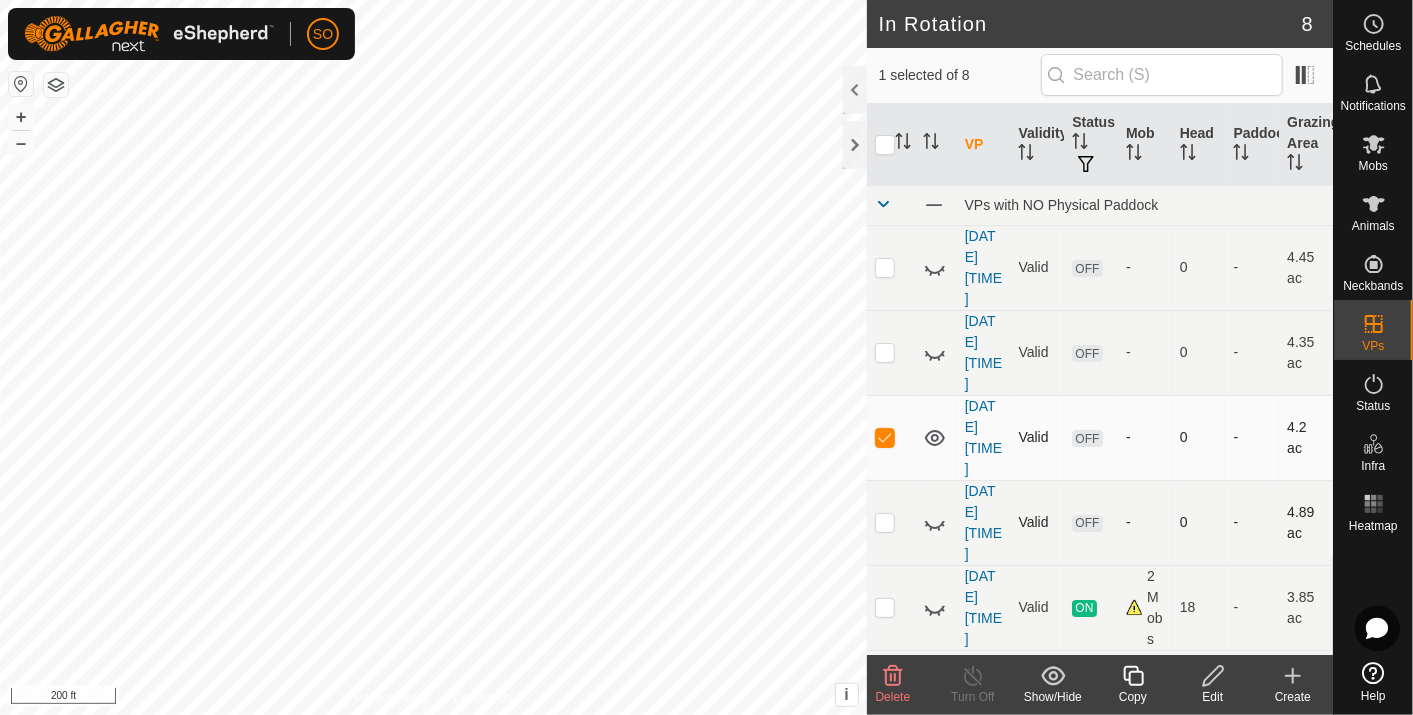 click 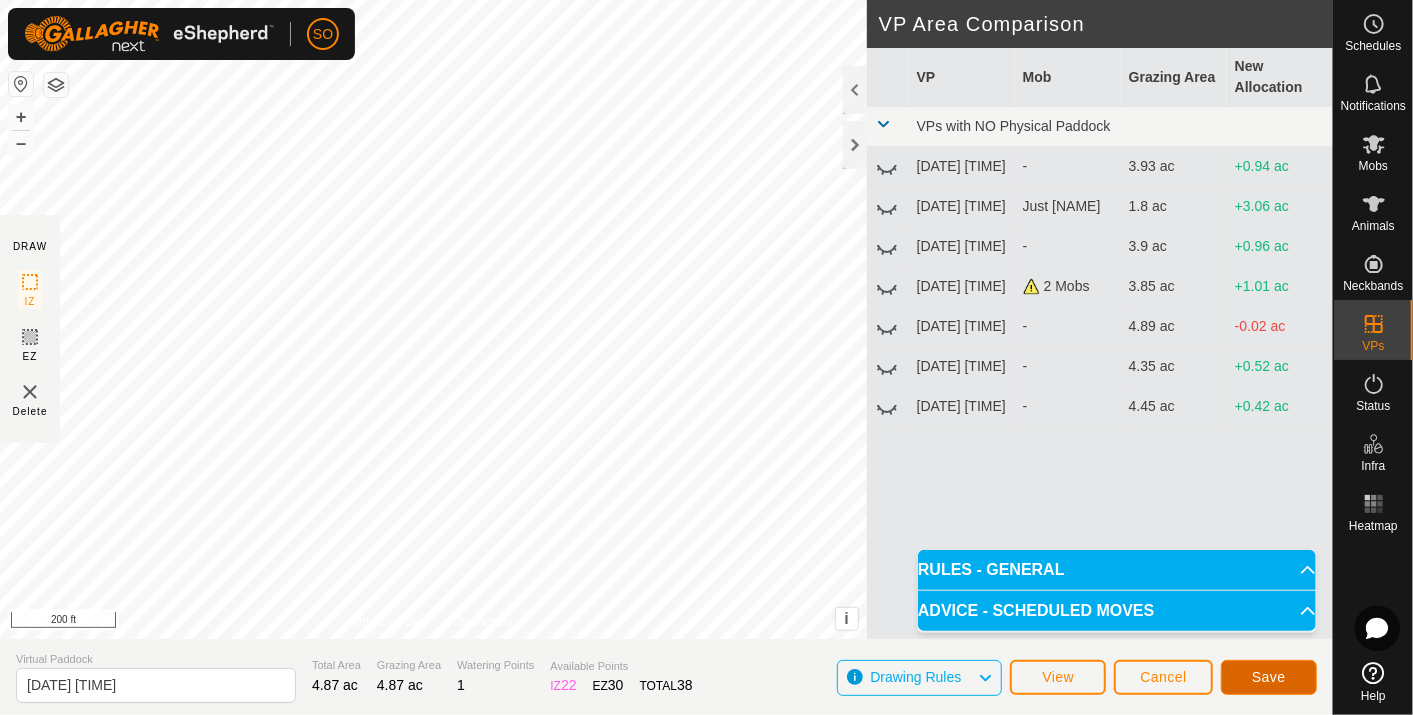click on "Save" 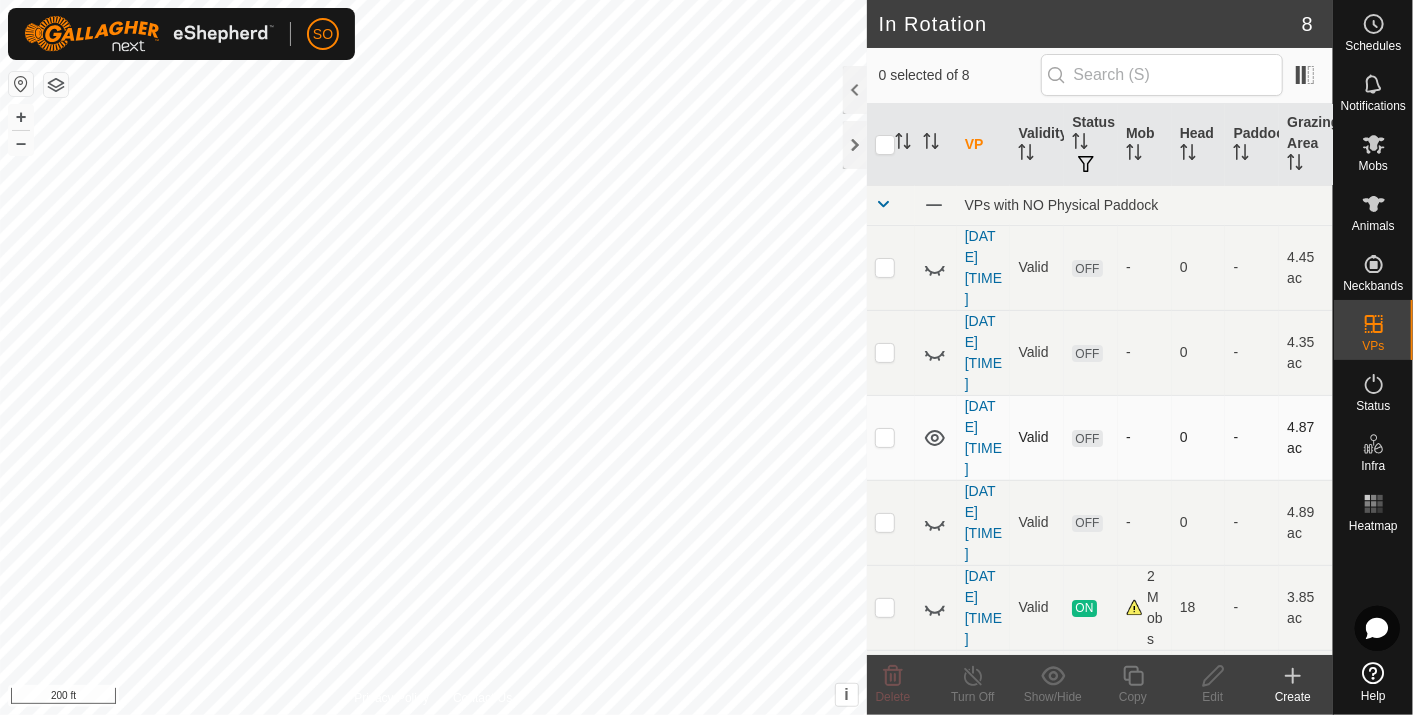 click 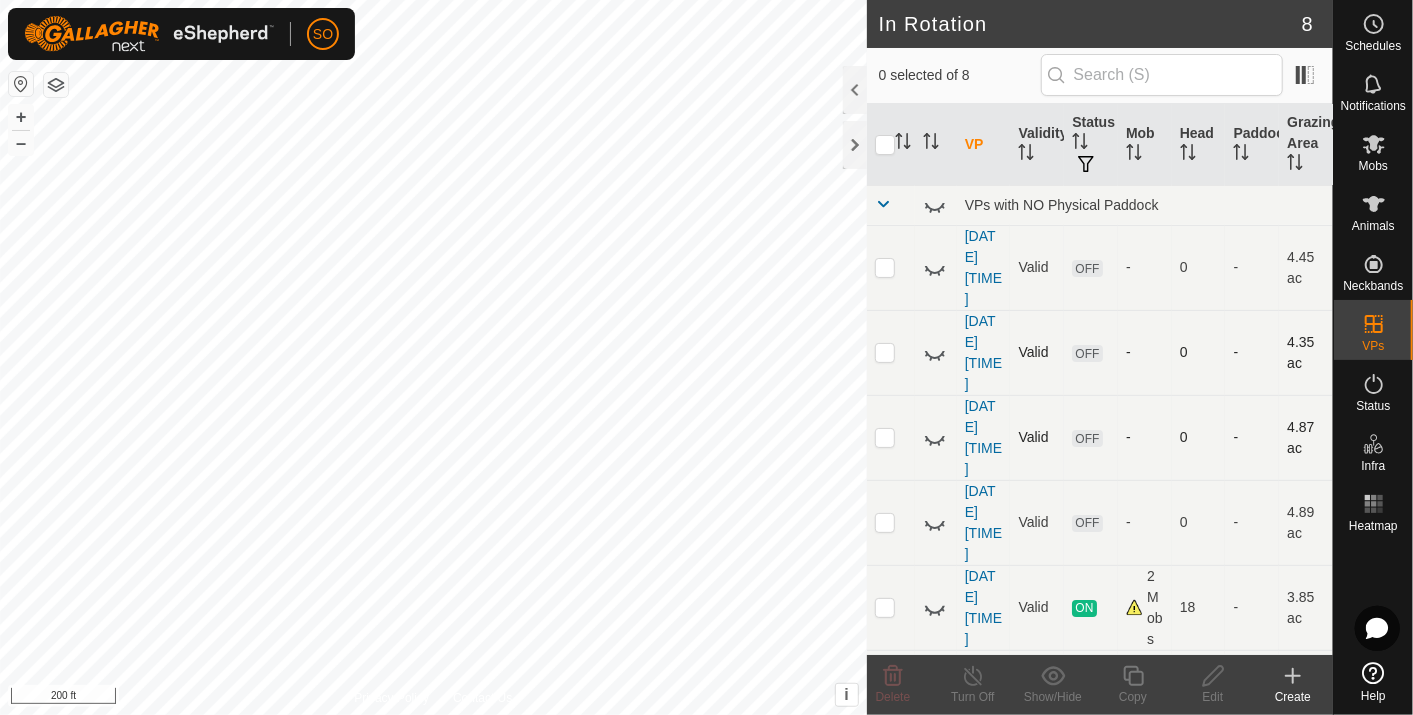 click 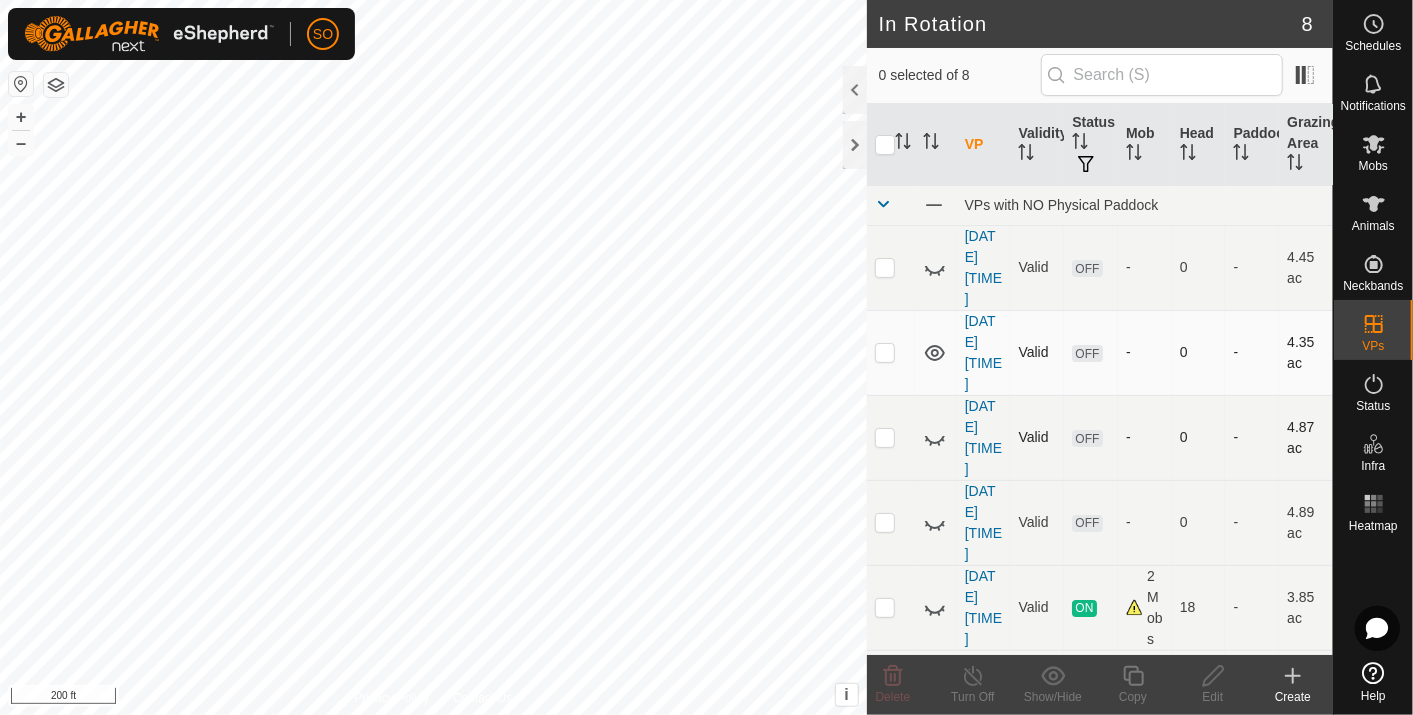 click at bounding box center [885, 352] 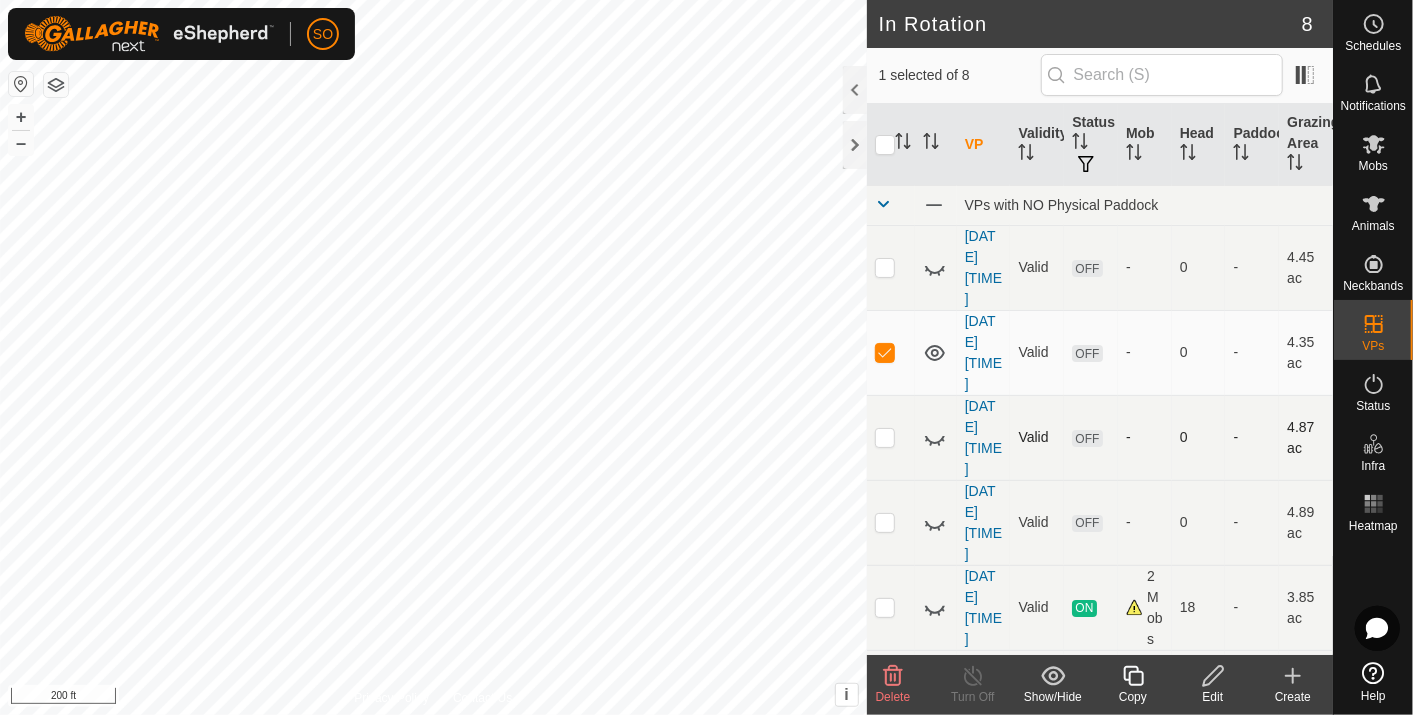 click 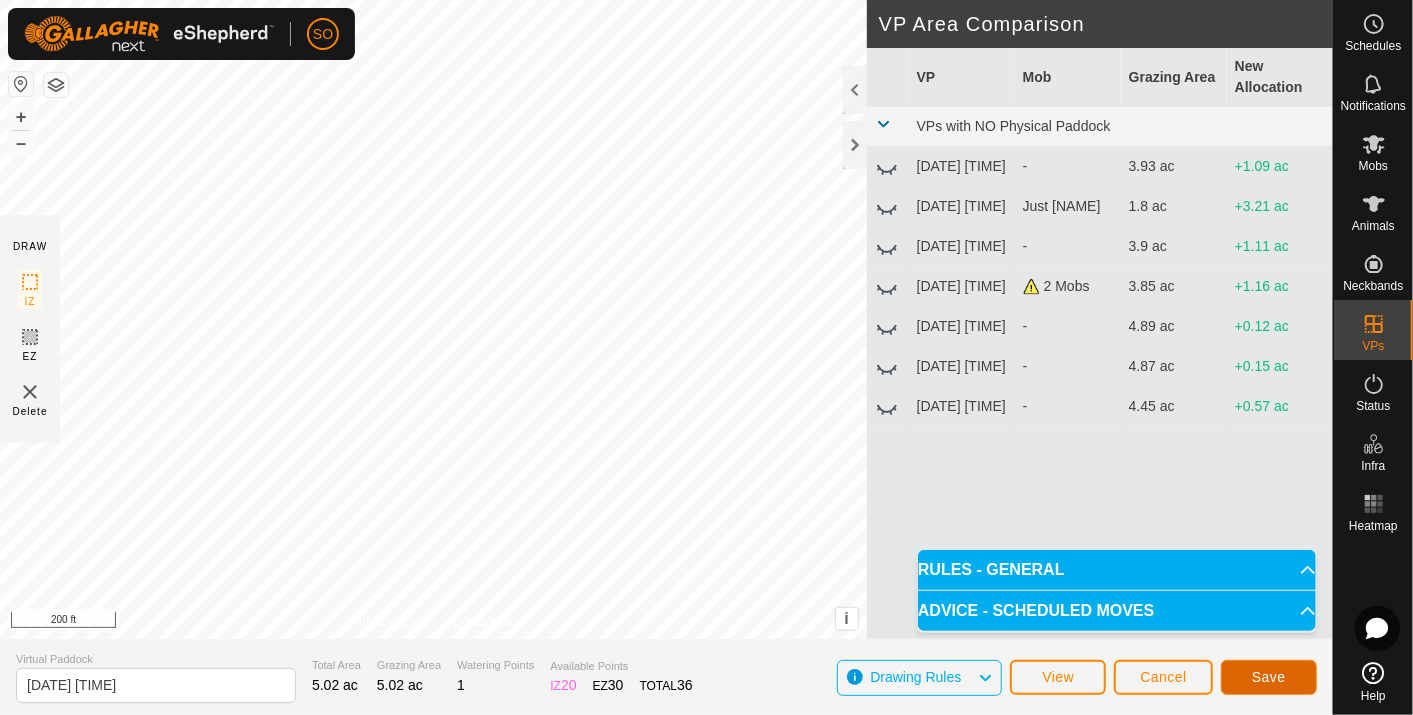 click on "Save" 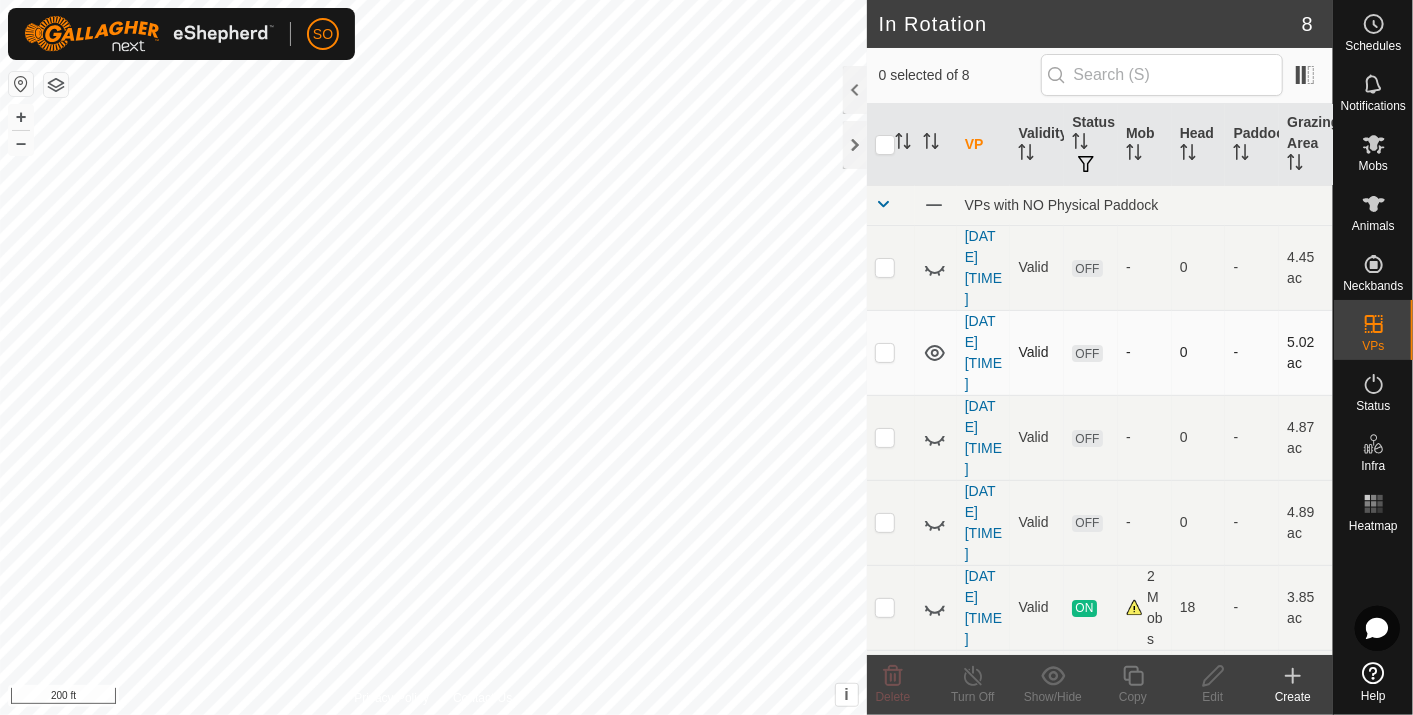 click 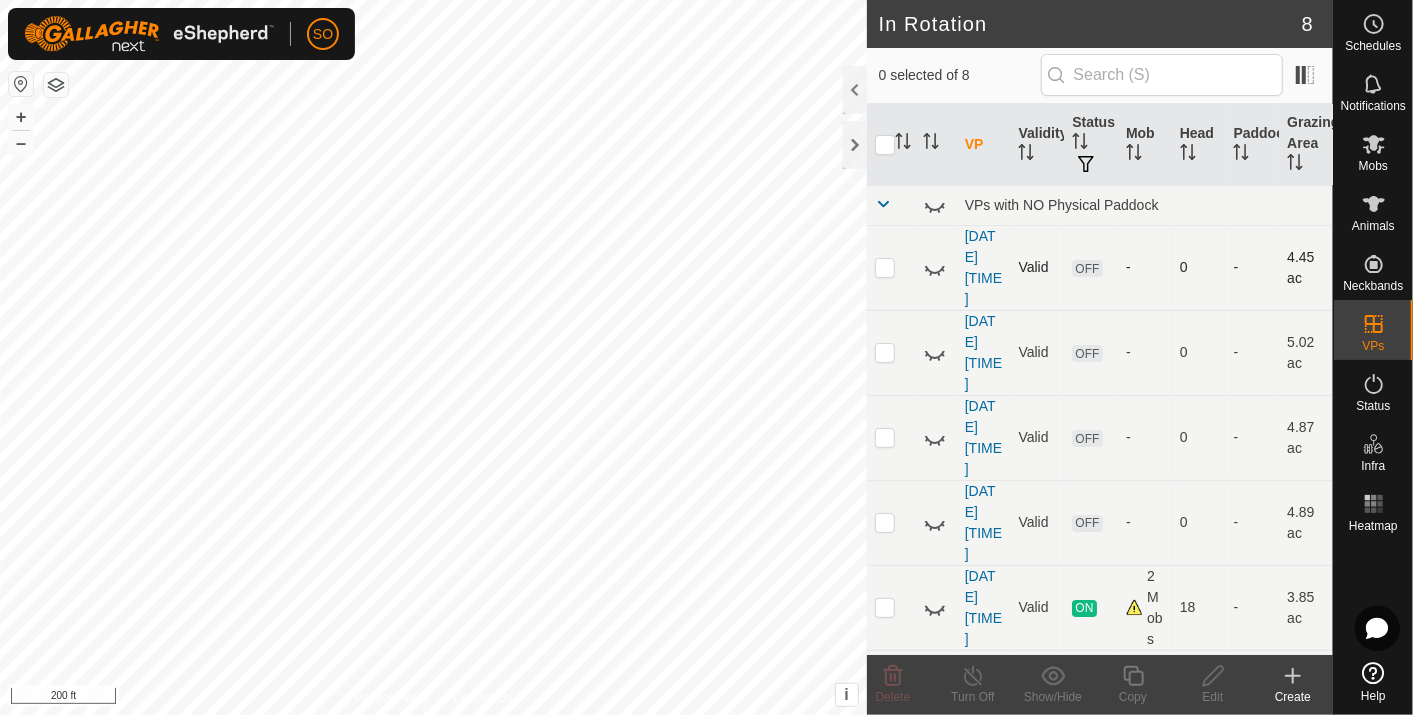 click at bounding box center (885, 267) 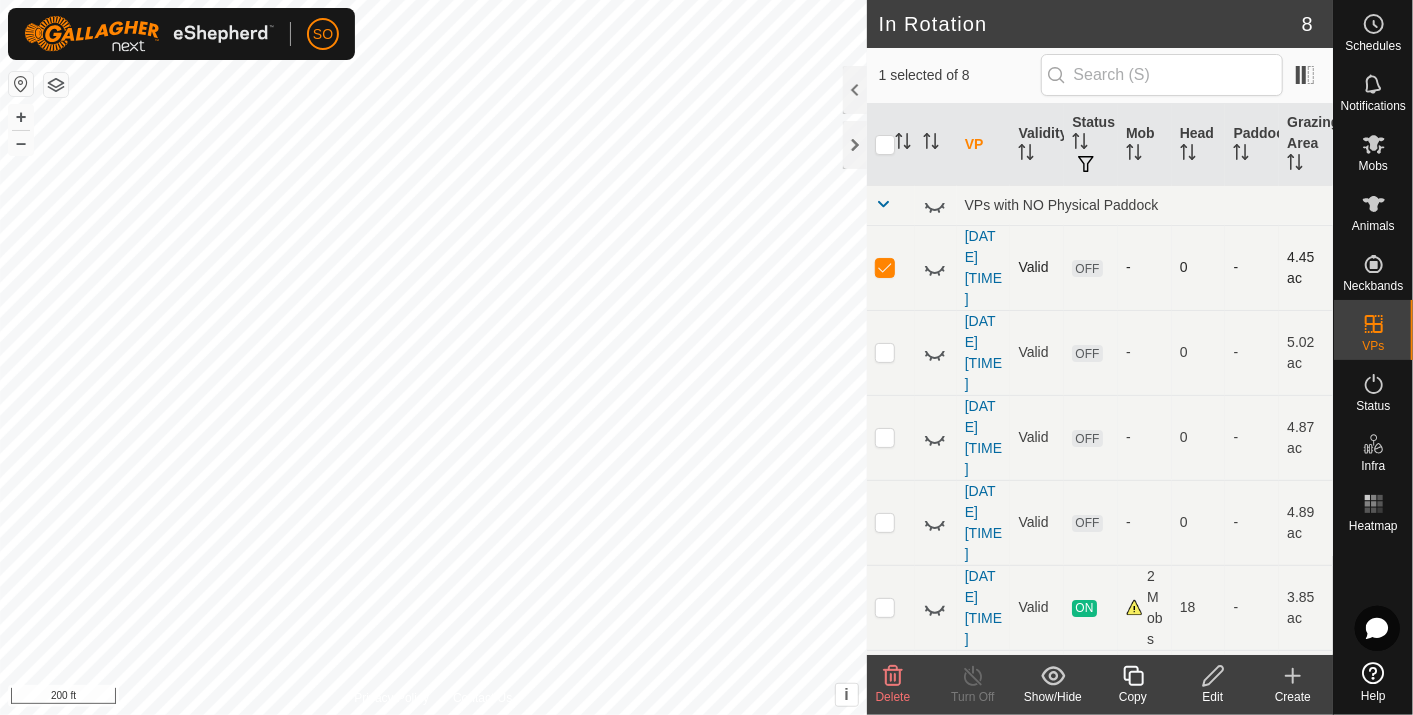 click 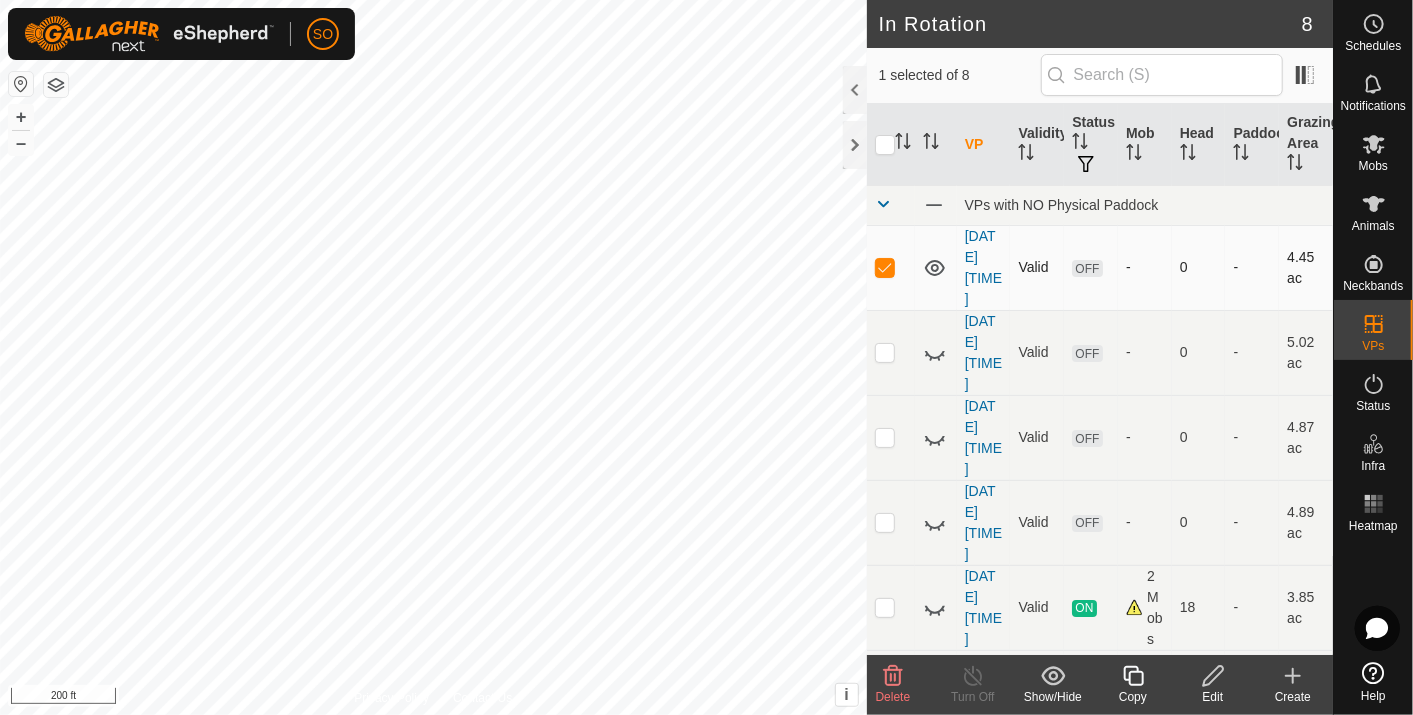 click 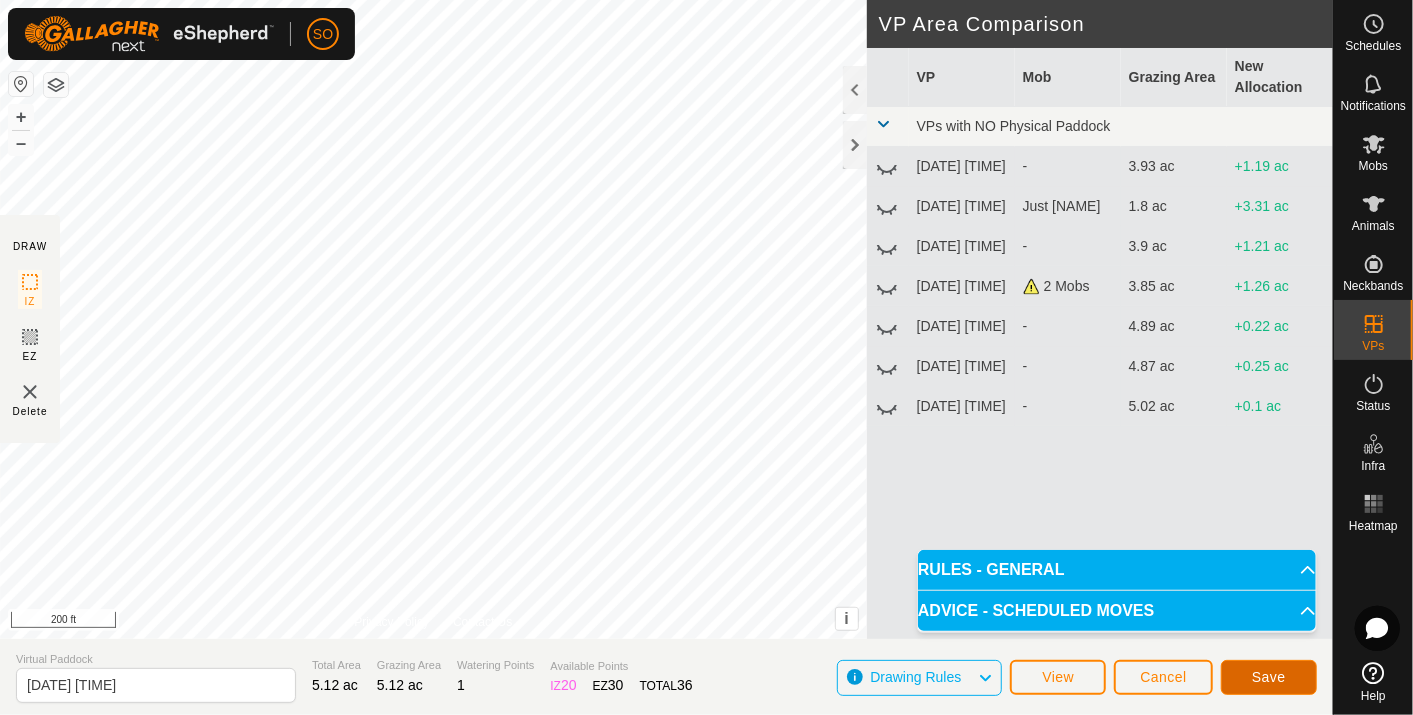 click on "Save" 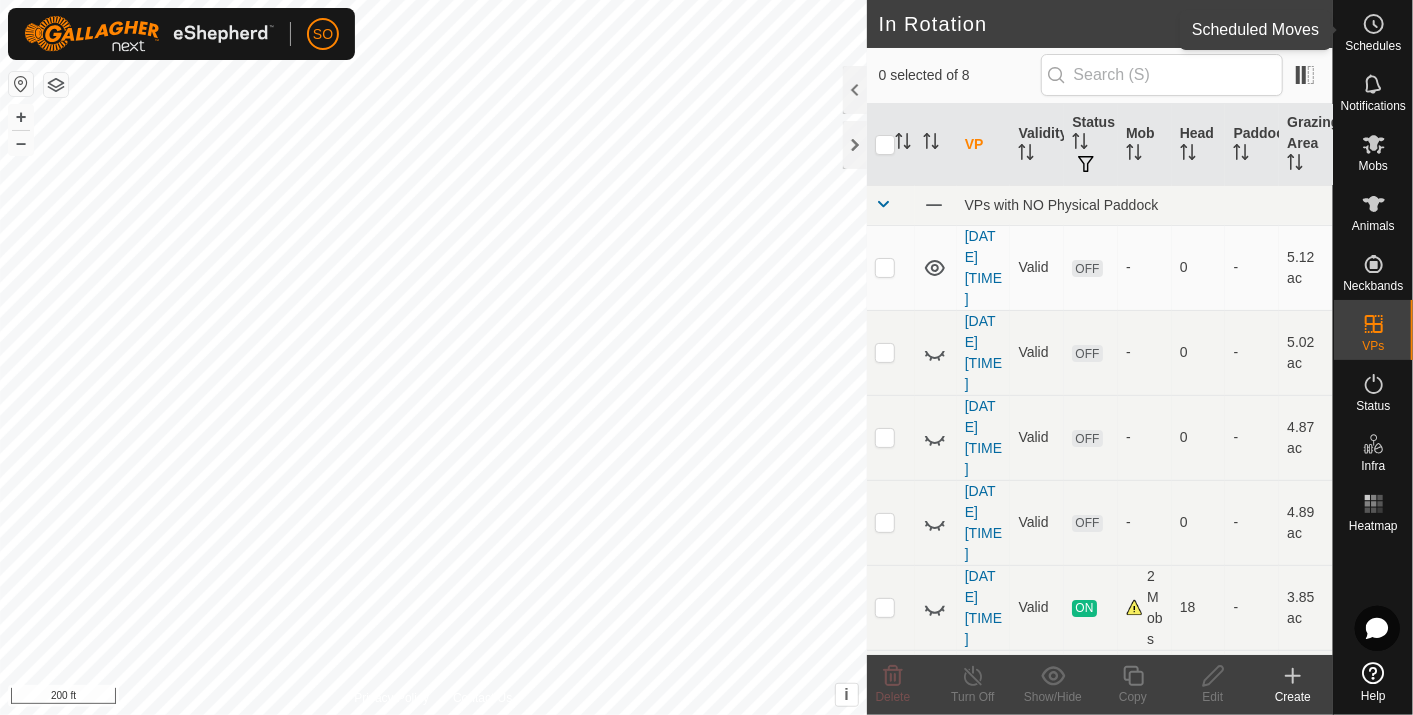 click 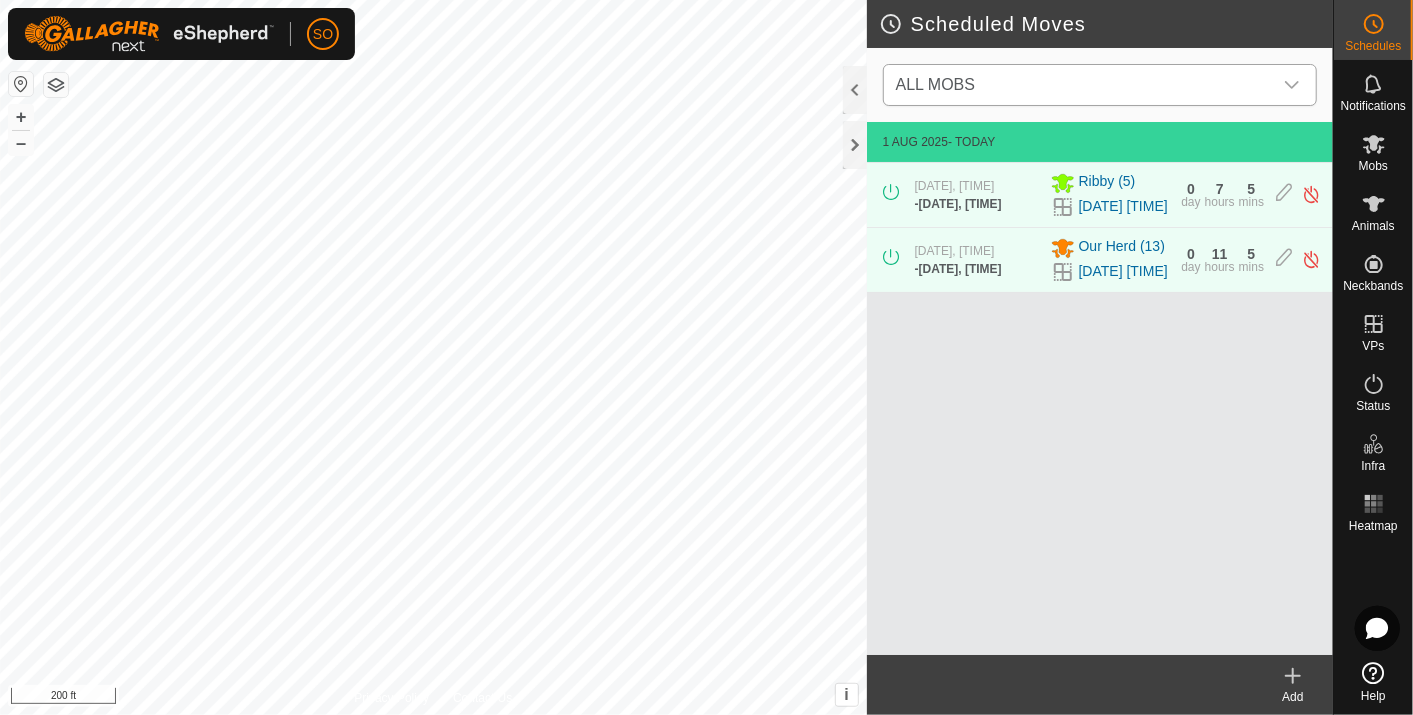 click 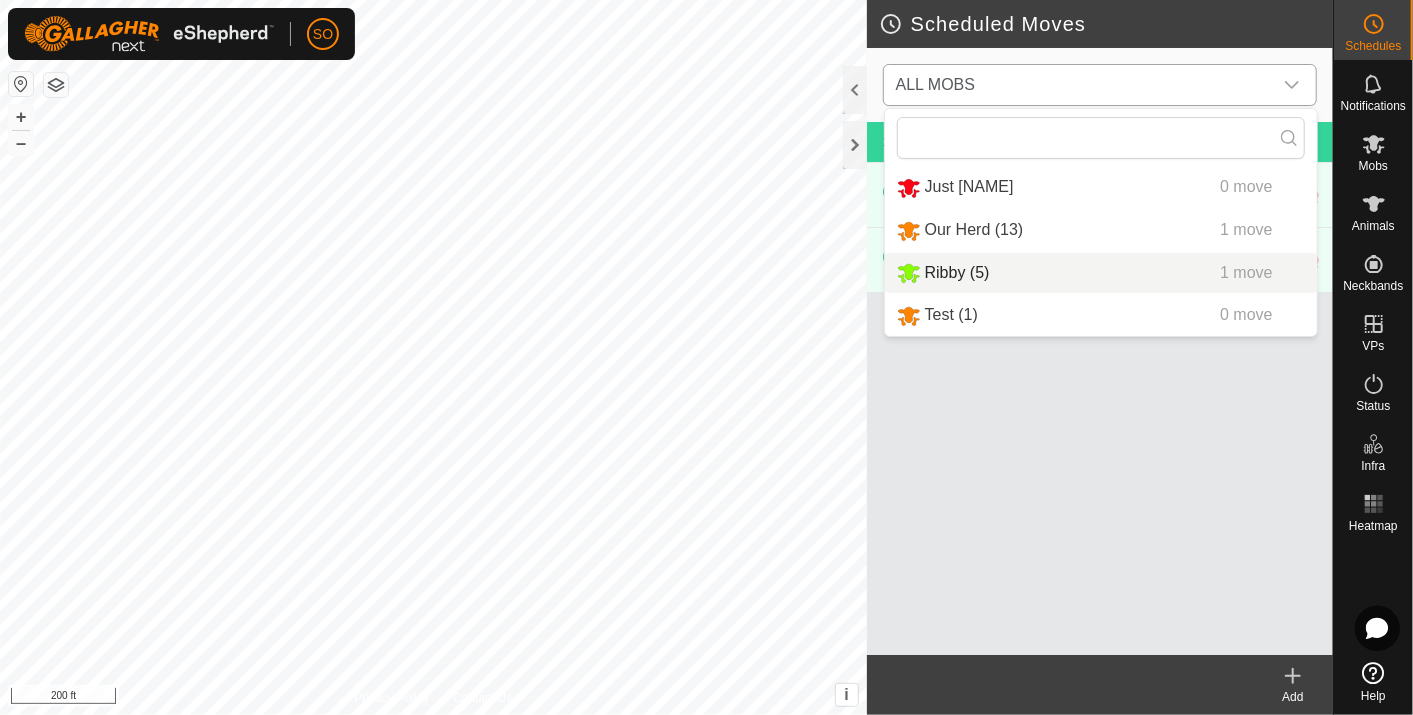 click on "Ribby (5) 1 move" at bounding box center (1101, 273) 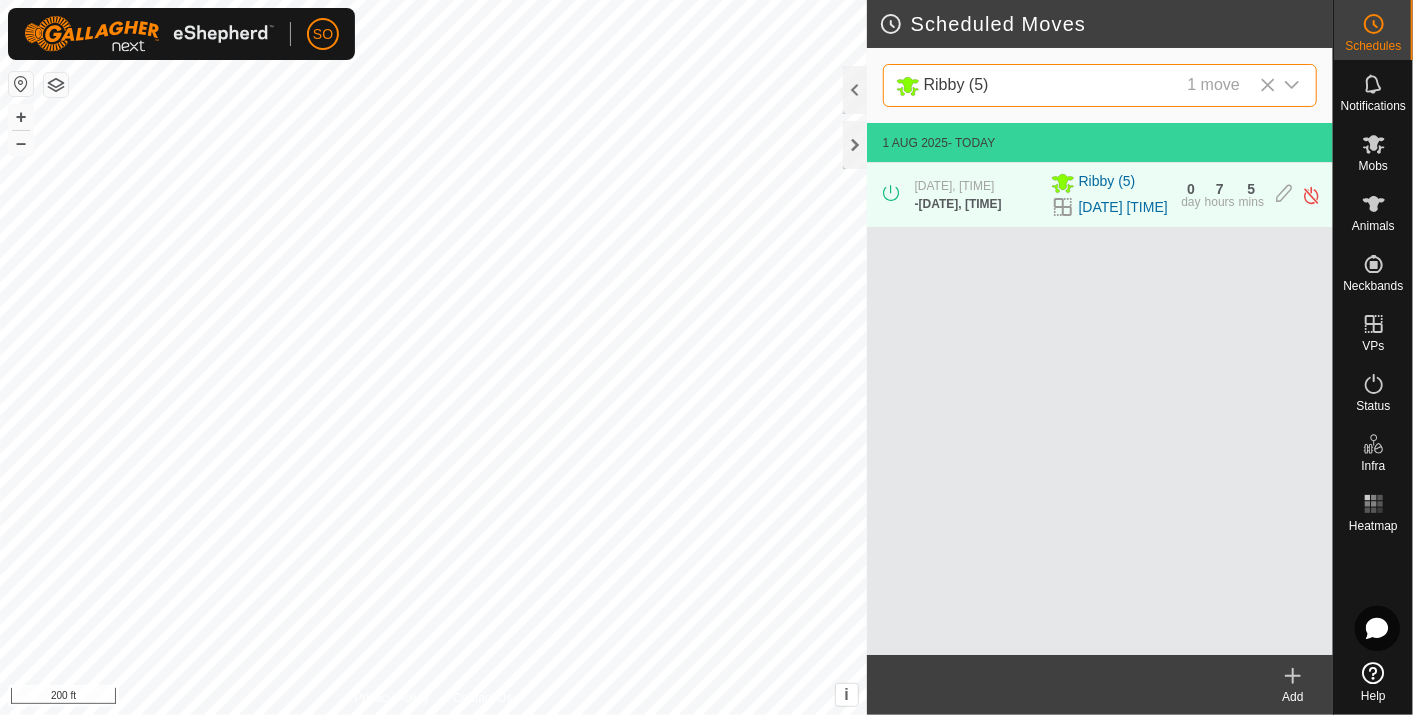 click 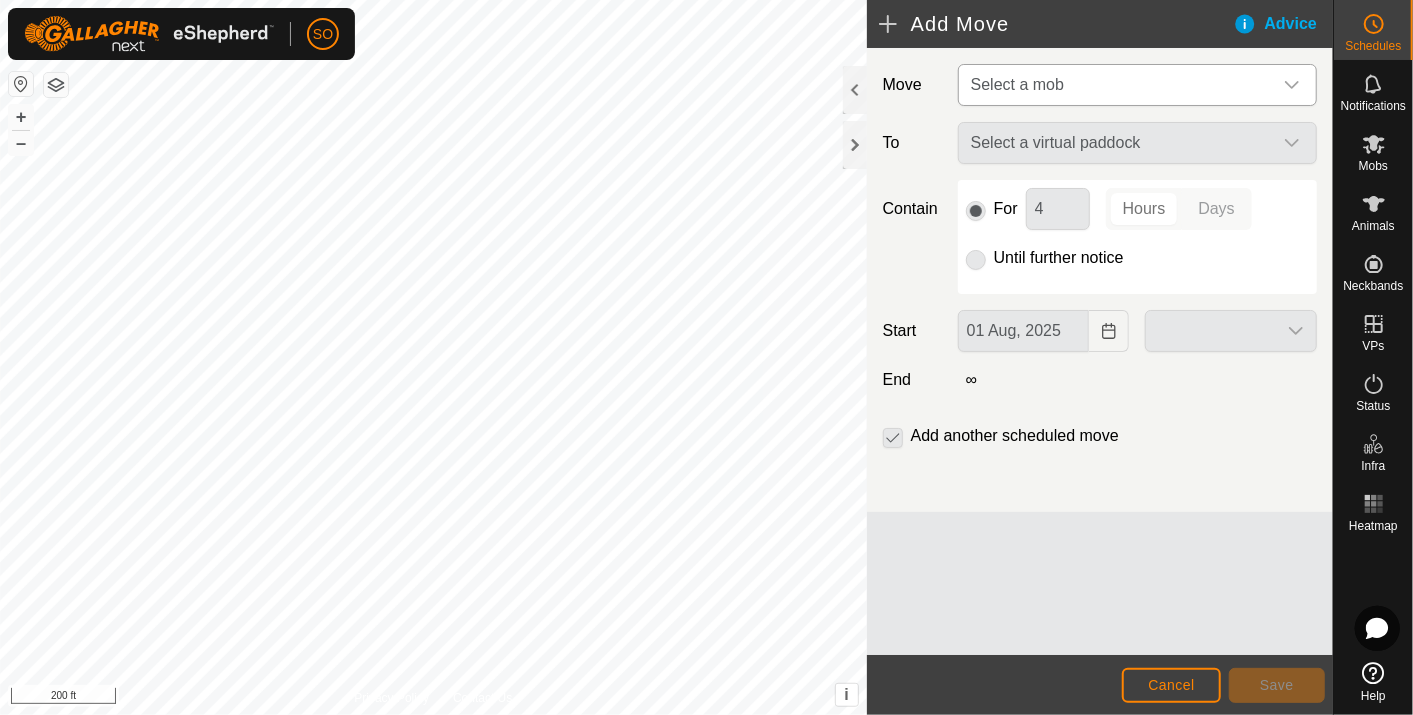click 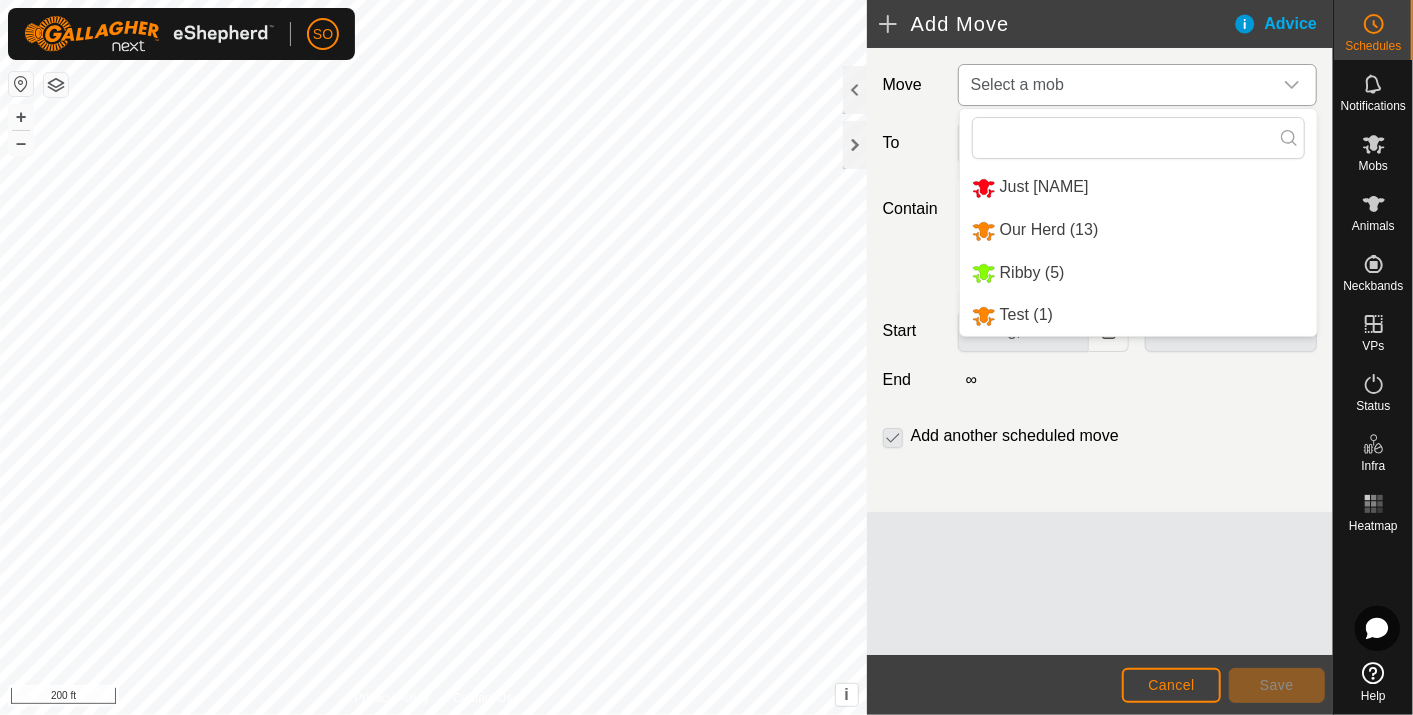 click on "Ribby (5)" at bounding box center [1138, 273] 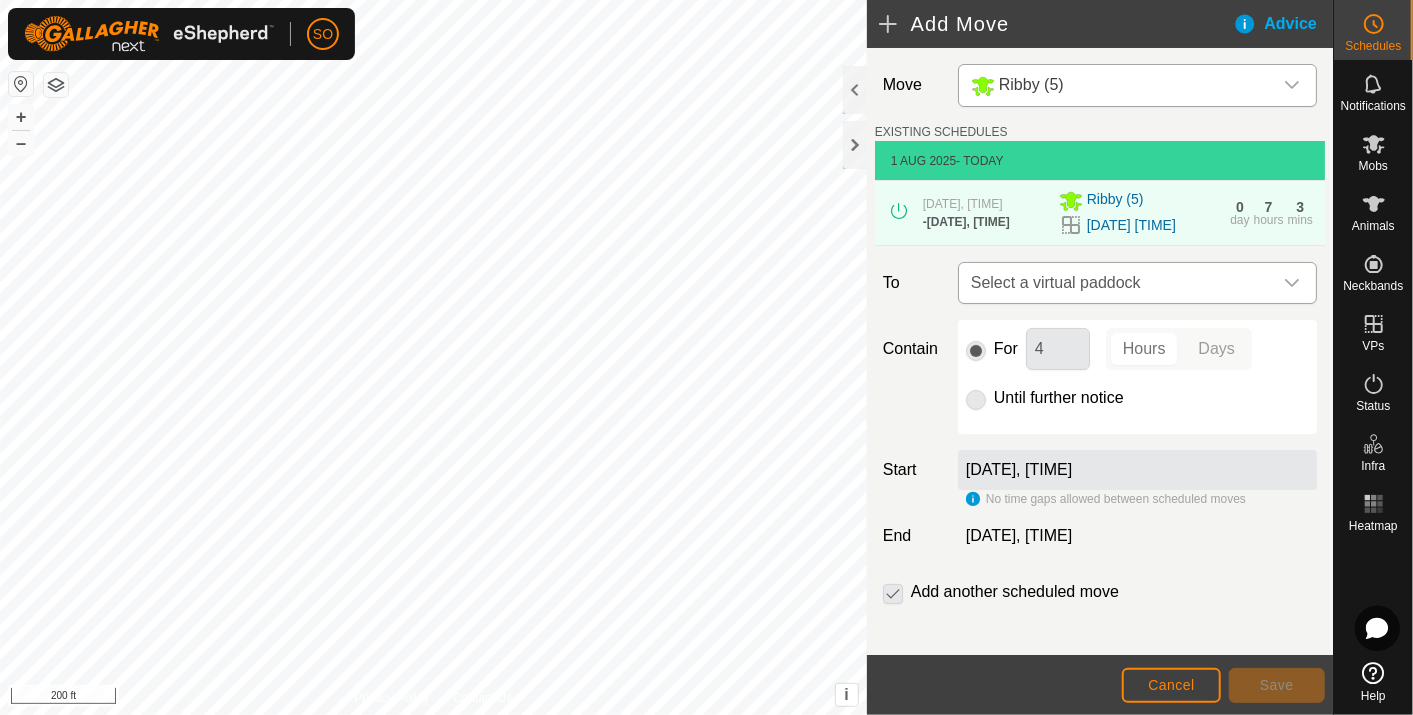 click 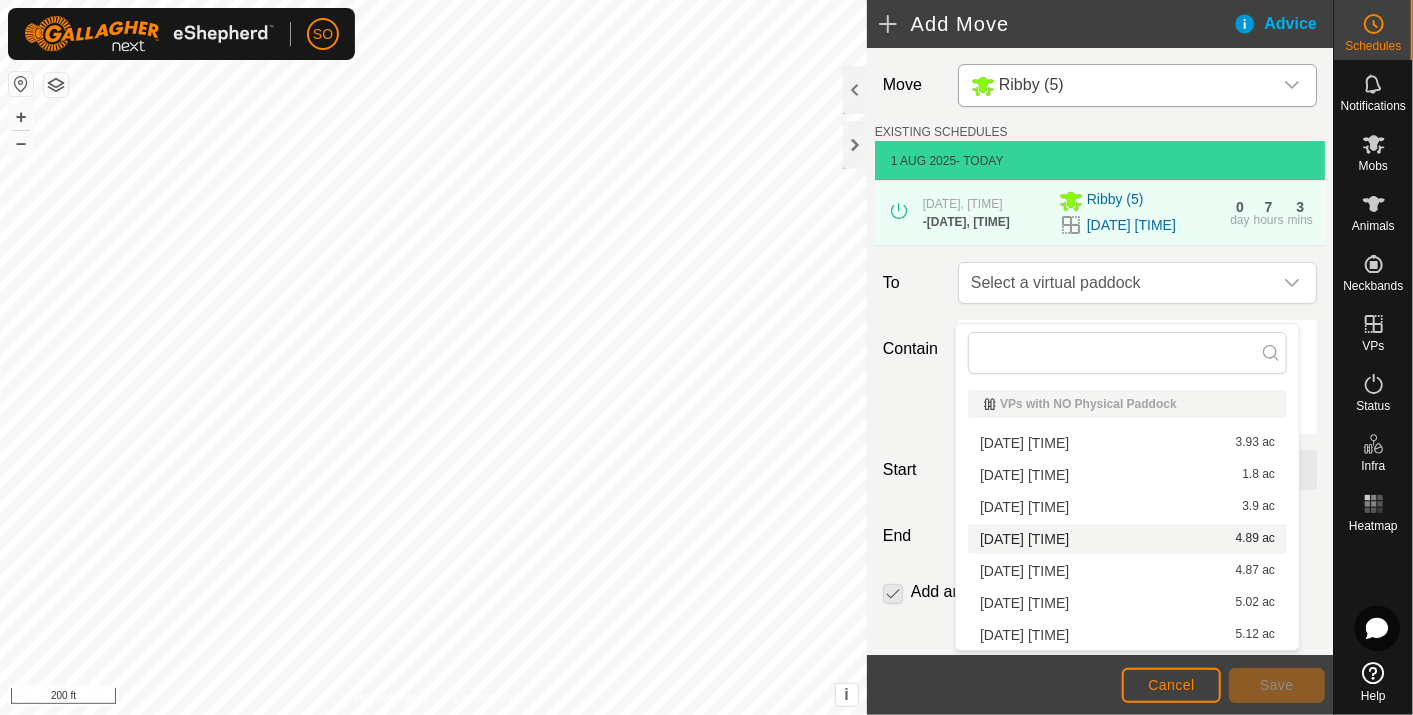 click on "[DATE] [TIME] 4.89 ac" at bounding box center (1127, 539) 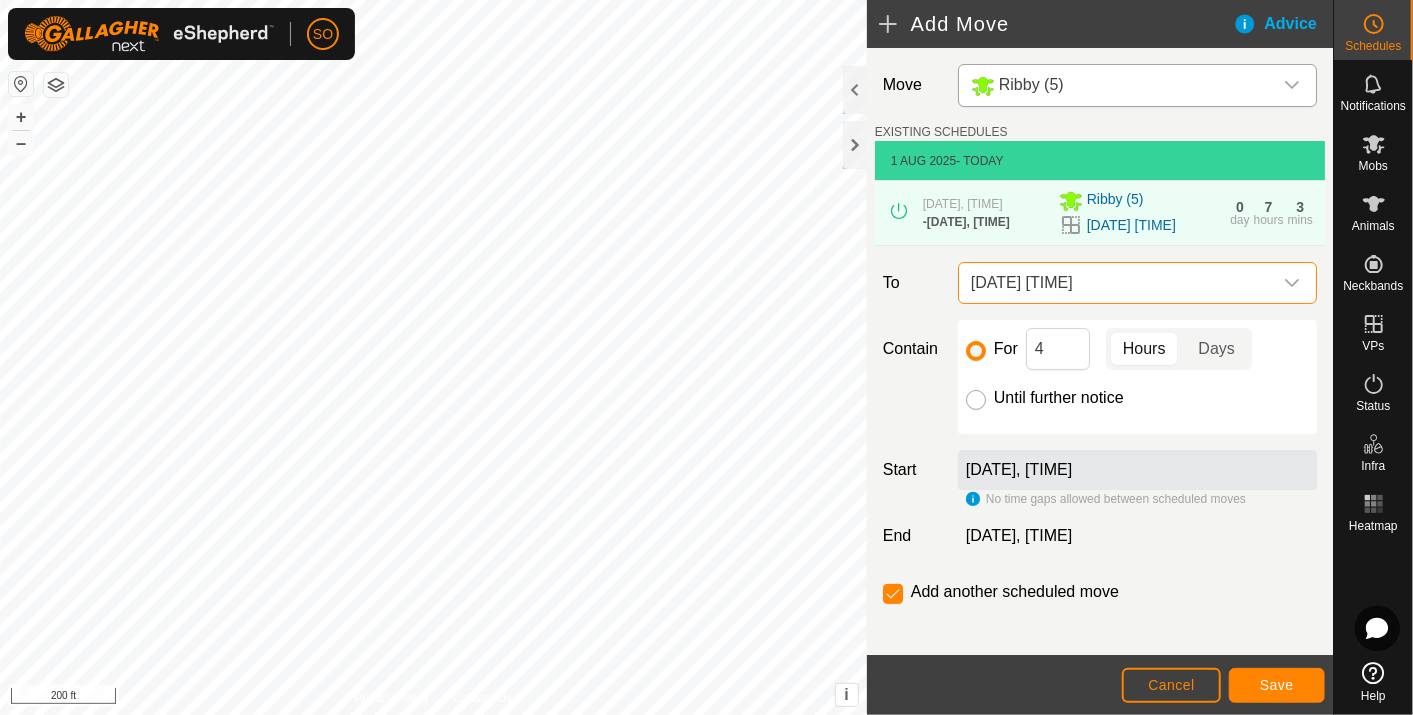 click on "Until further notice" at bounding box center (976, 400) 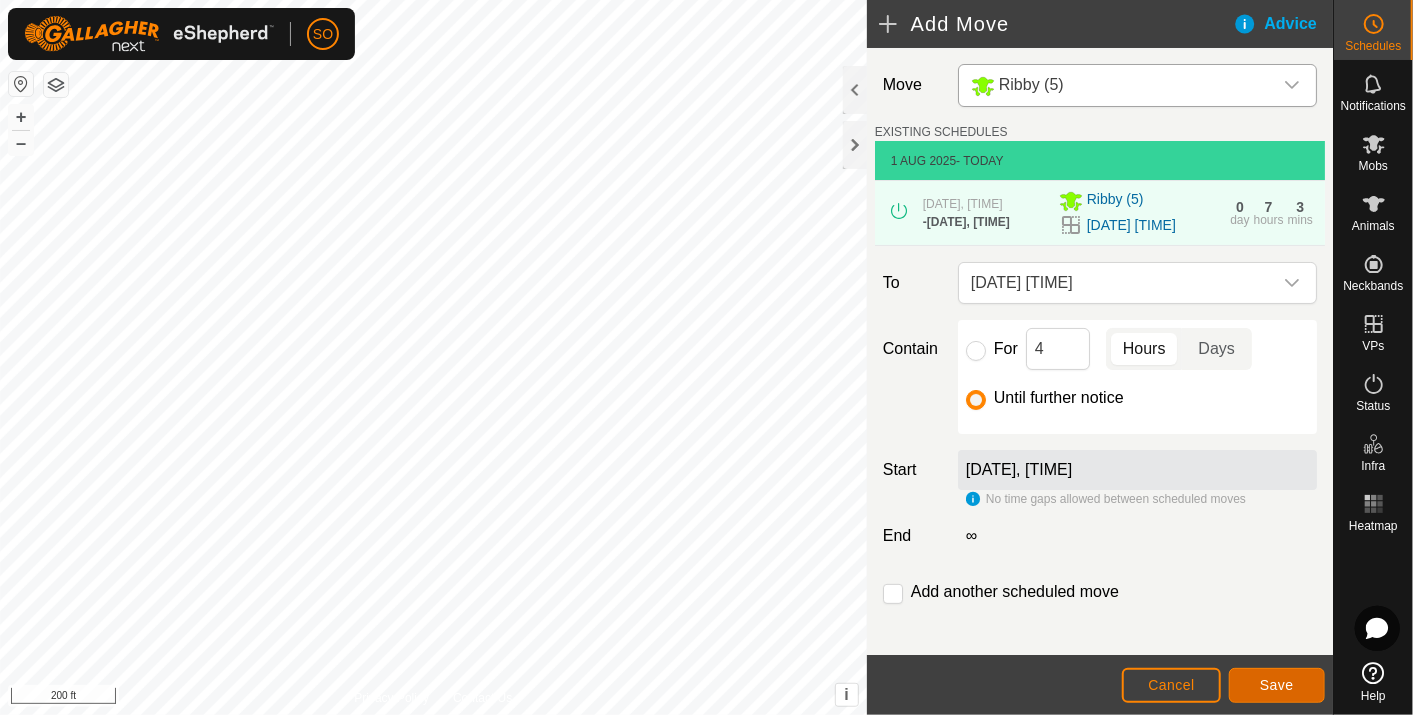 click on "Save" 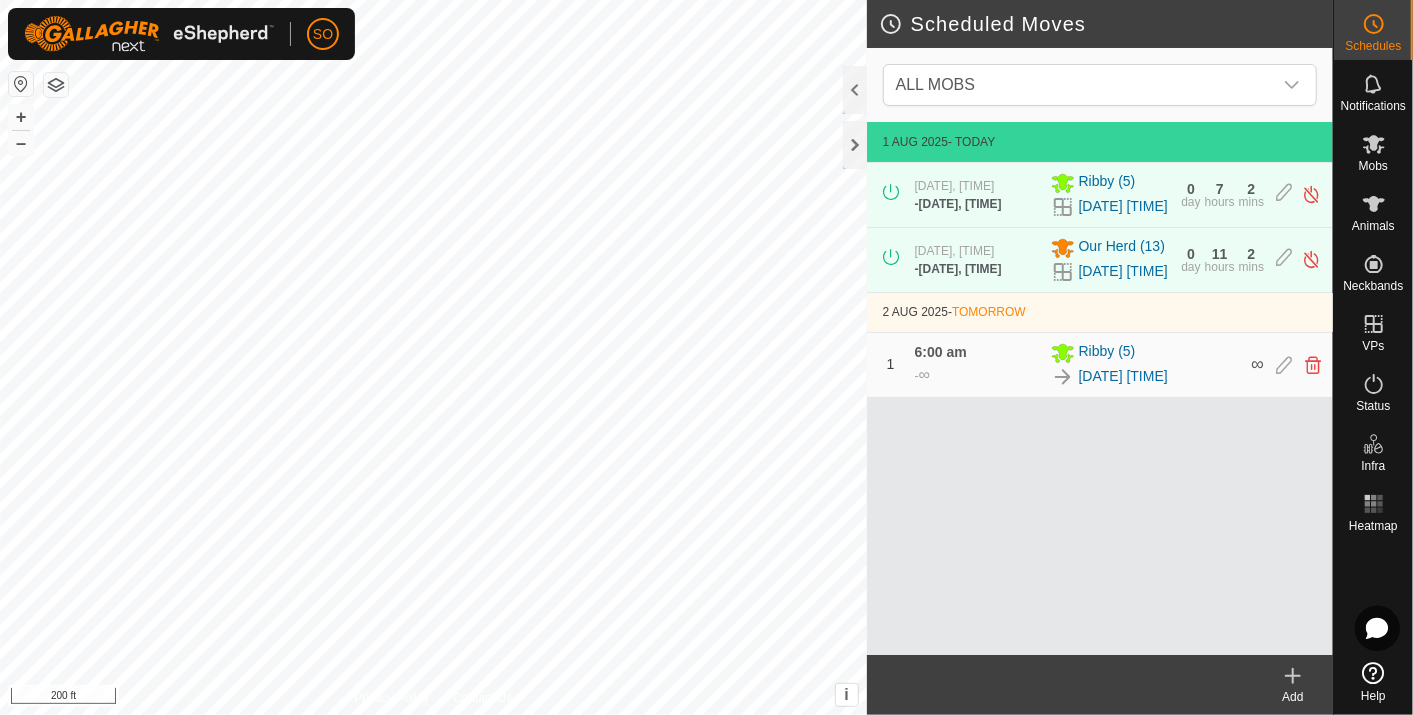 click 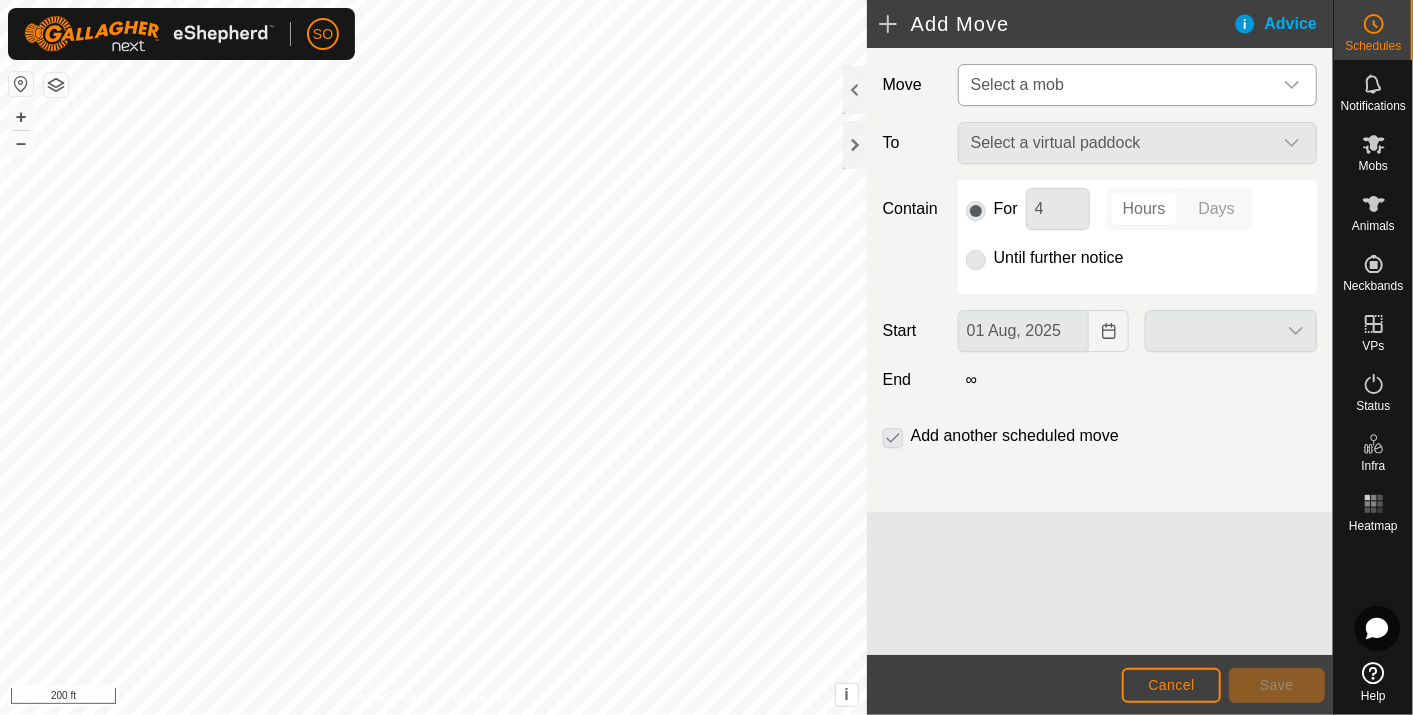 click 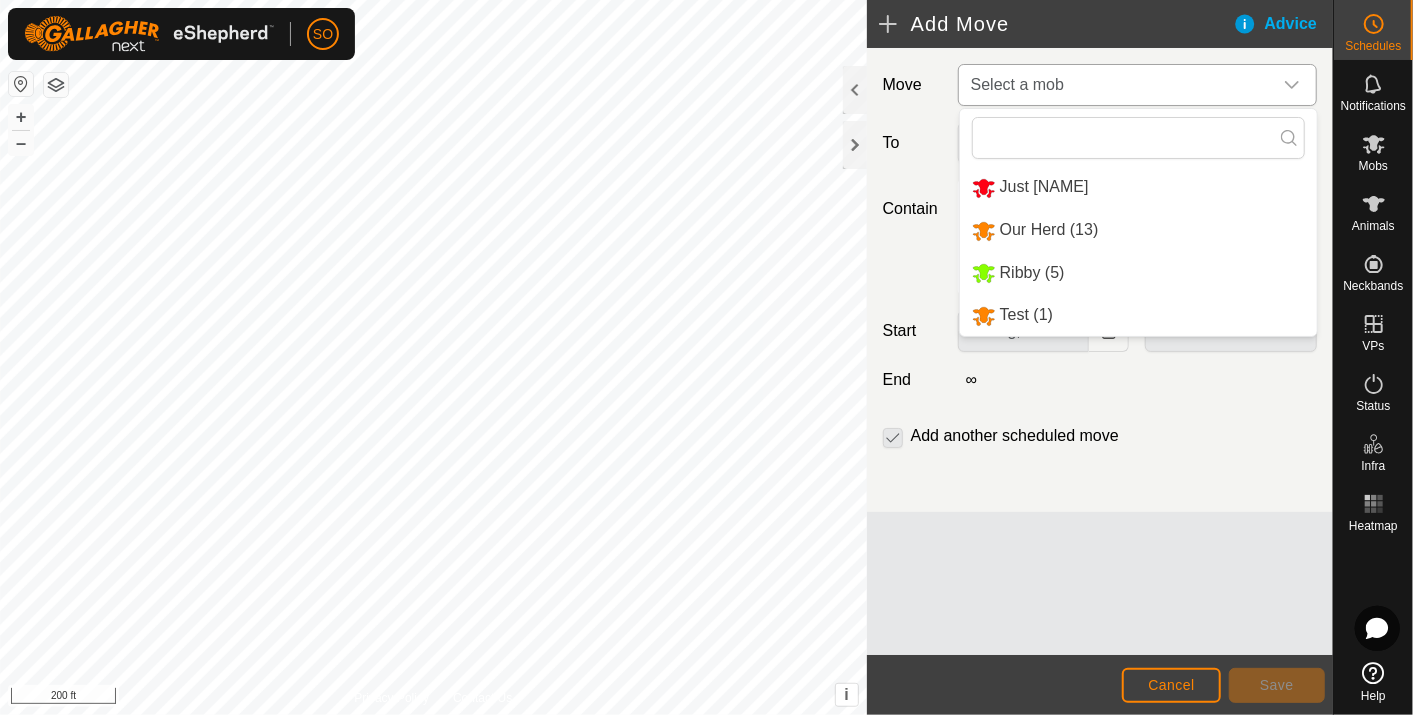 click on "Our Herd (13)" at bounding box center (1138, 230) 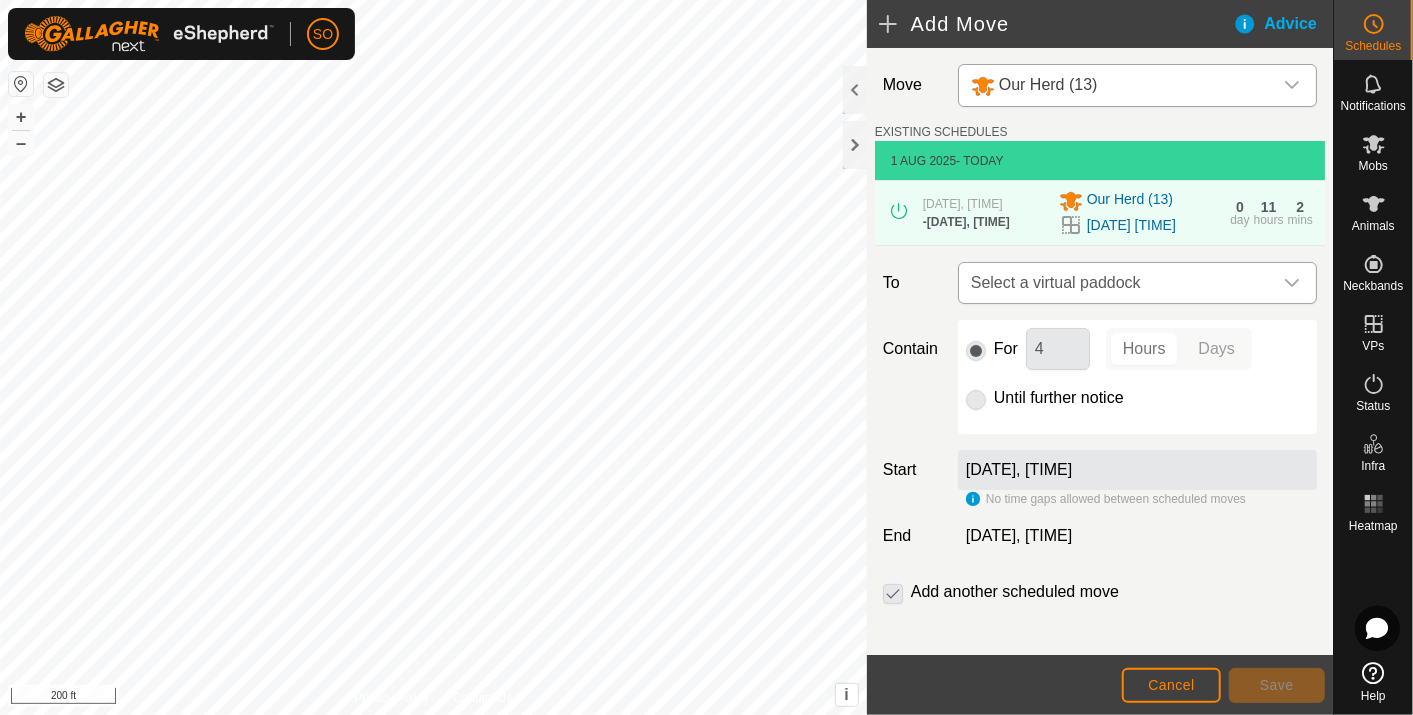 click 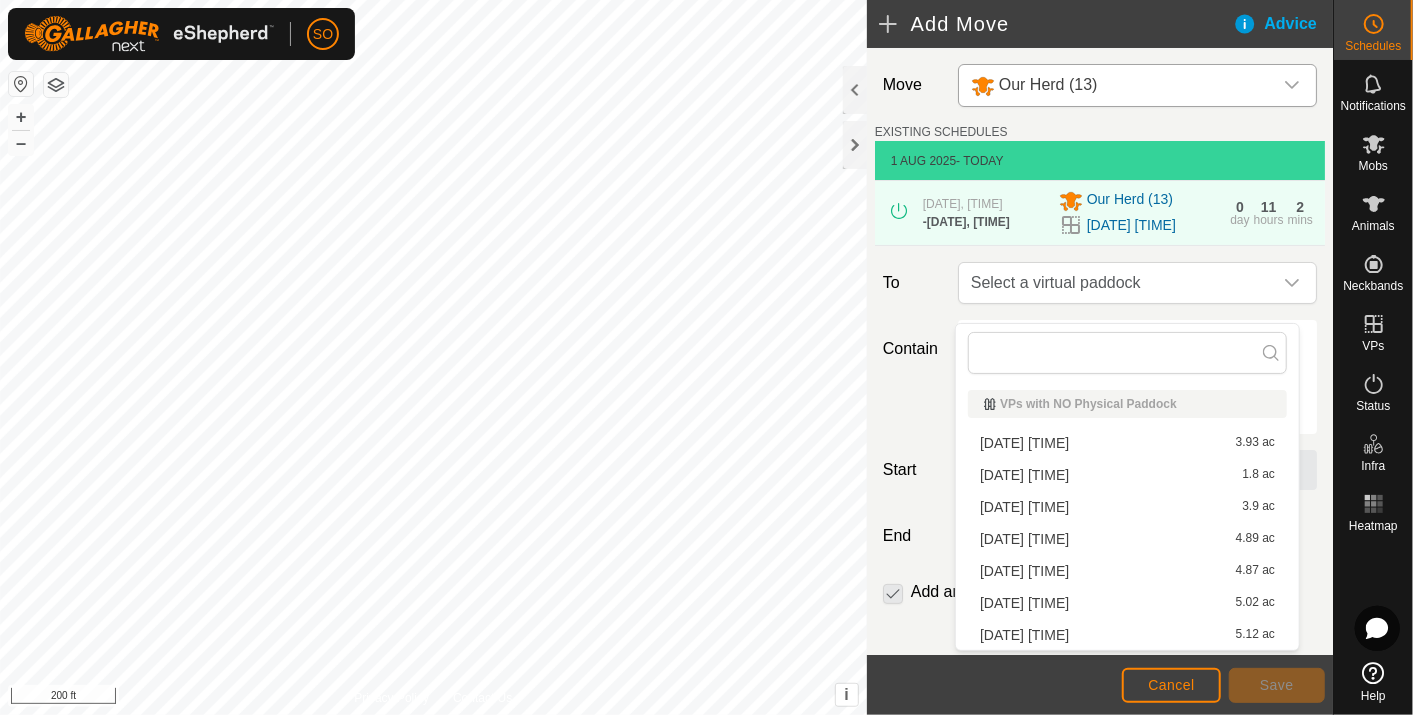 click on "[DATE] [TIME] 4.89 ac" at bounding box center (1127, 539) 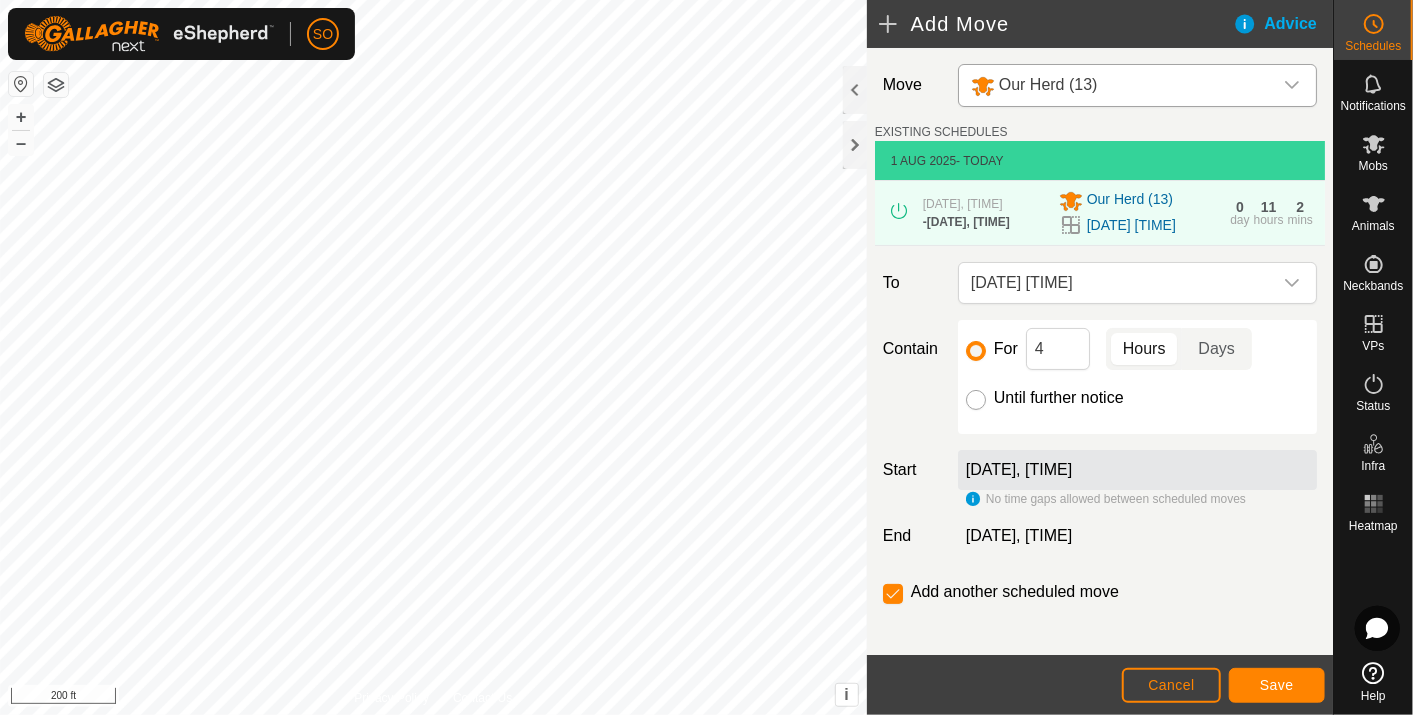 click on "Until further notice" at bounding box center (976, 400) 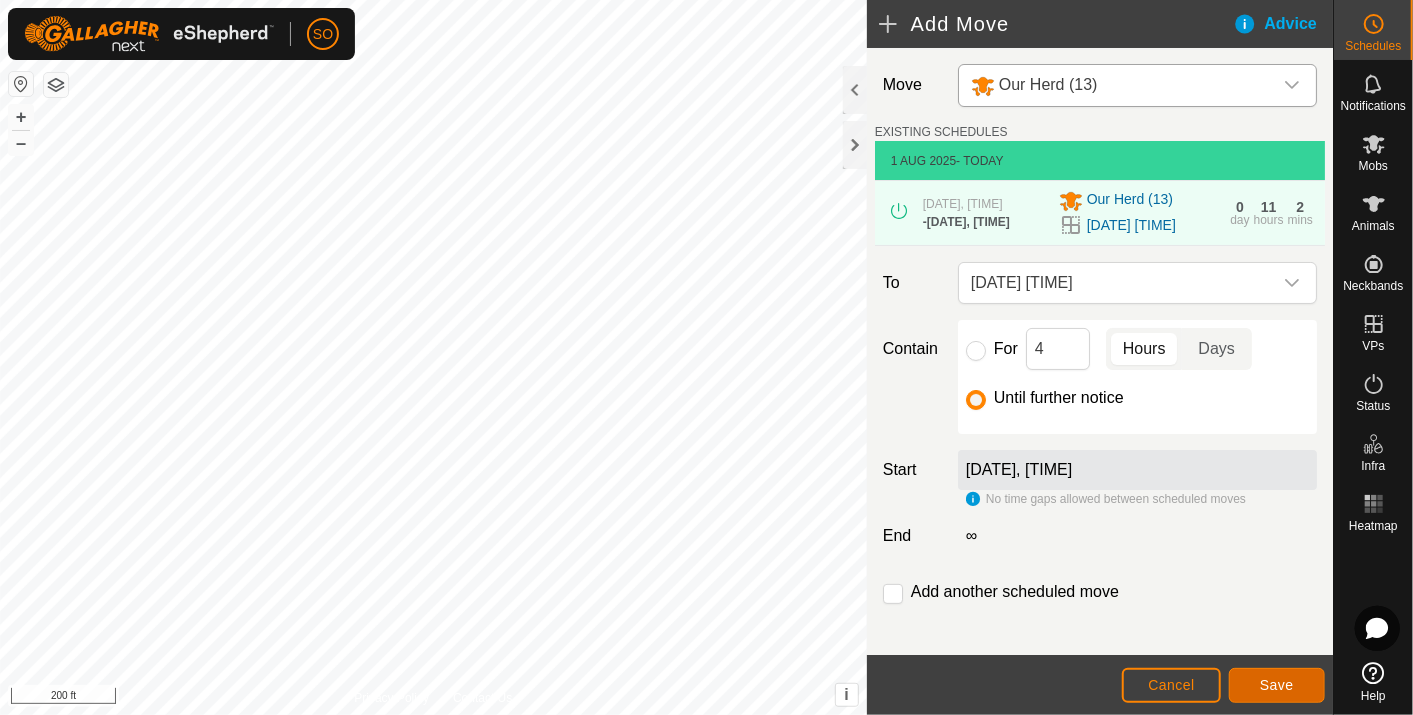 click on "Save" 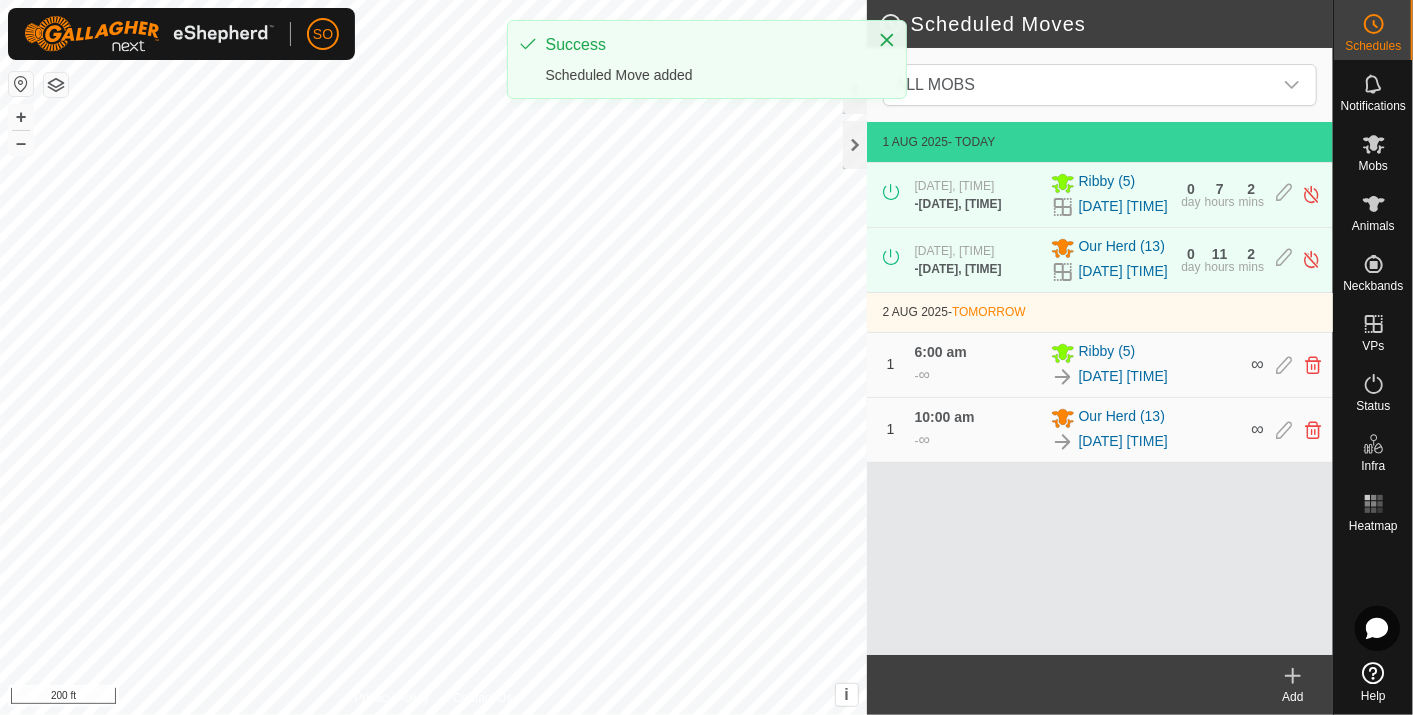 click 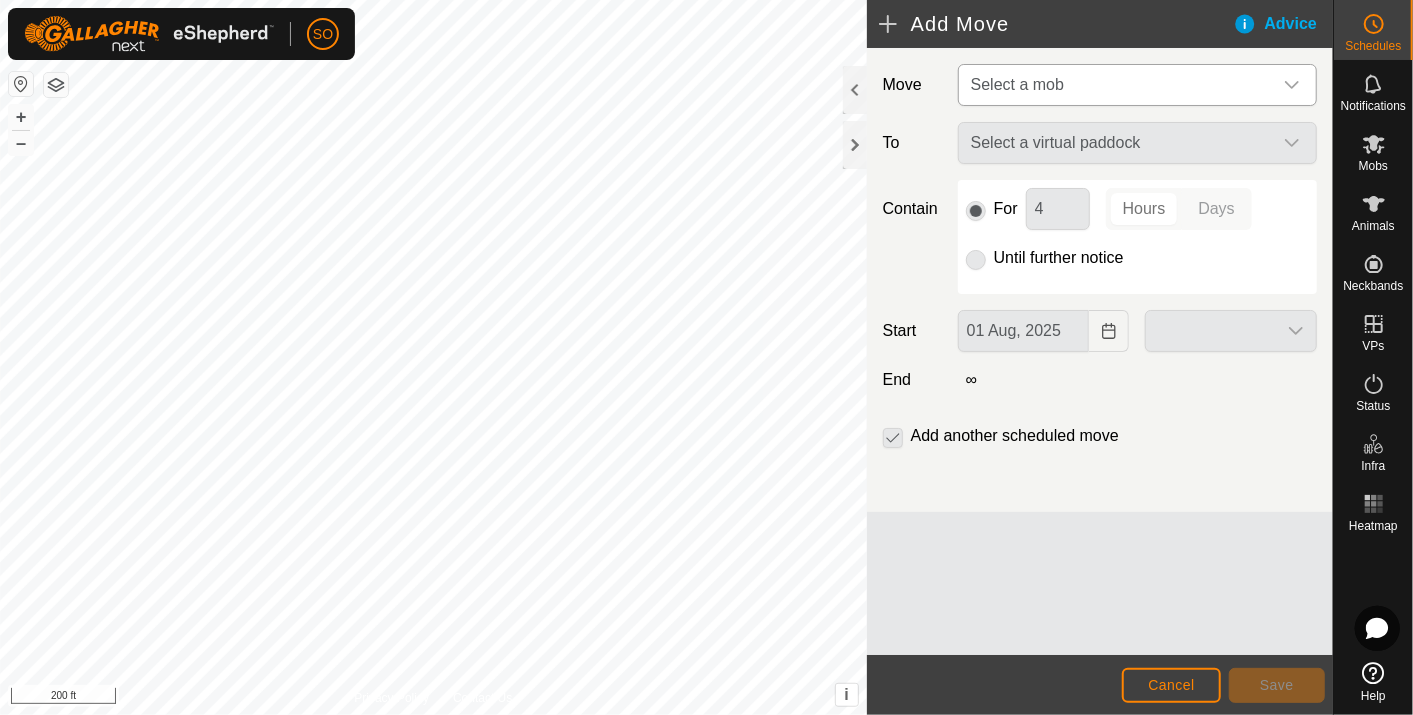 click 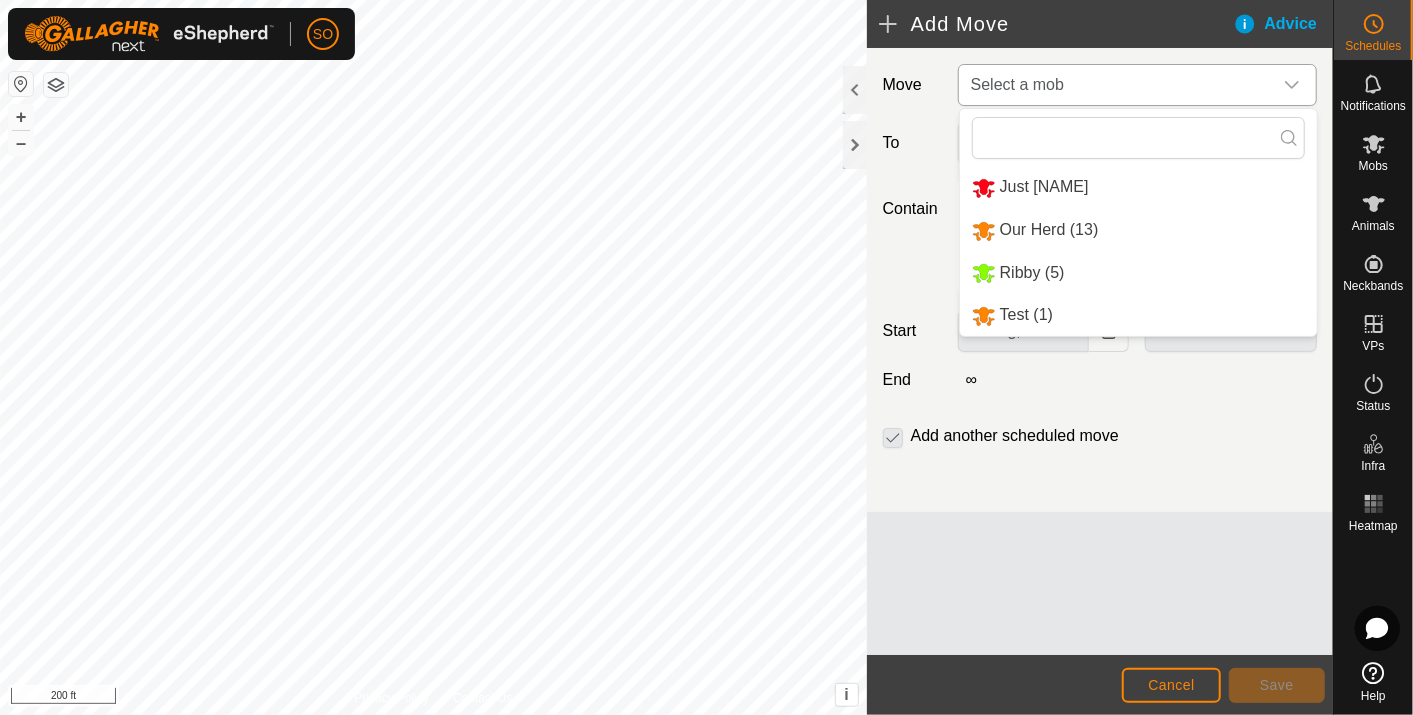 click on "Ribby (5)" at bounding box center (1138, 273) 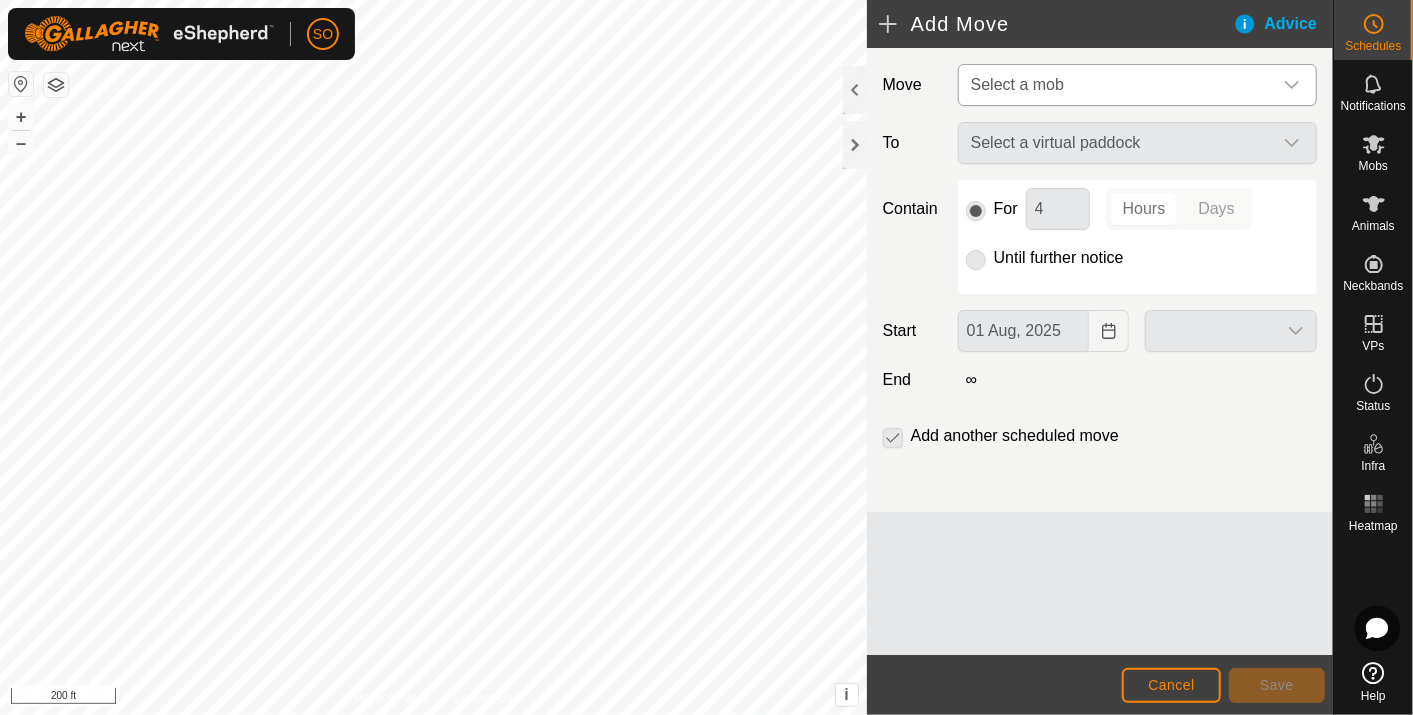 type on "[DATE], [YEAR]" 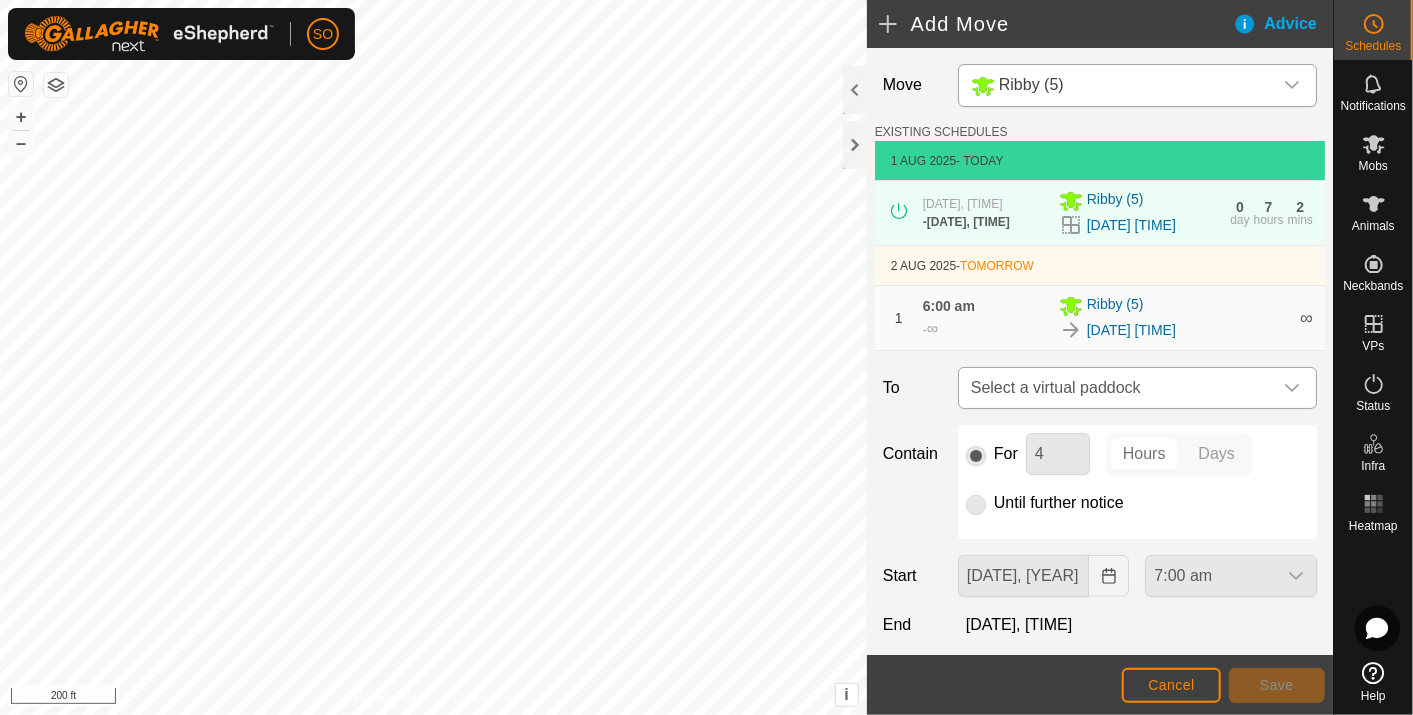 click 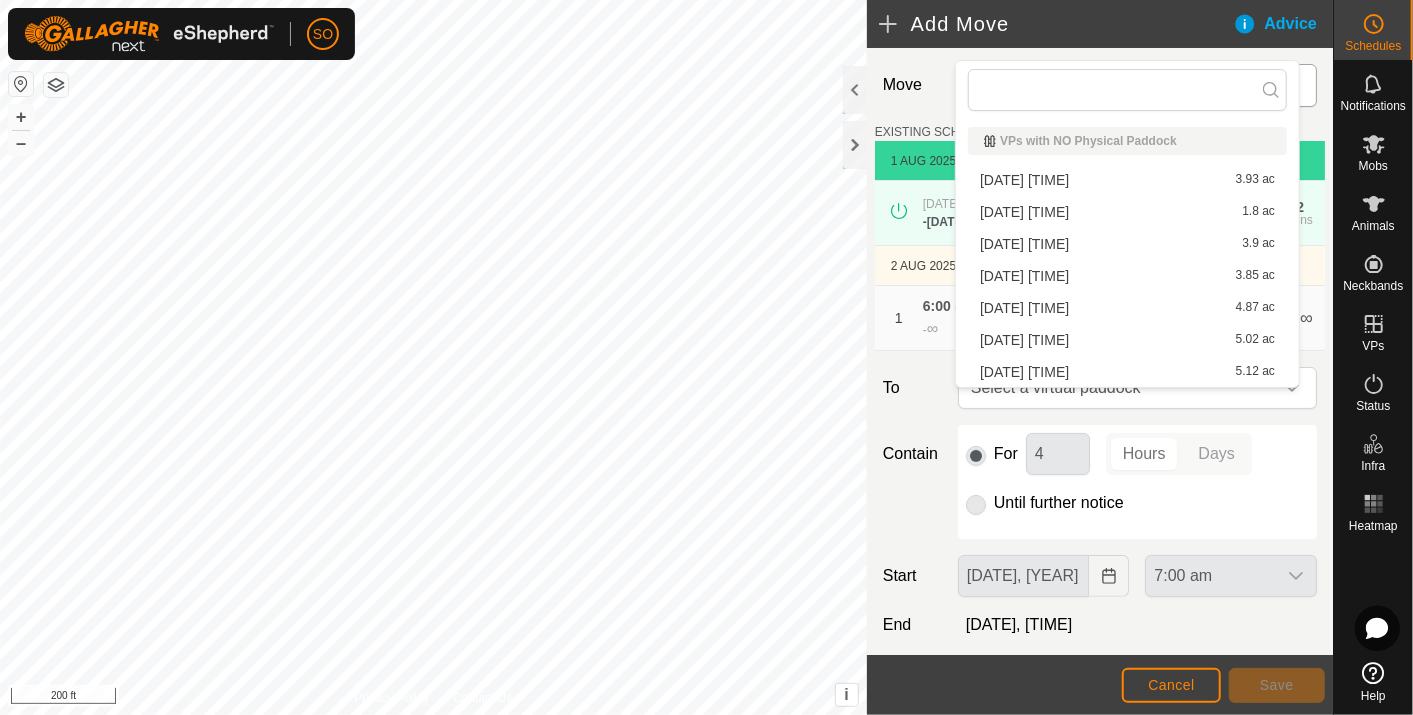 click on "[DATE] [TIME] 4.87 ac" at bounding box center [1127, 308] 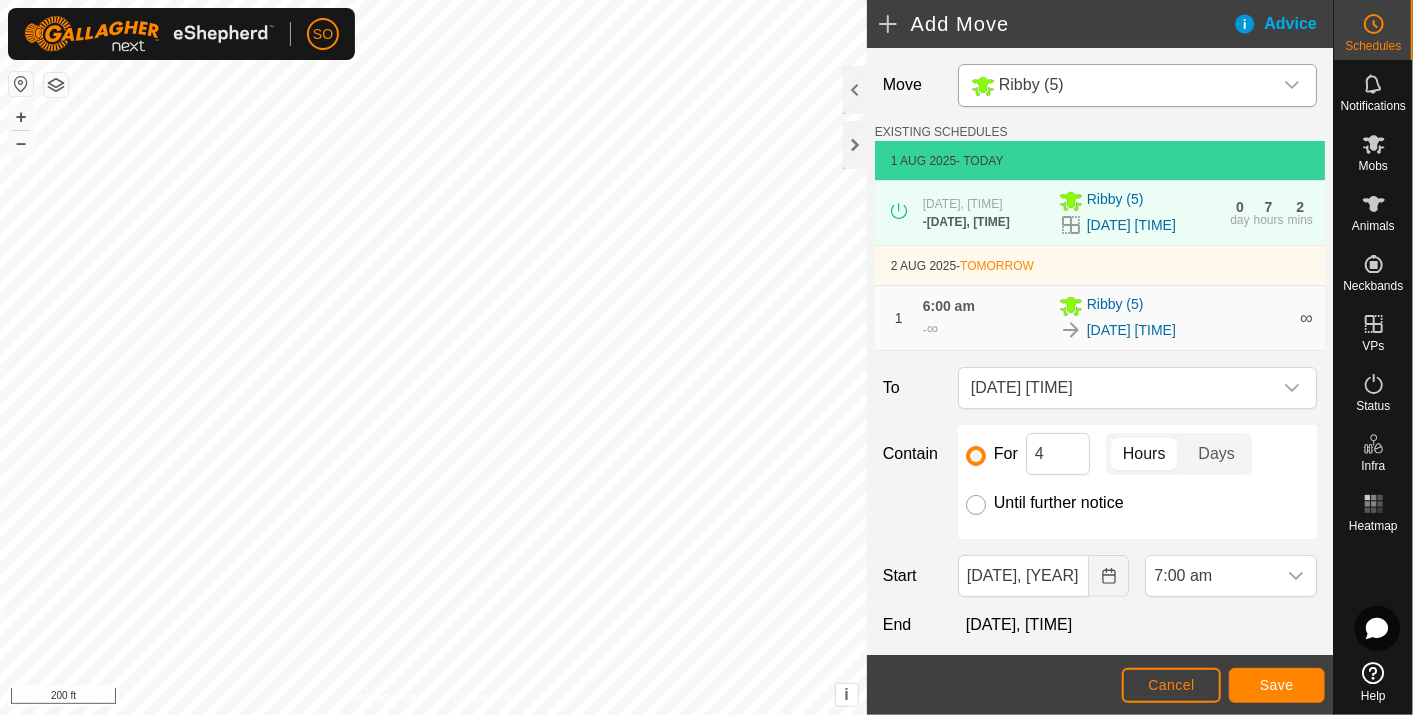 click on "Until further notice" at bounding box center [976, 505] 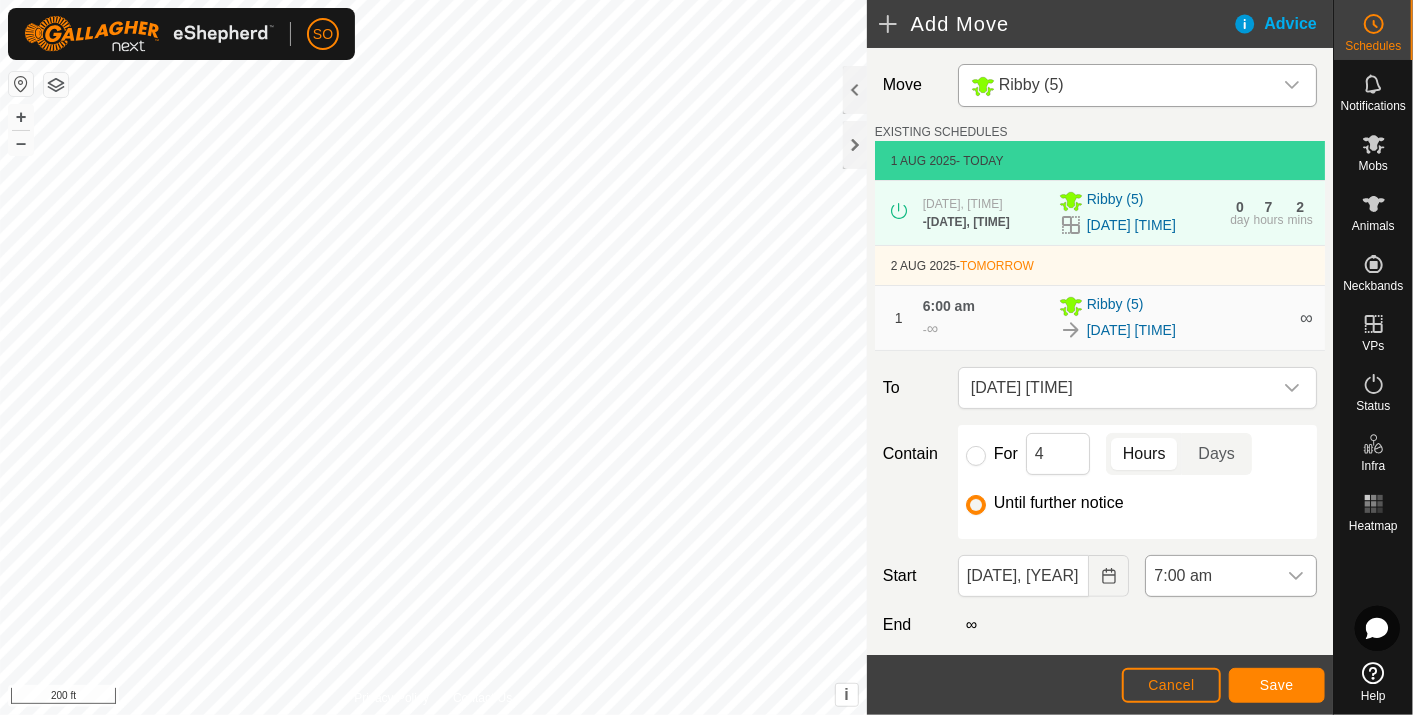 click 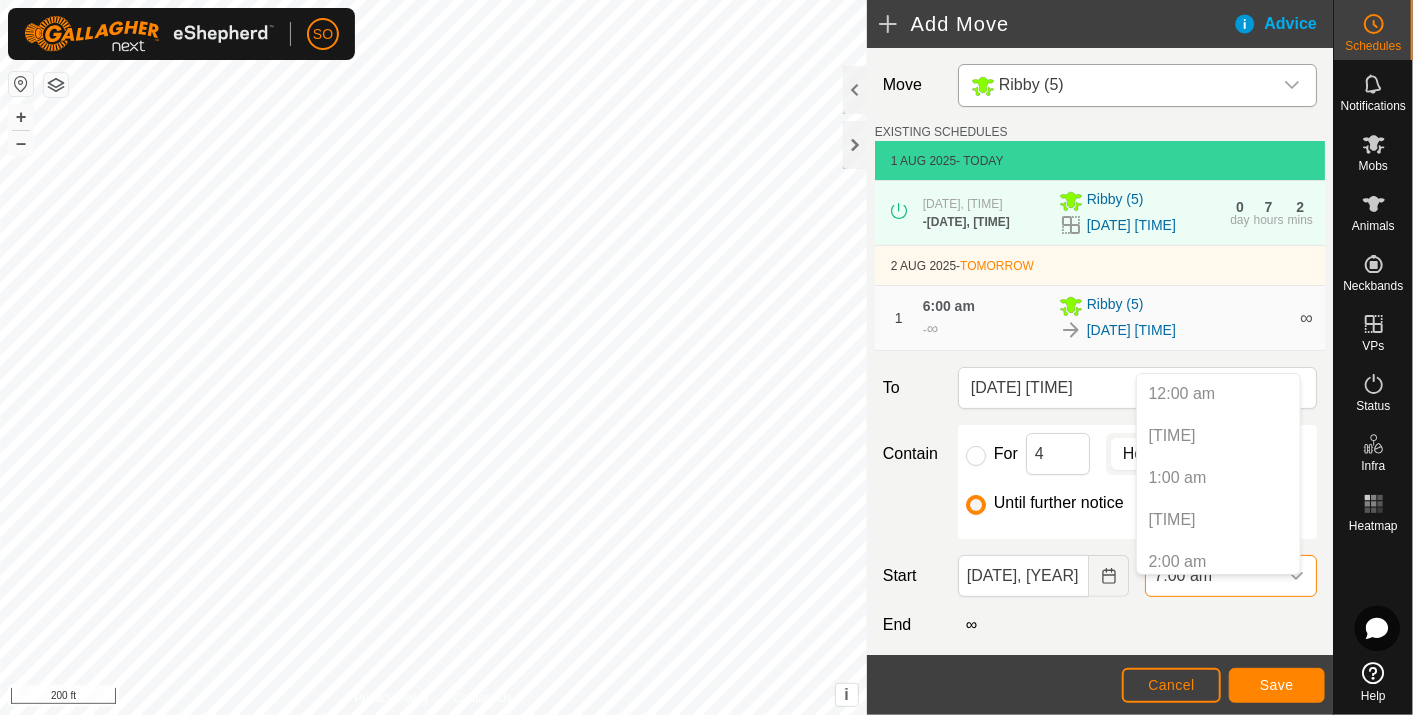 scroll, scrollTop: 427, scrollLeft: 0, axis: vertical 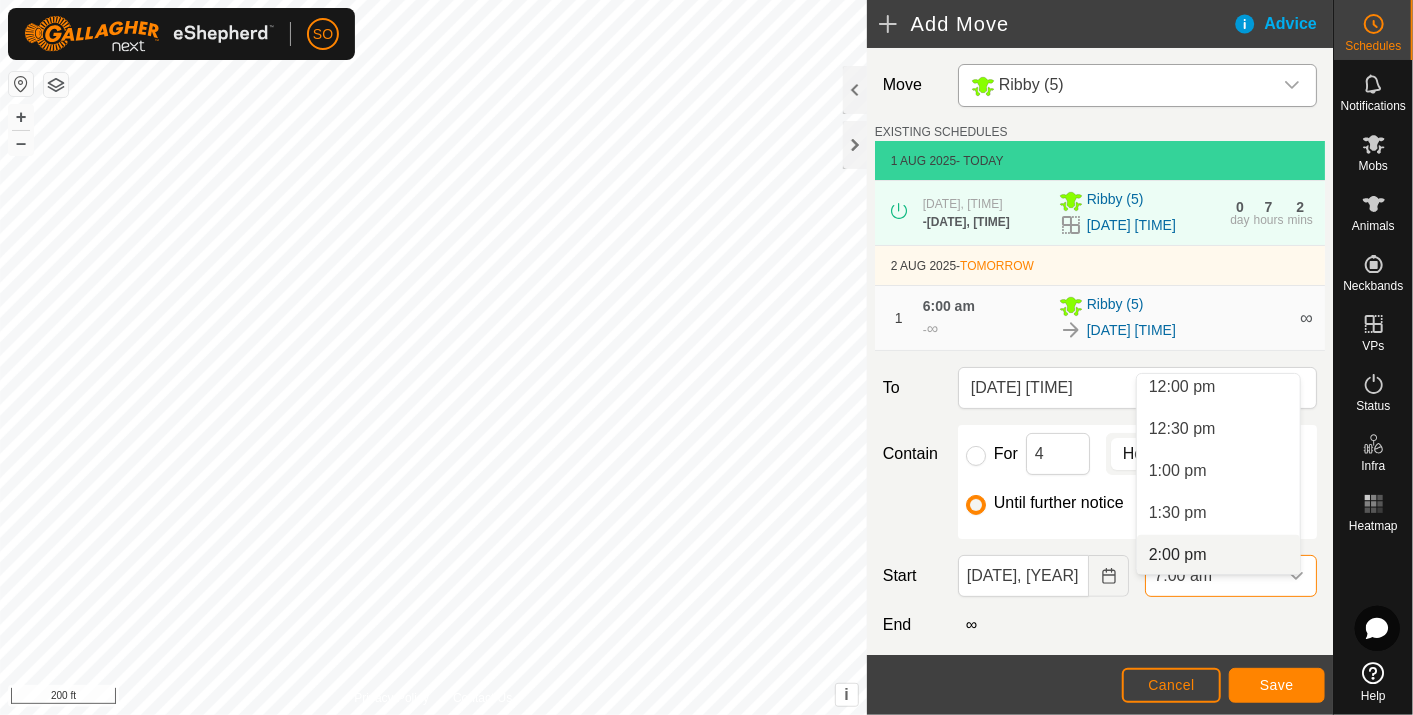 click on "2:00 pm" at bounding box center (1218, 555) 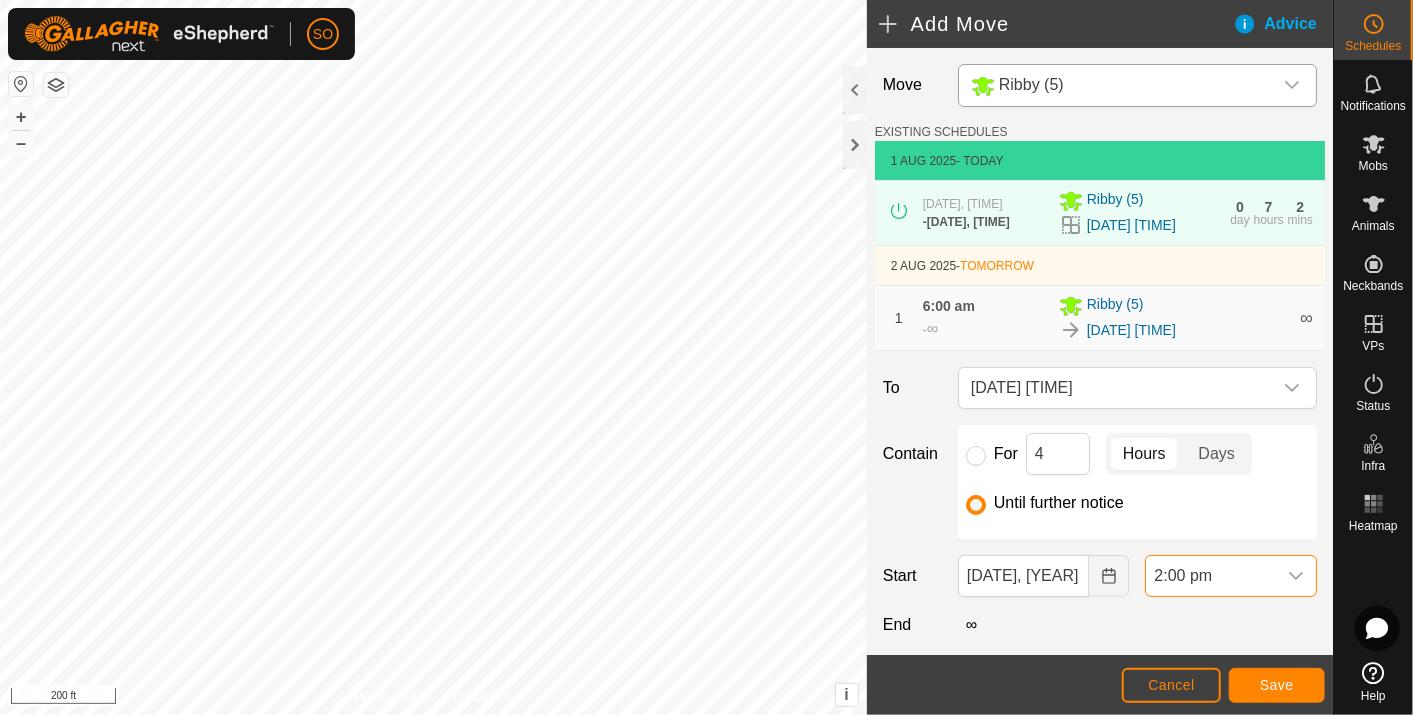 scroll, scrollTop: 587, scrollLeft: 0, axis: vertical 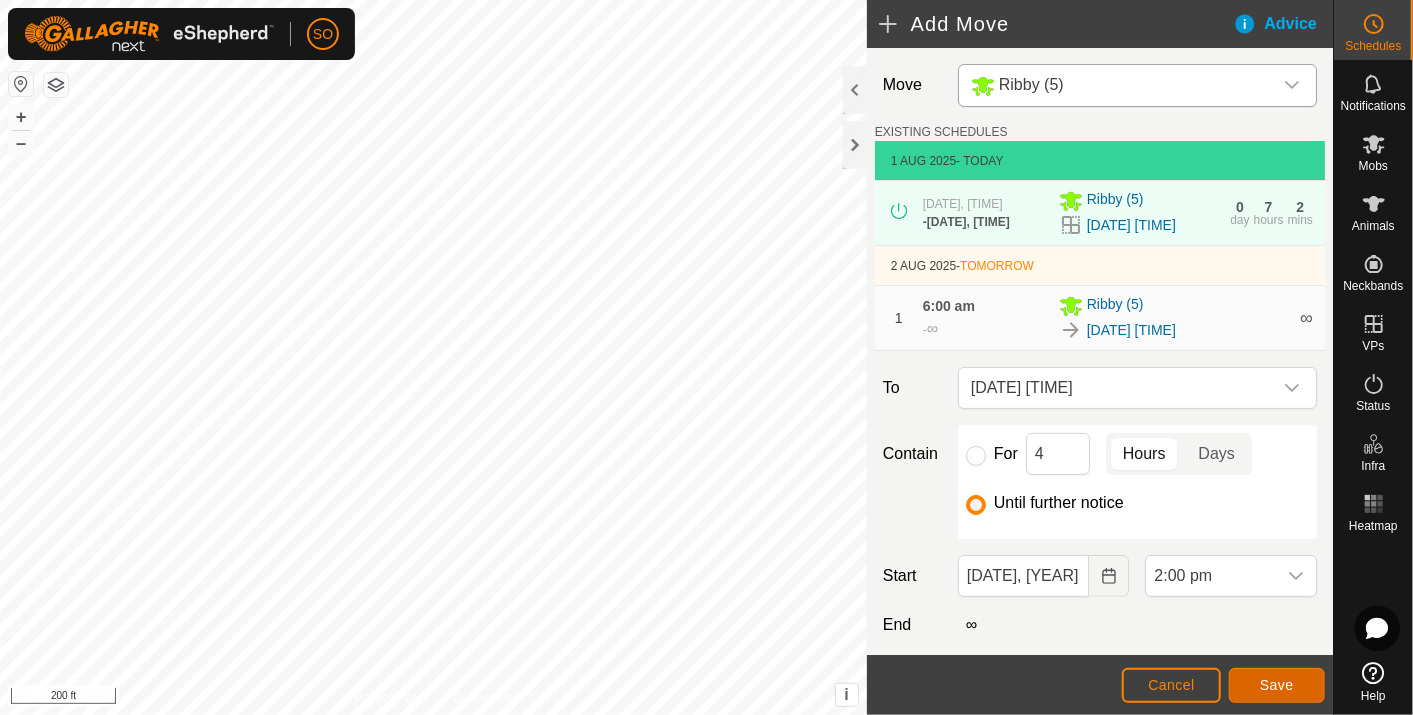 click on "Save" 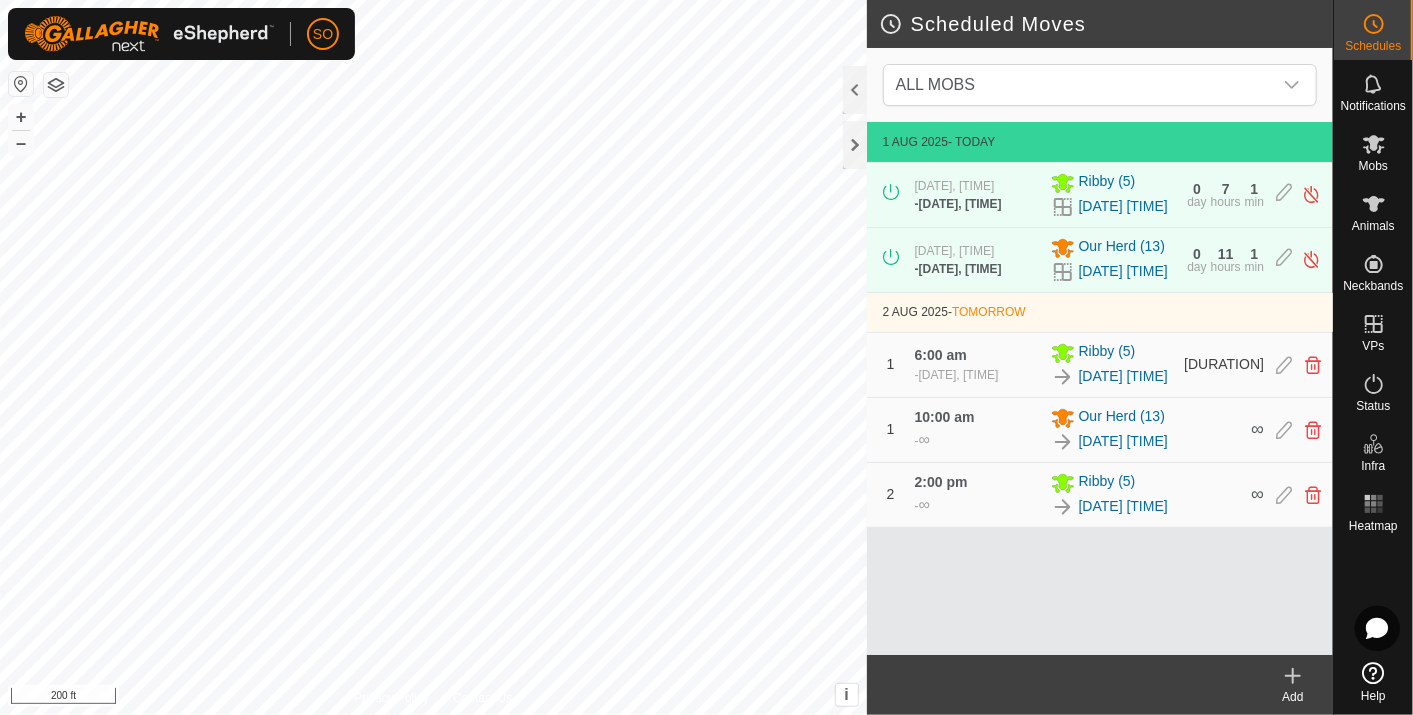 click 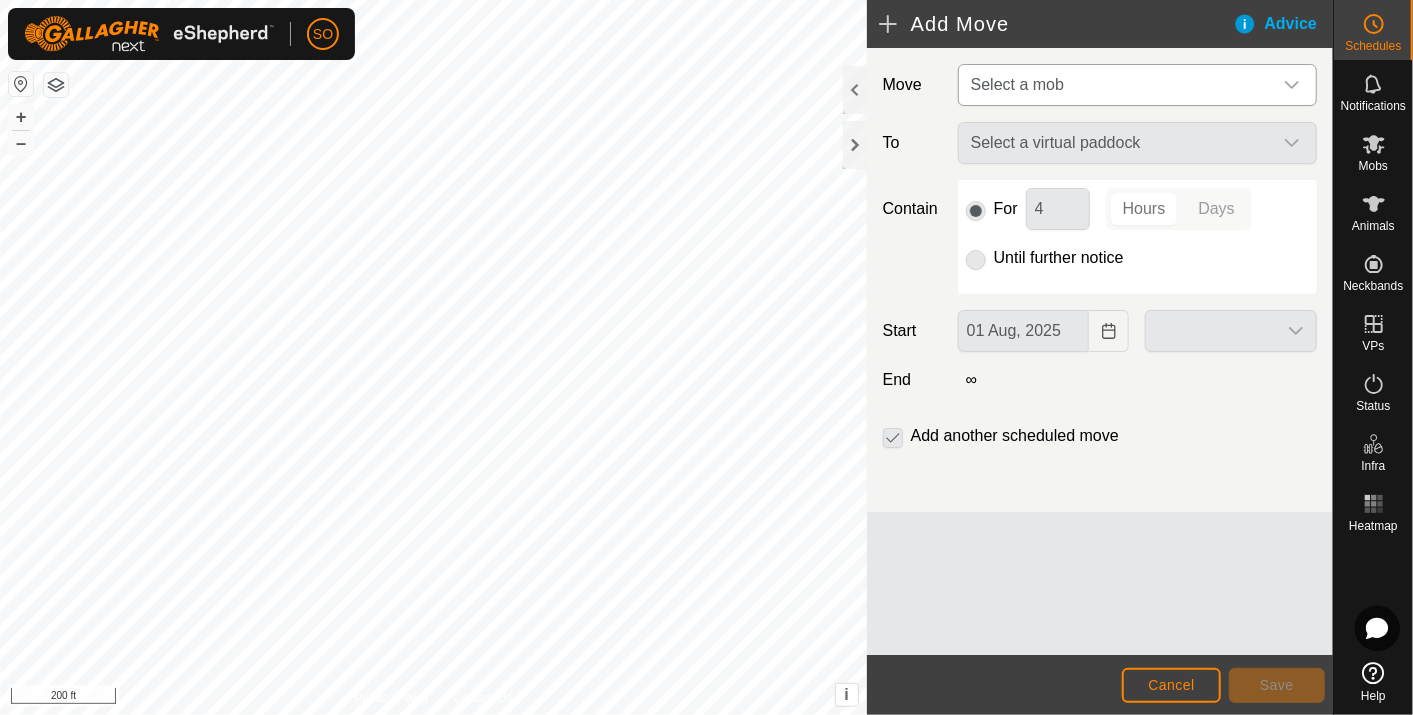 click 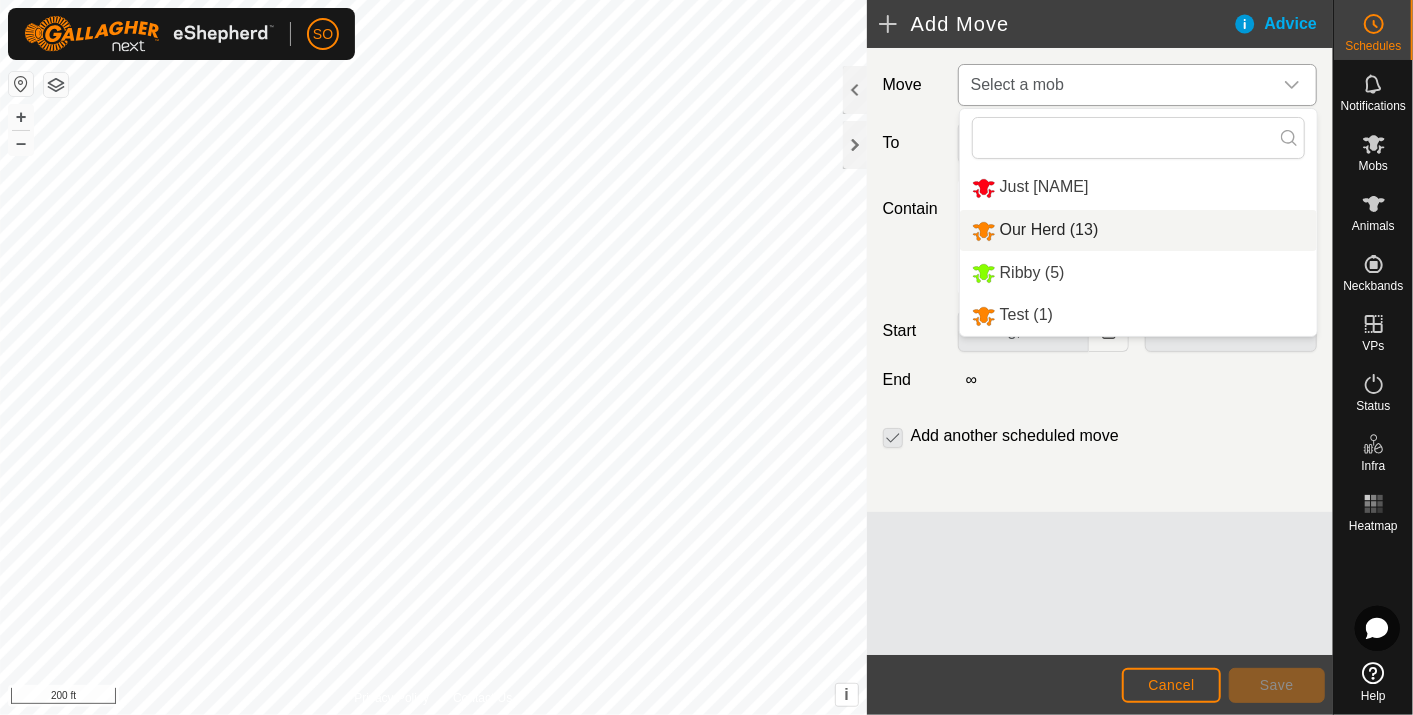 click on "Our Herd (13)" at bounding box center [1138, 230] 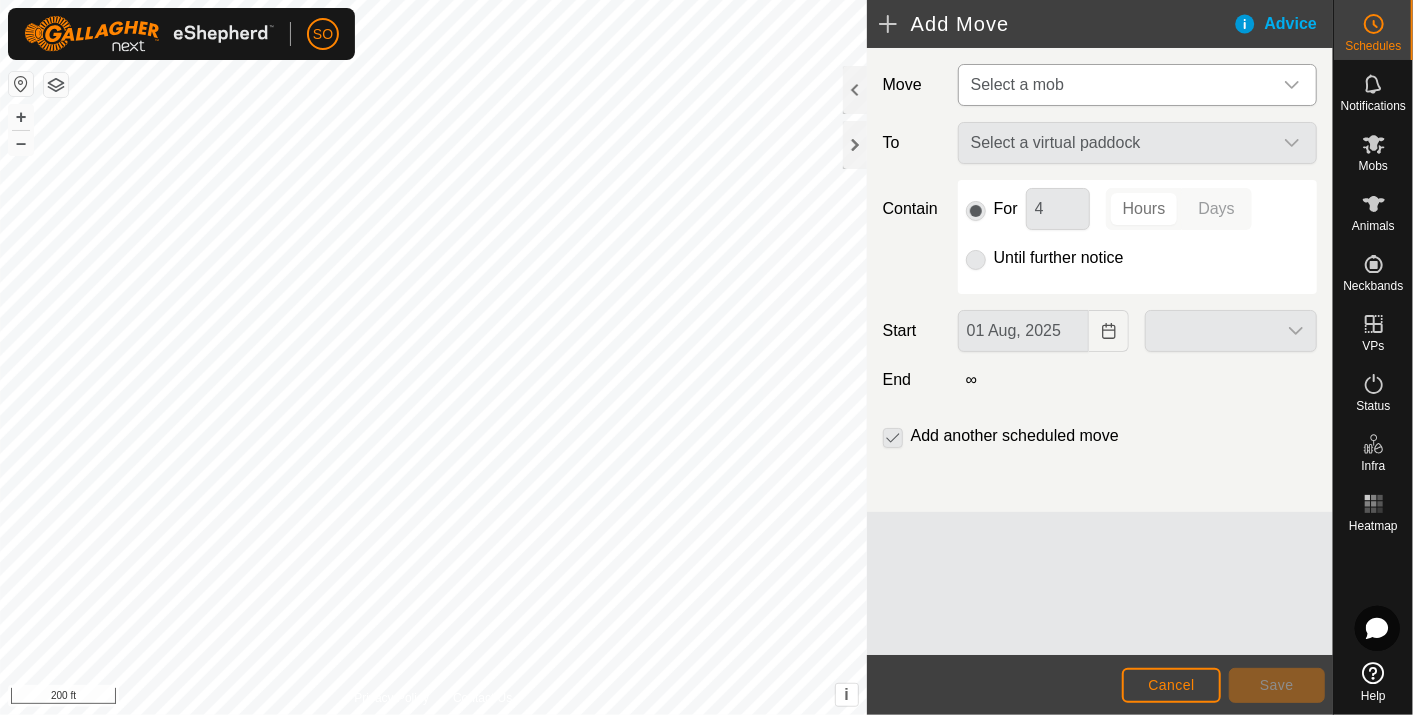 type on "[DATE], [YEAR]" 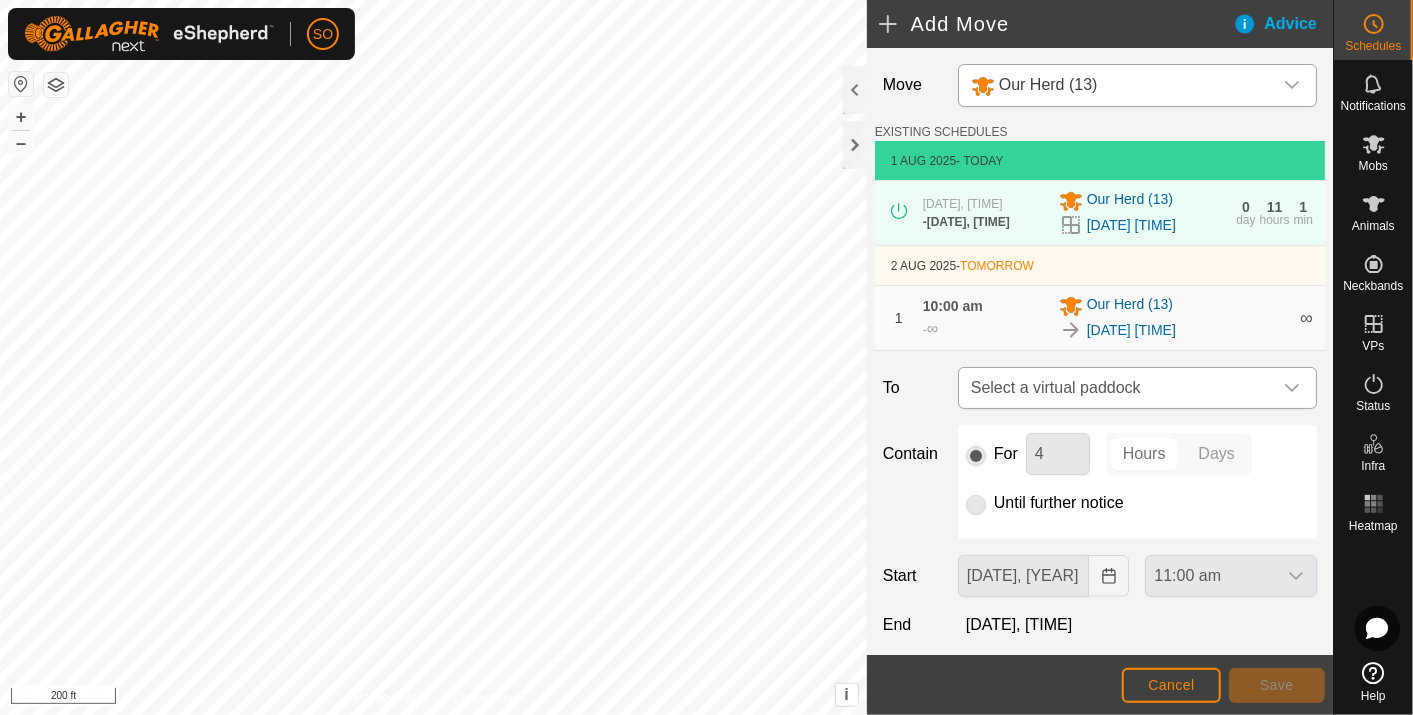 click 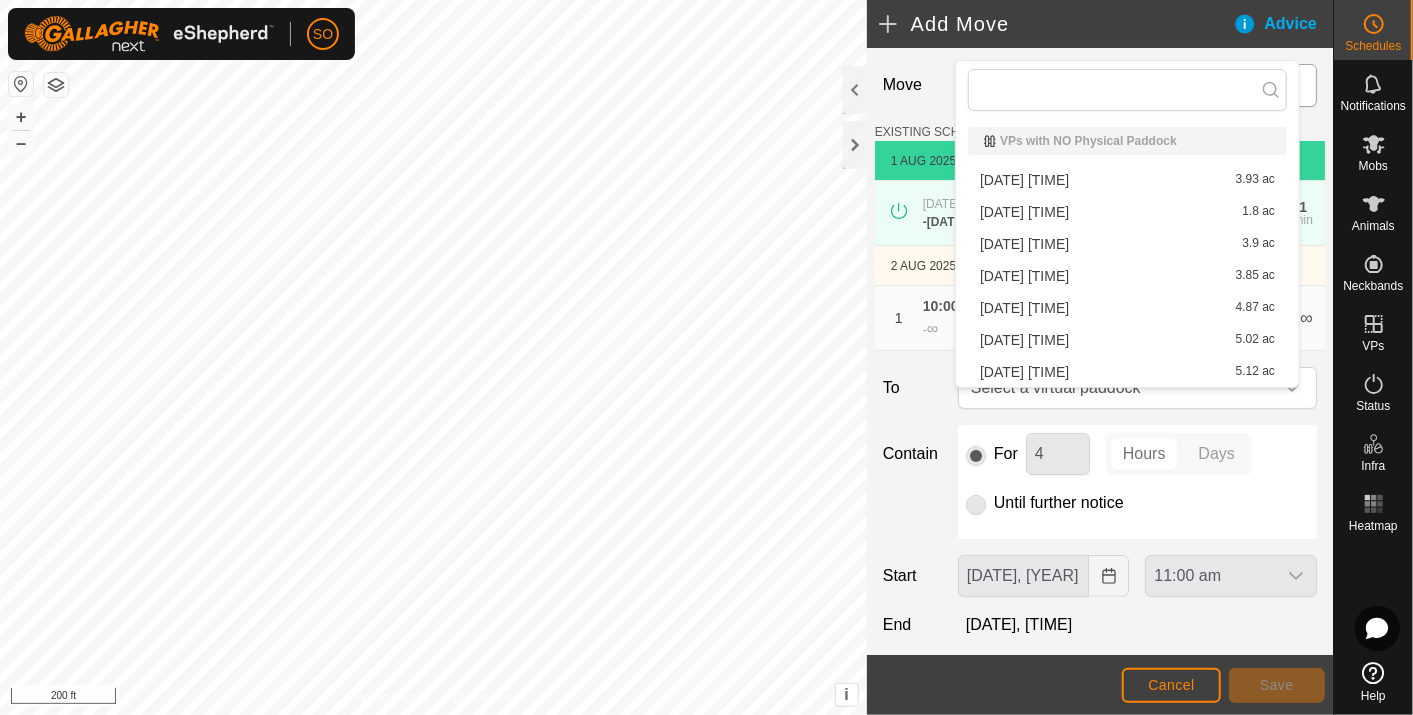 click on "[DATE] [TIME] 4.87 ac" at bounding box center [1127, 308] 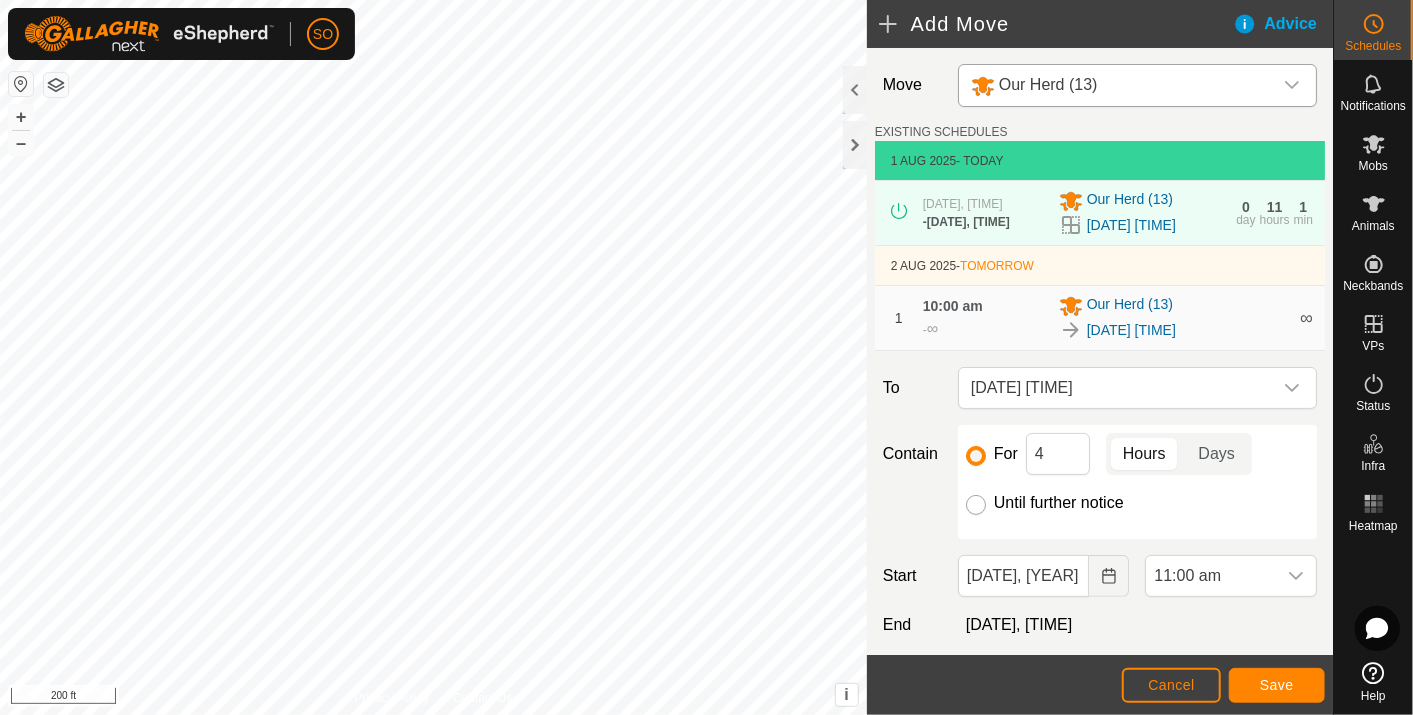 click on "Until further notice" at bounding box center [976, 505] 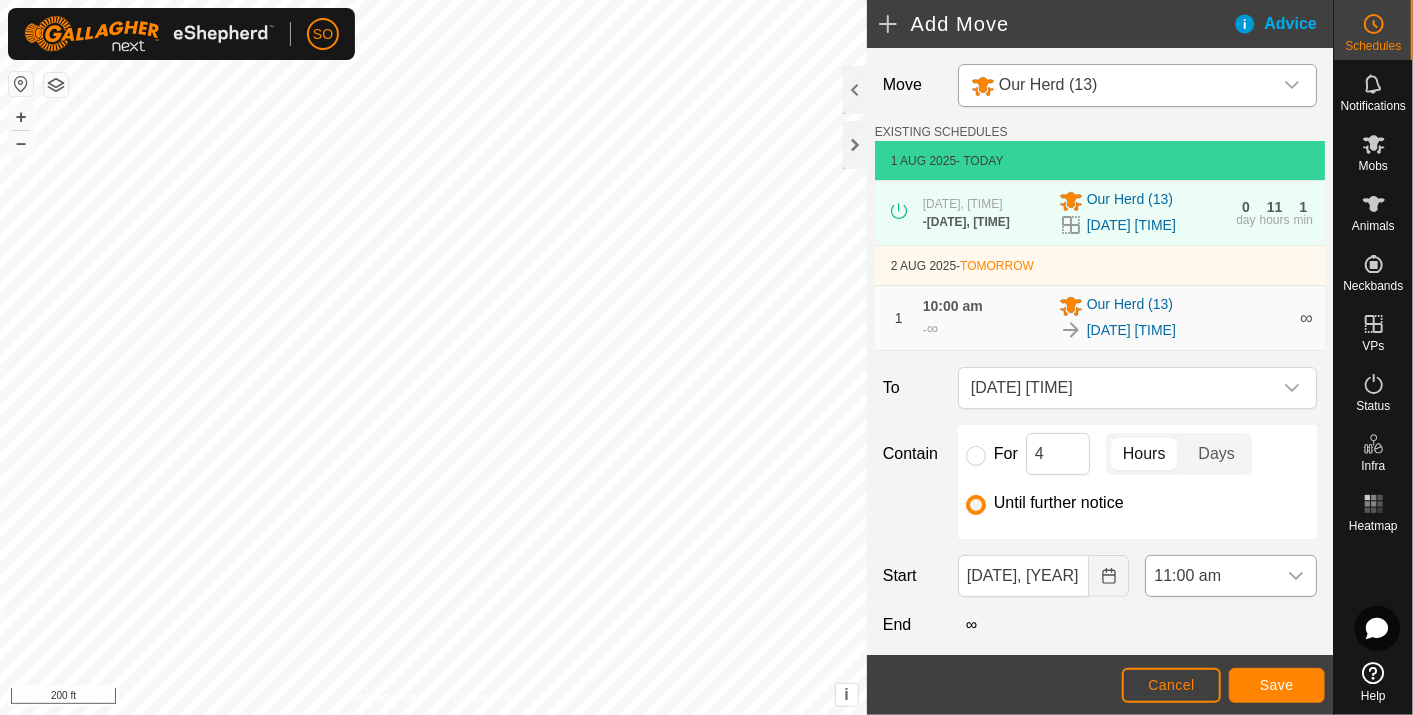 click 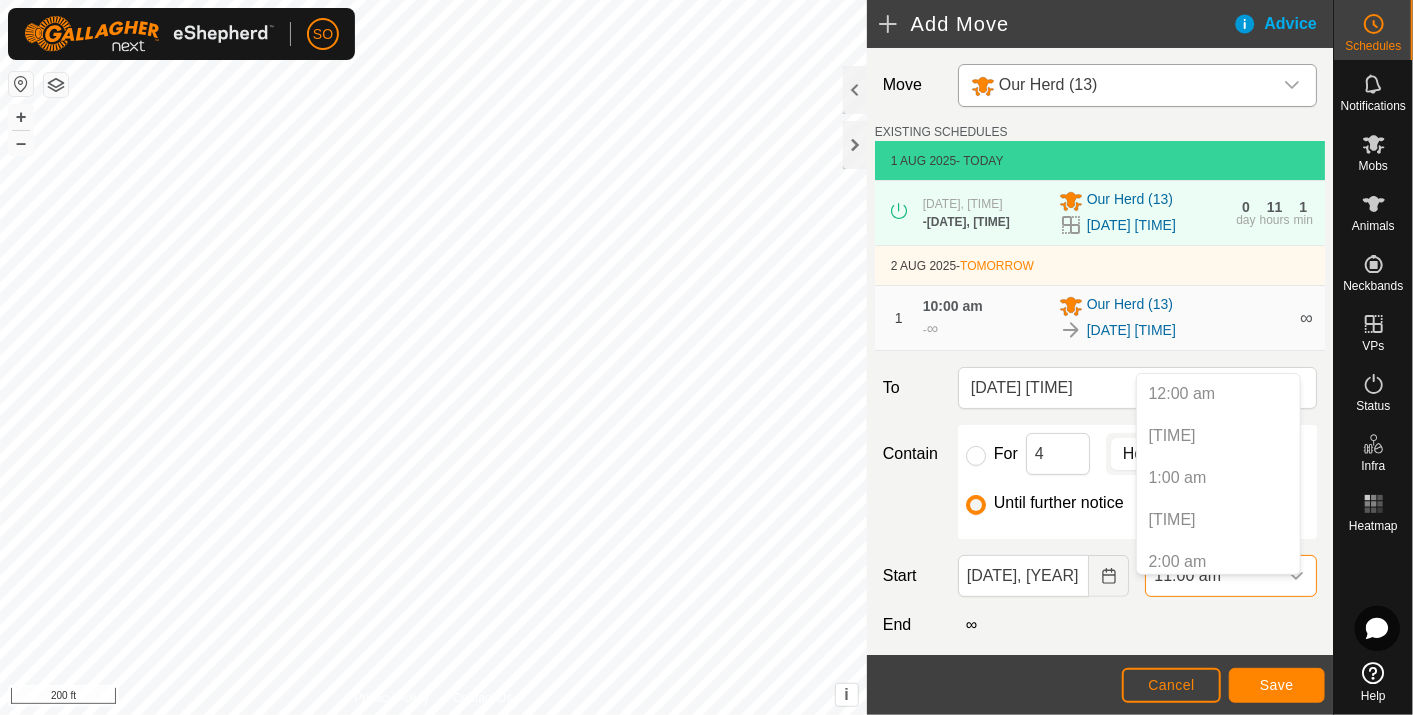 scroll, scrollTop: 763, scrollLeft: 0, axis: vertical 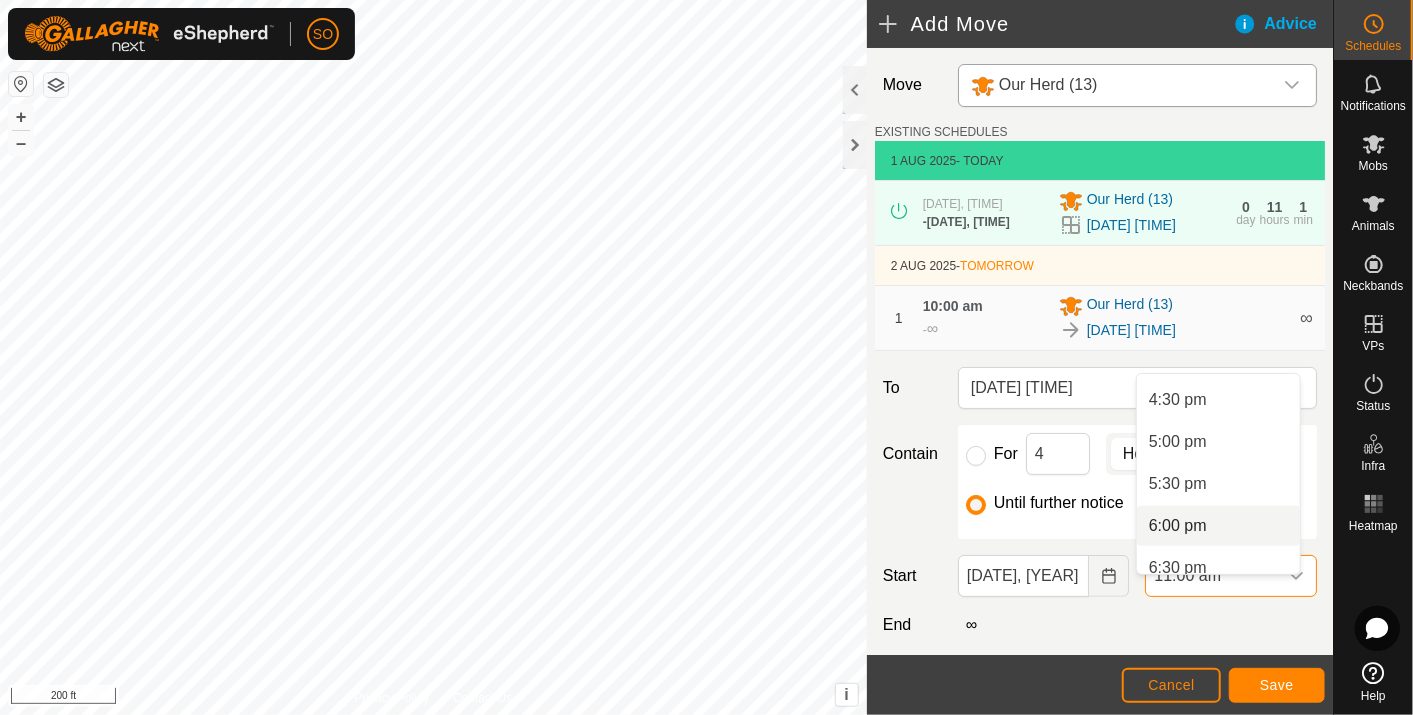 click on "6:00 pm" at bounding box center [1218, 526] 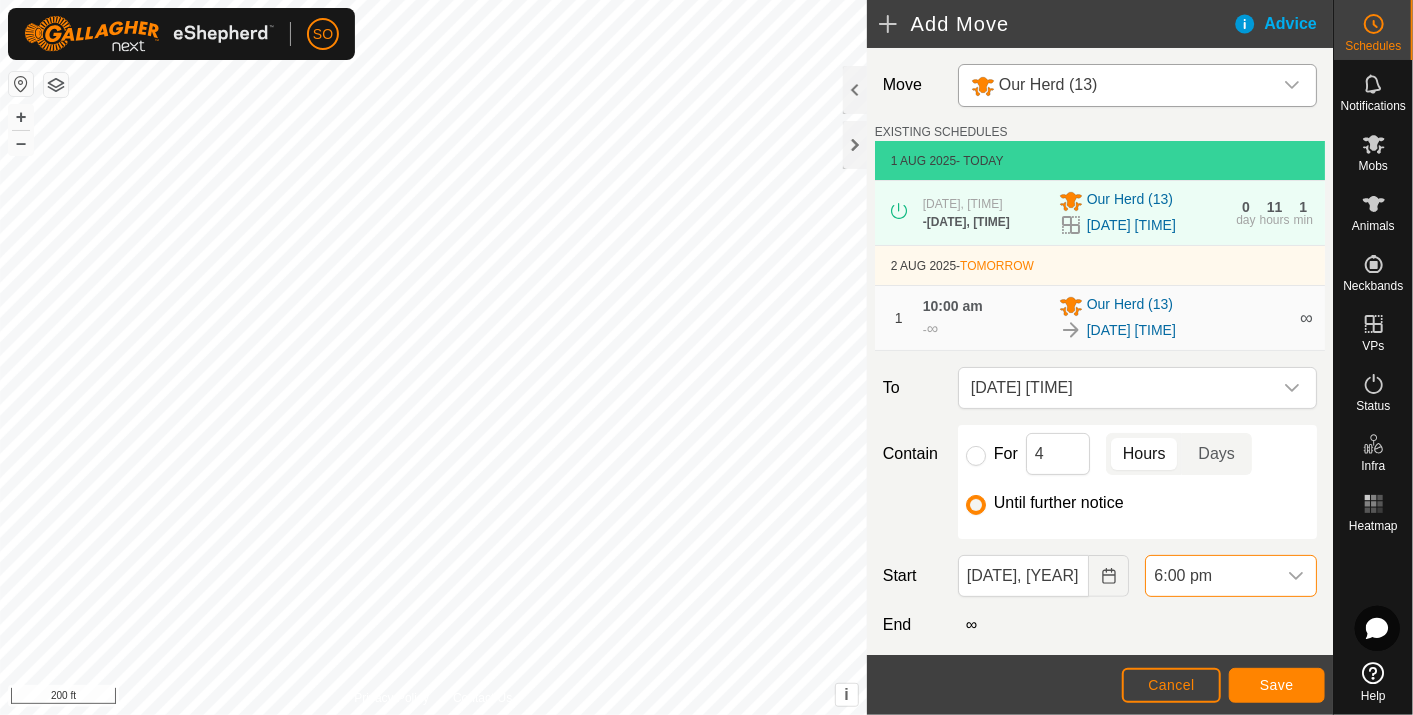 scroll, scrollTop: 923, scrollLeft: 0, axis: vertical 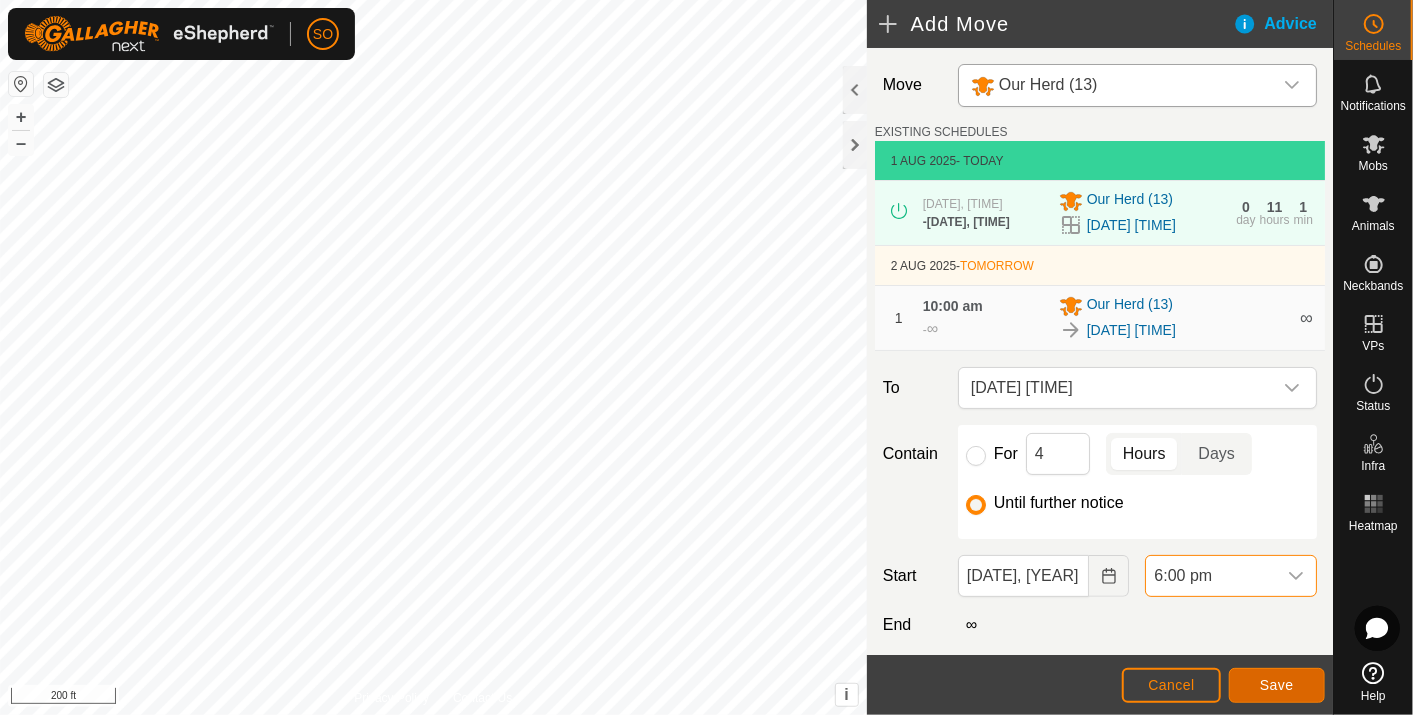 click on "Save" 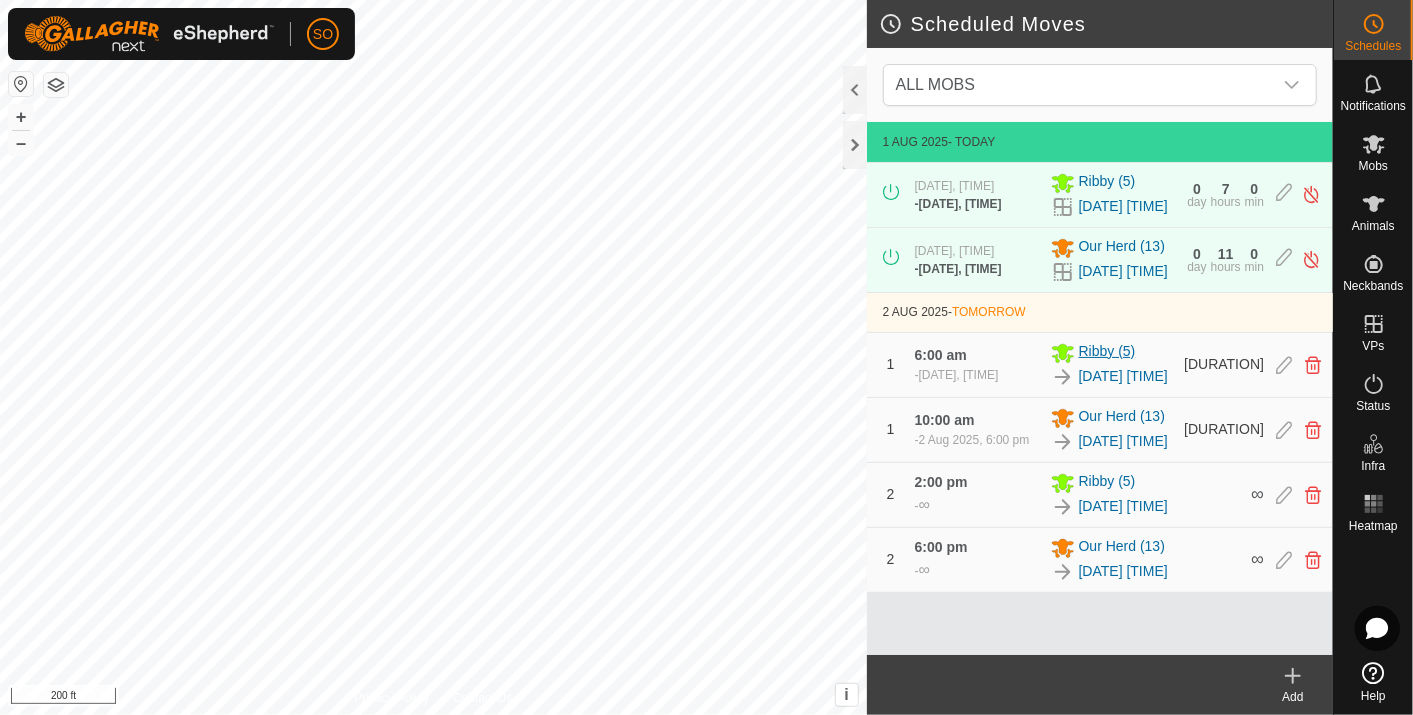 scroll, scrollTop: 18, scrollLeft: 0, axis: vertical 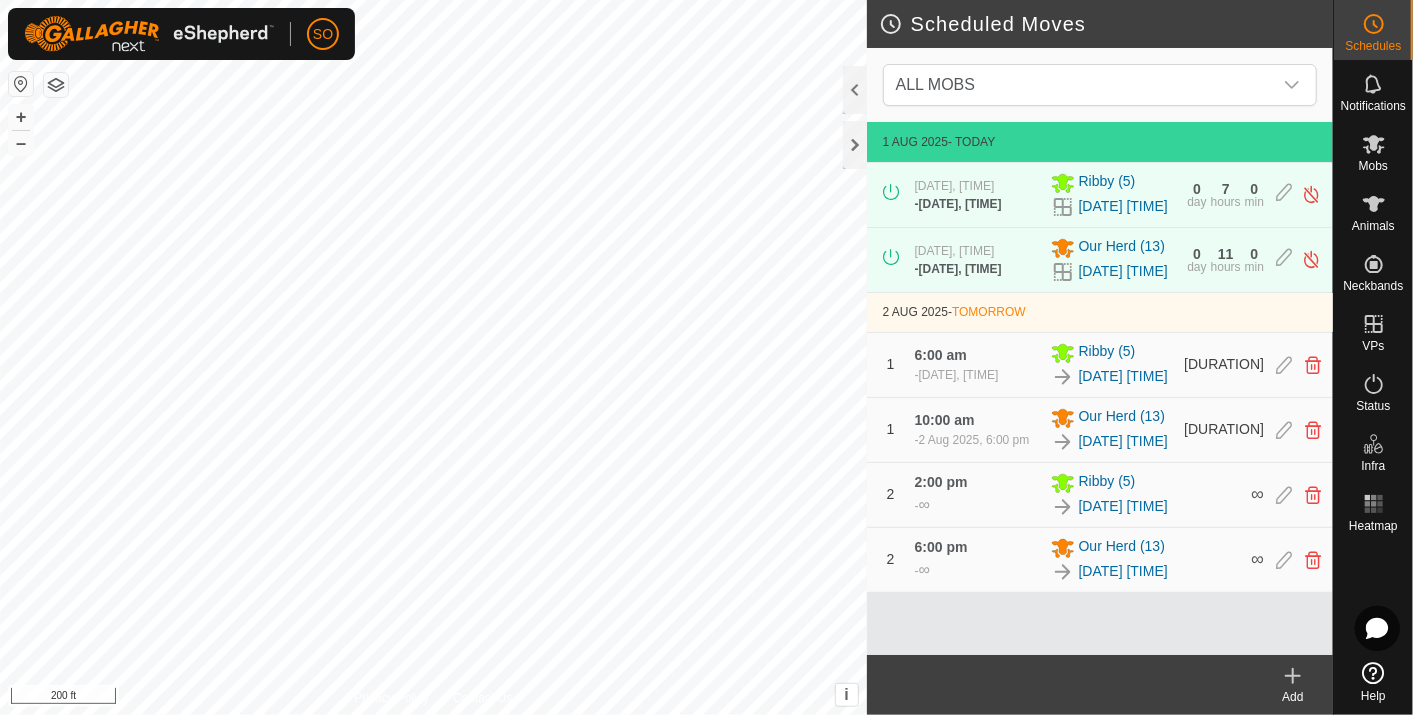 click 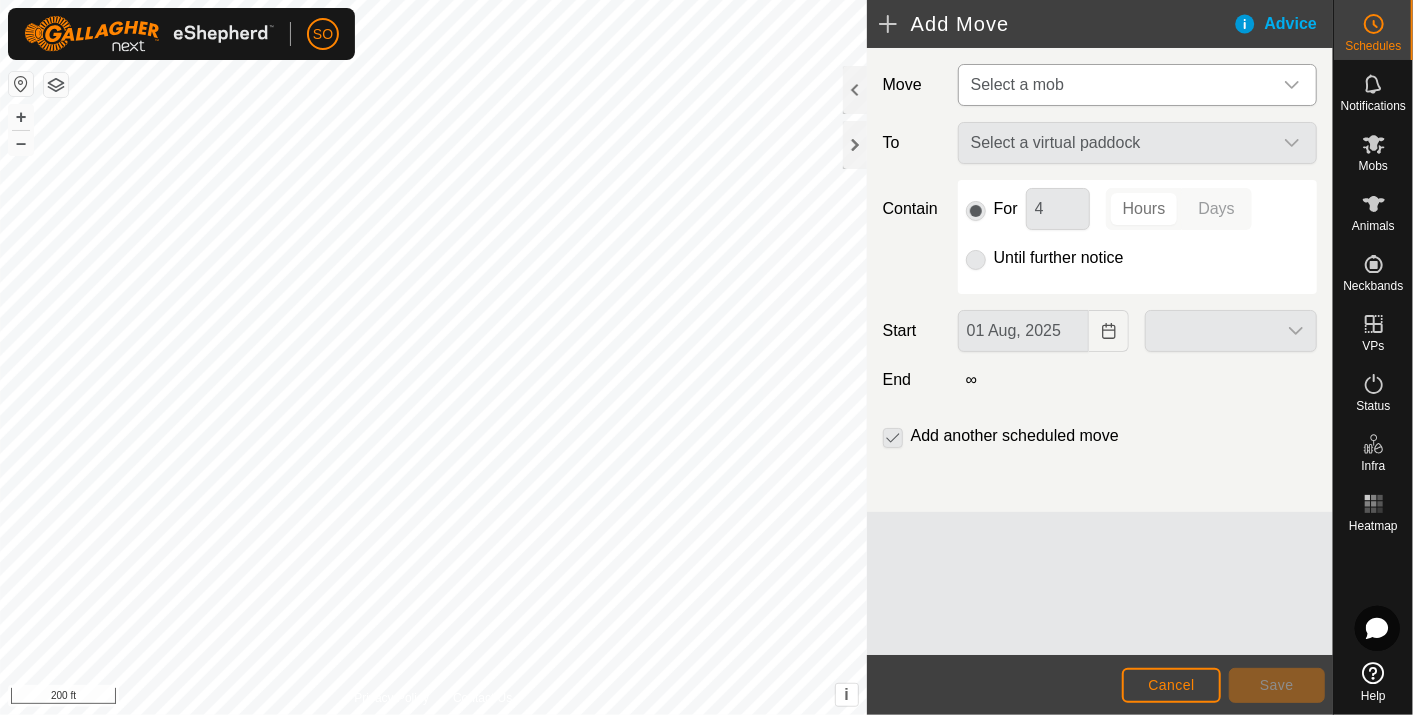click at bounding box center (1292, 85) 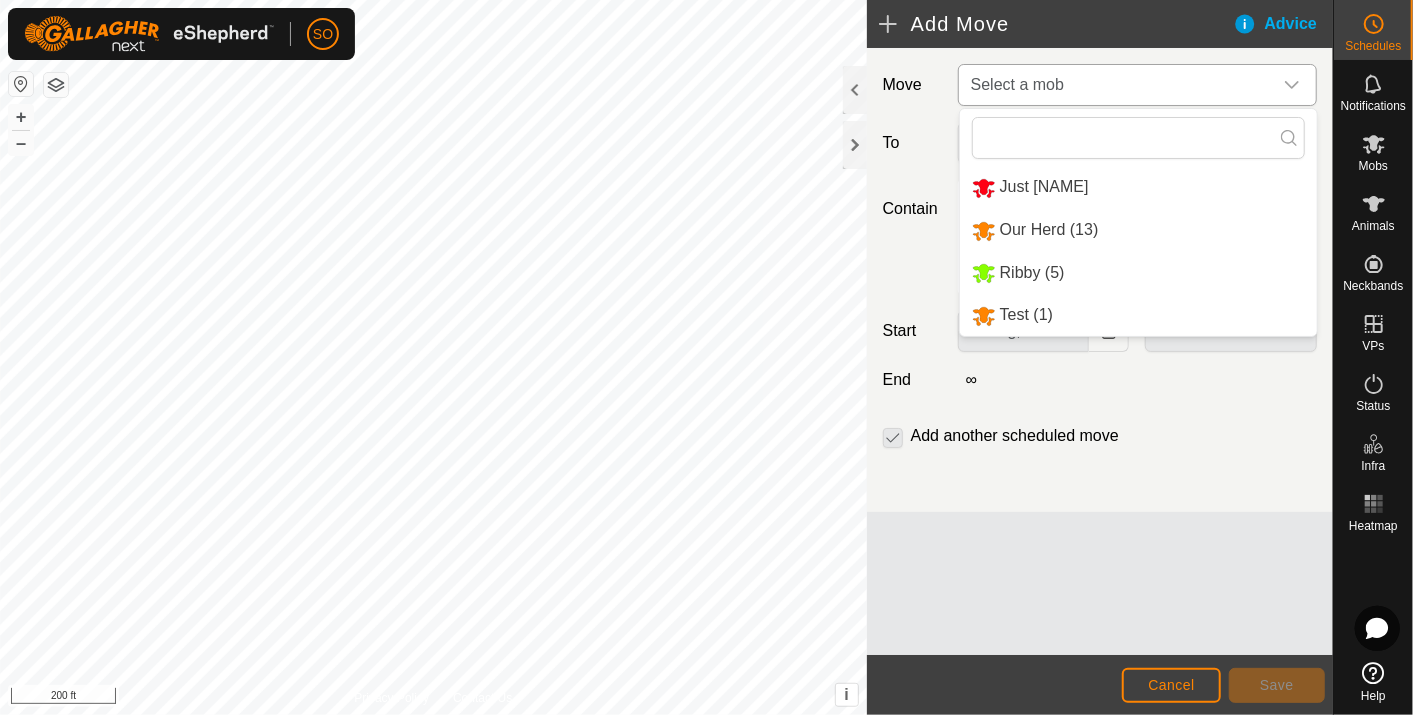 click on "Ribby (5)" at bounding box center [1138, 273] 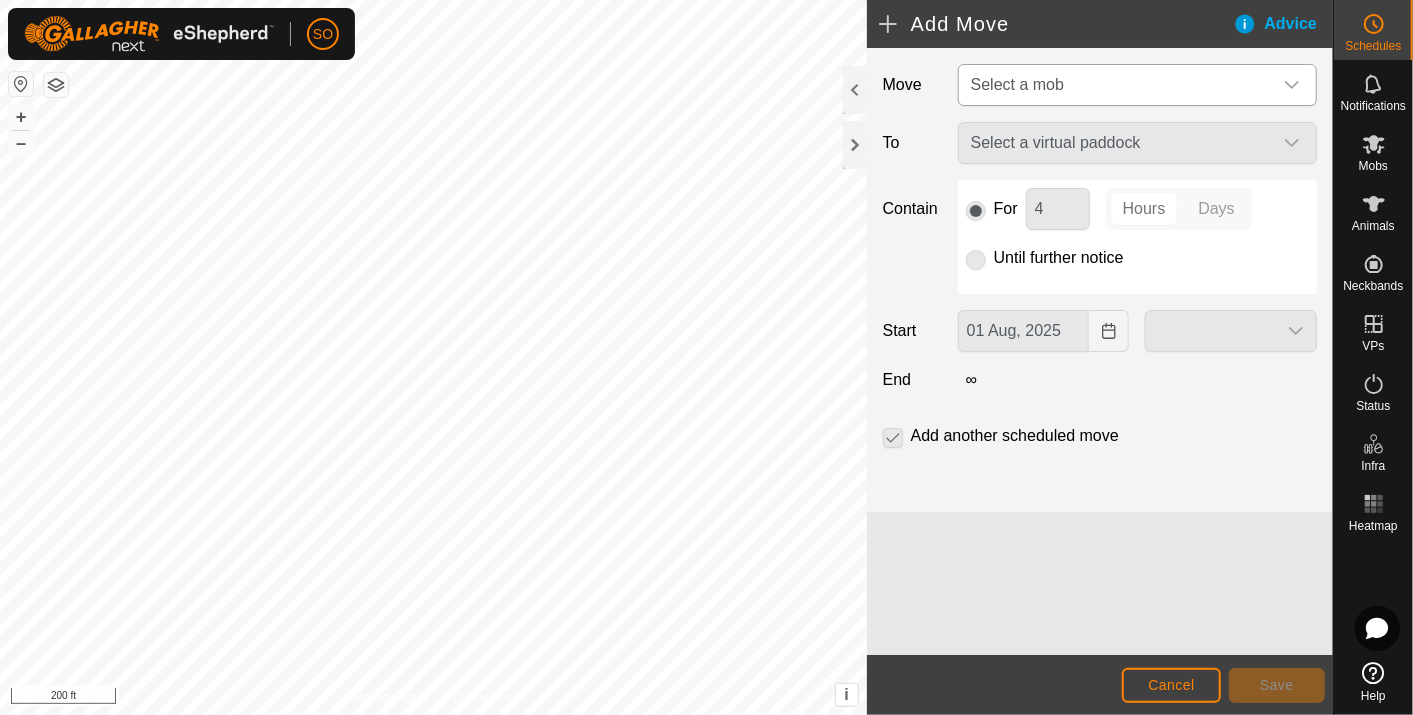 type on "[DATE], [YEAR]" 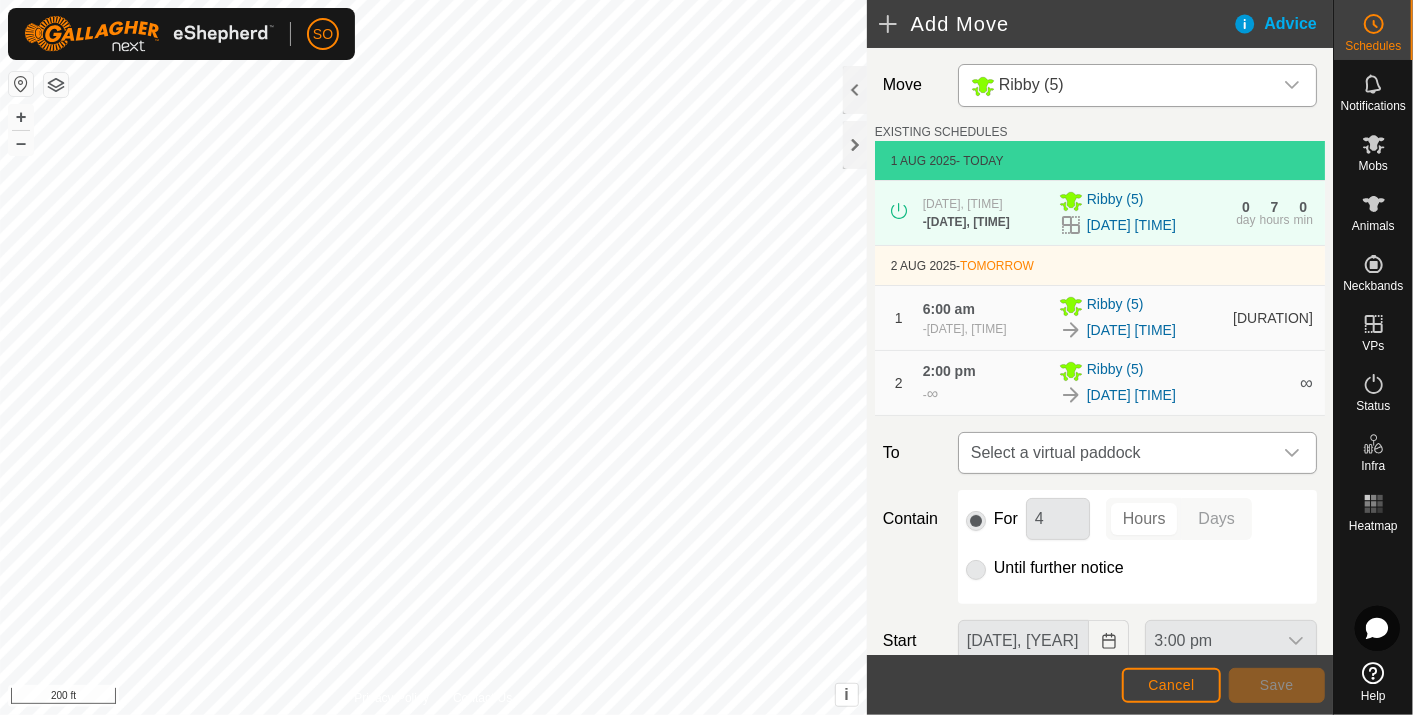 click at bounding box center [1292, 453] 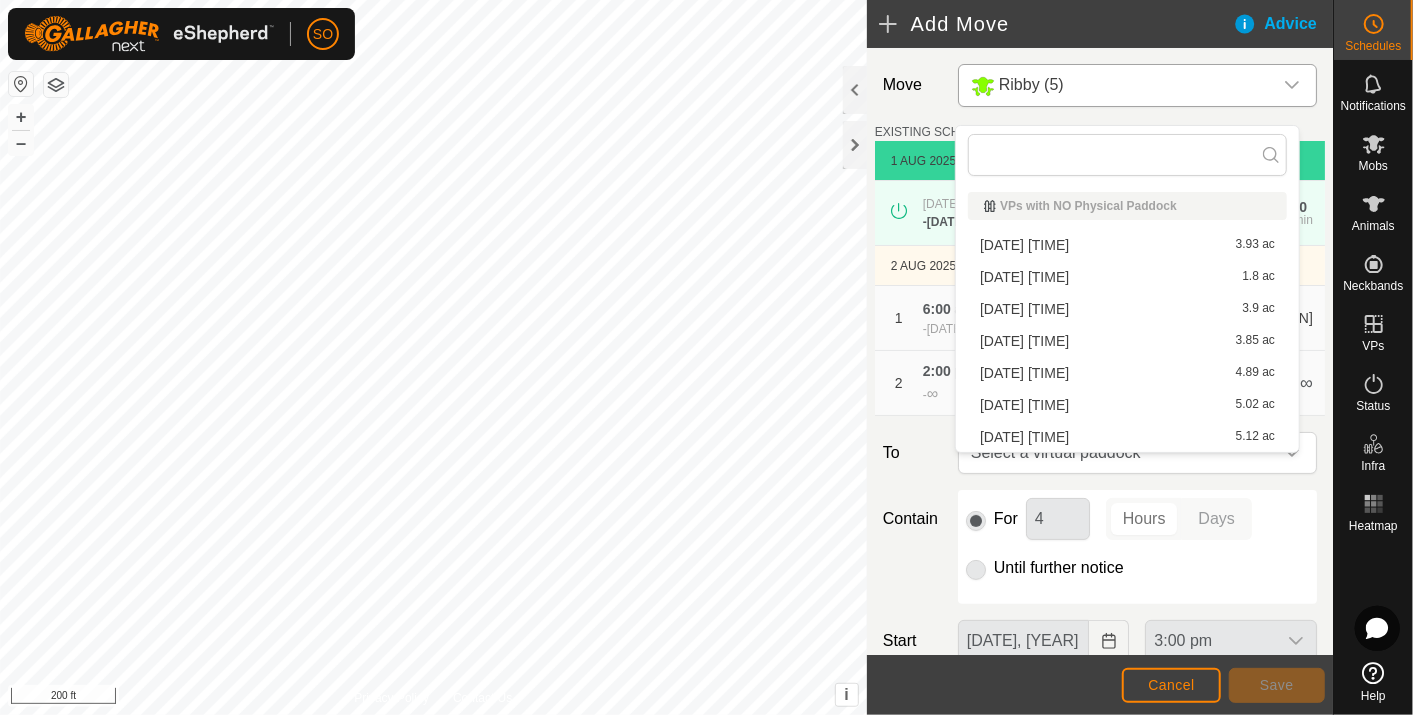 click on "[DATE] [TIME] 5.02 ac" at bounding box center (1127, 405) 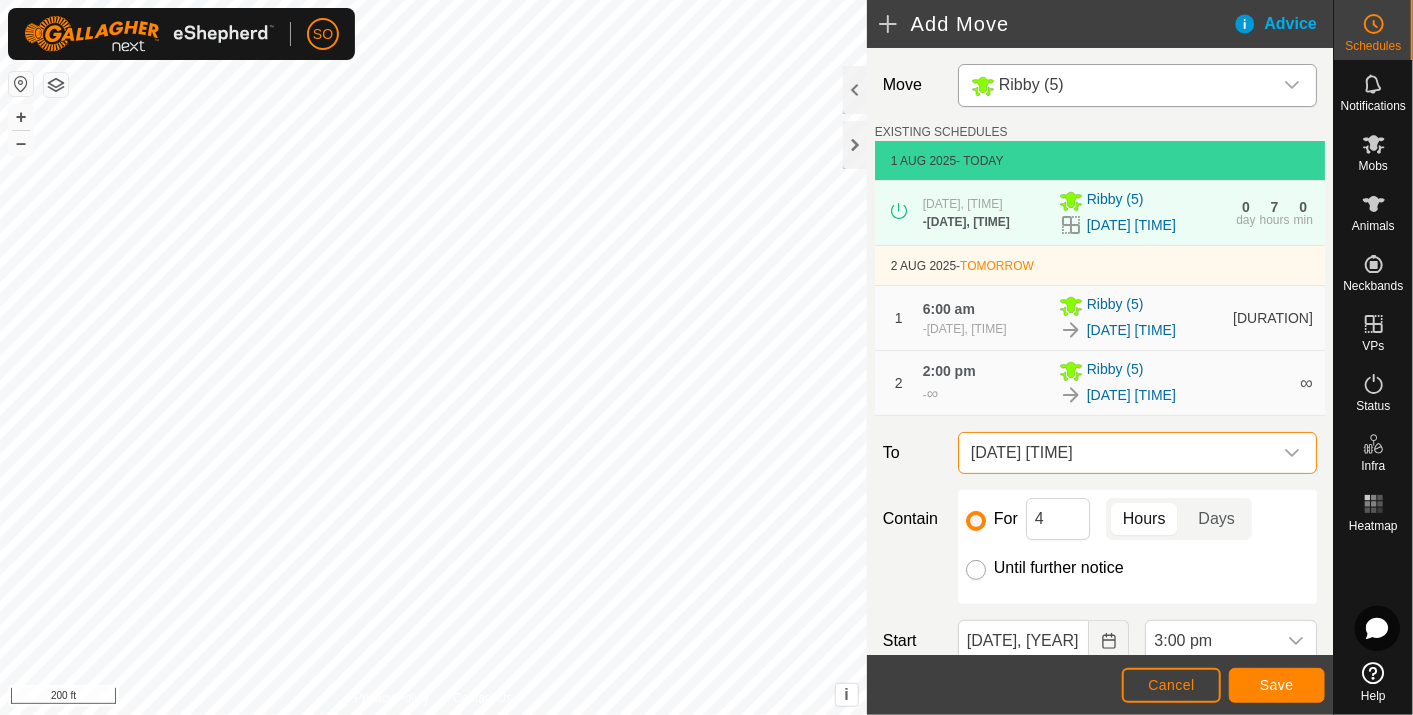 click on "Until further notice" at bounding box center [976, 570] 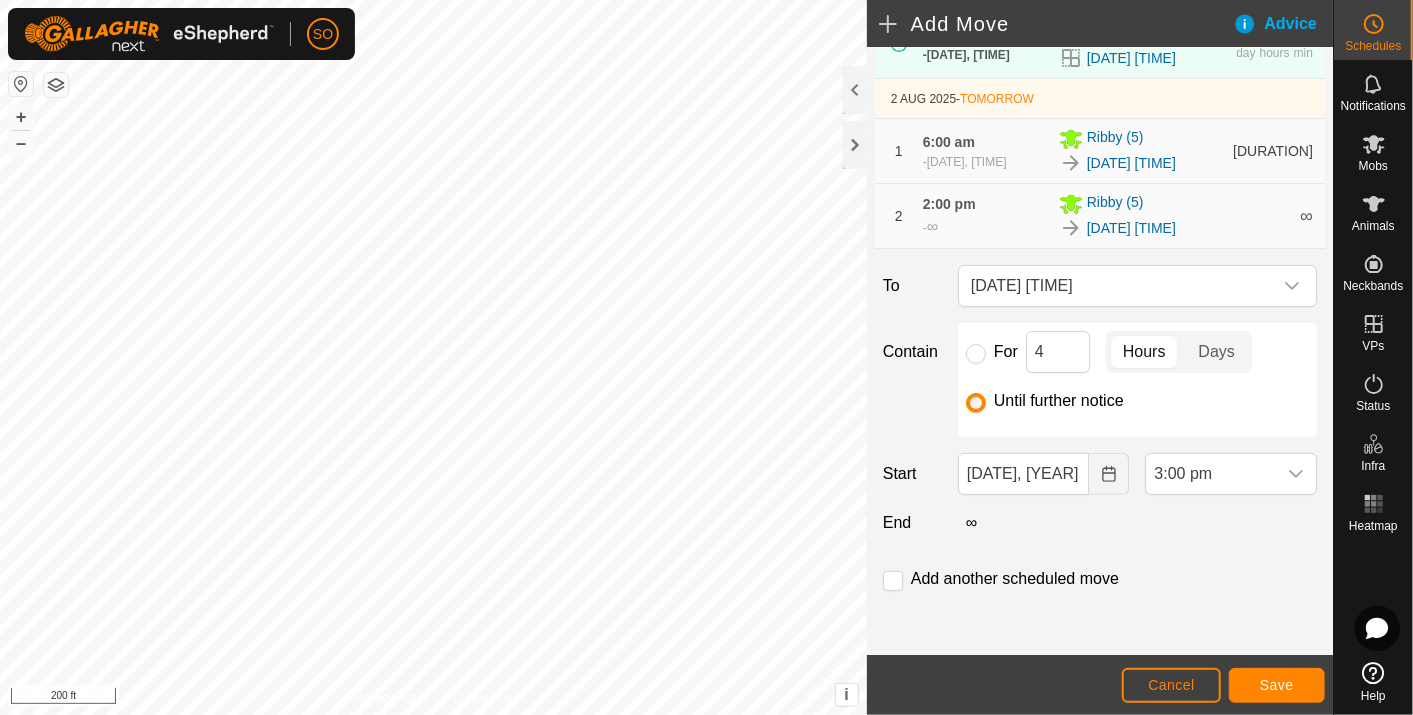 scroll, scrollTop: 182, scrollLeft: 0, axis: vertical 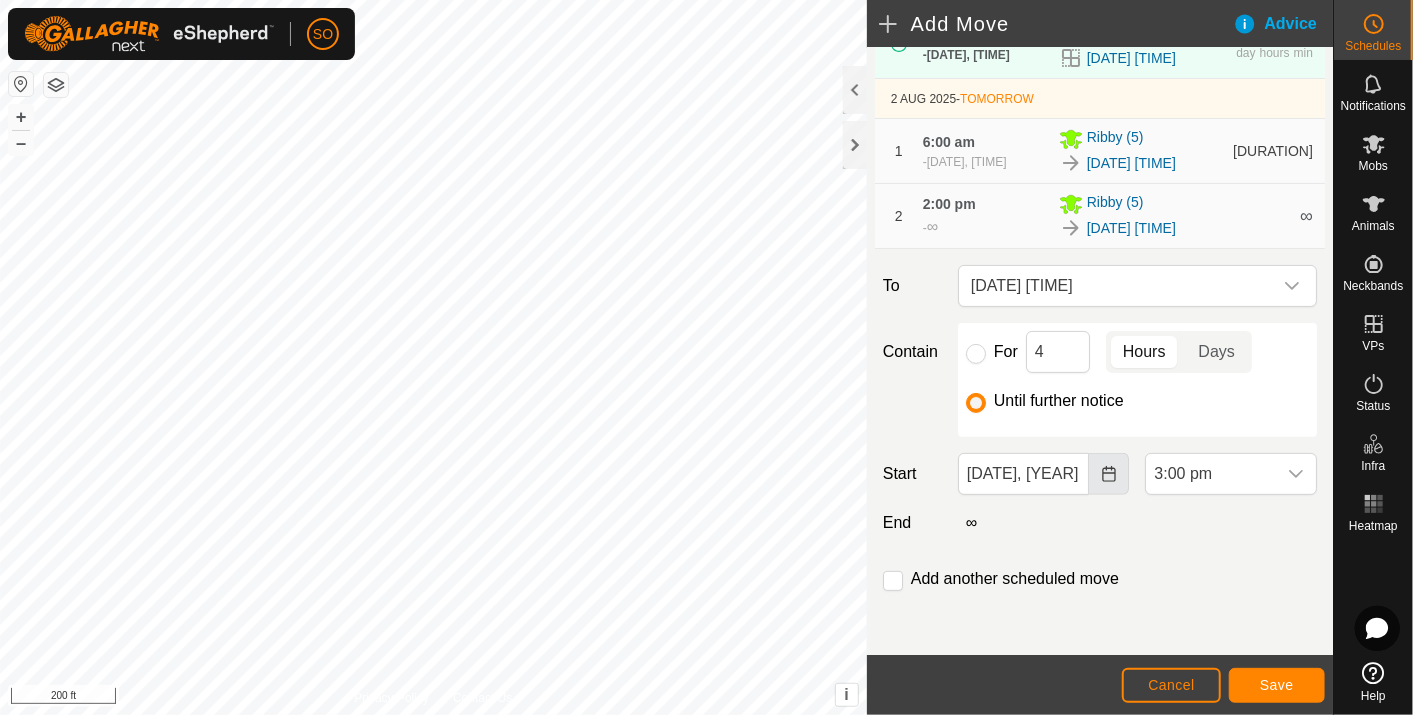 click 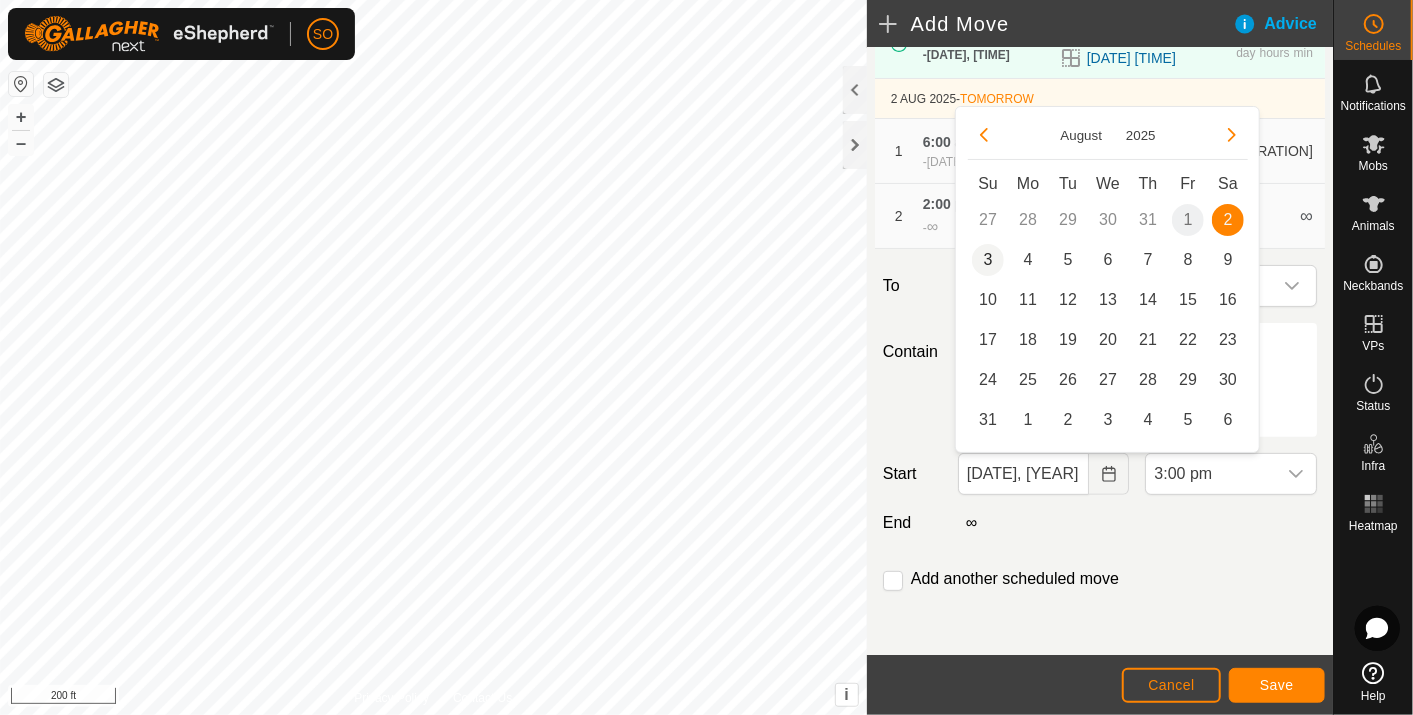 click on "3" at bounding box center [988, 260] 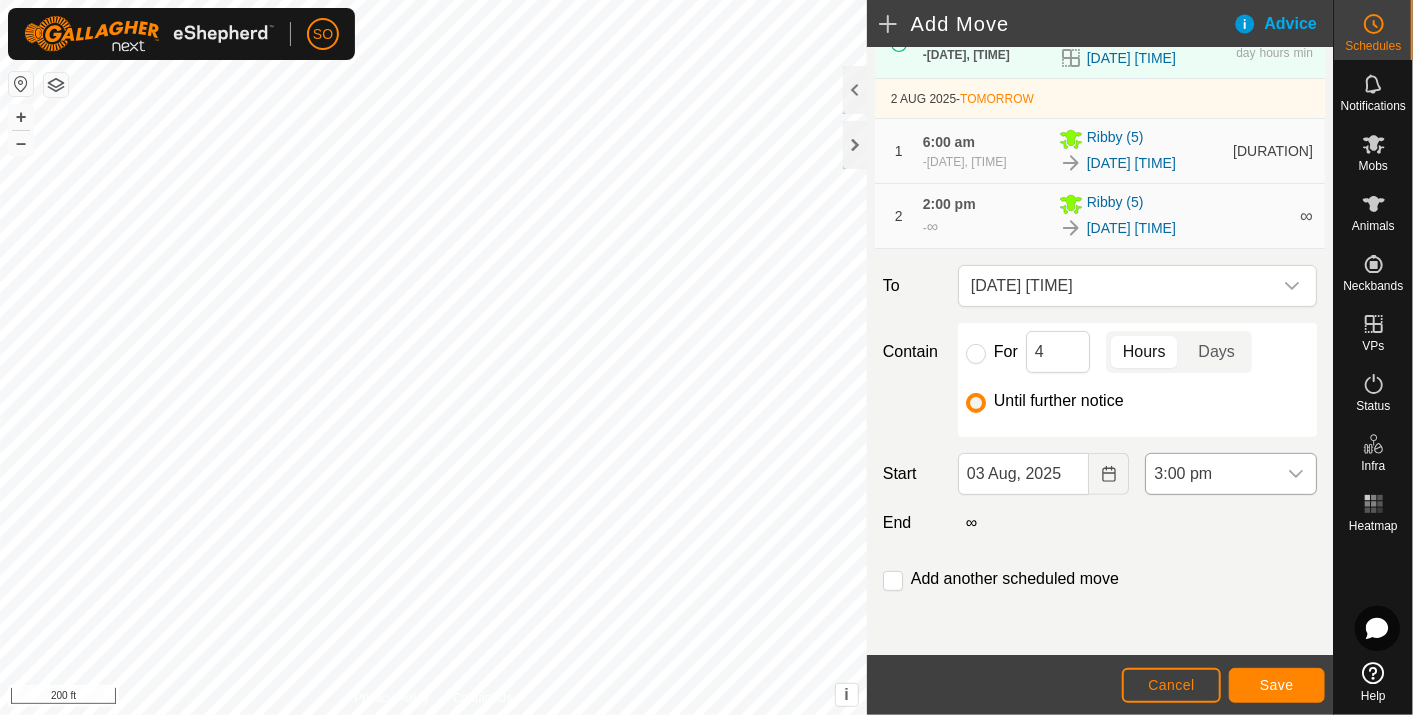click 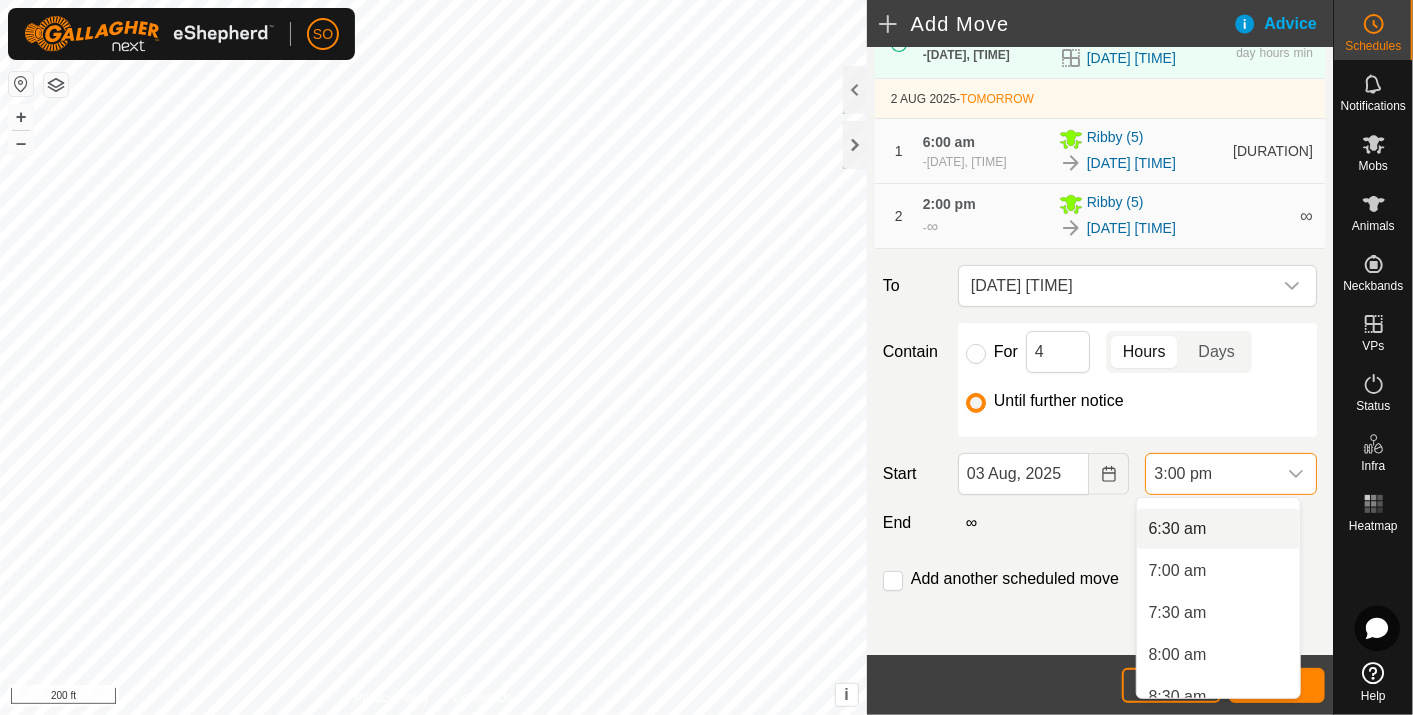 scroll, scrollTop: 424, scrollLeft: 0, axis: vertical 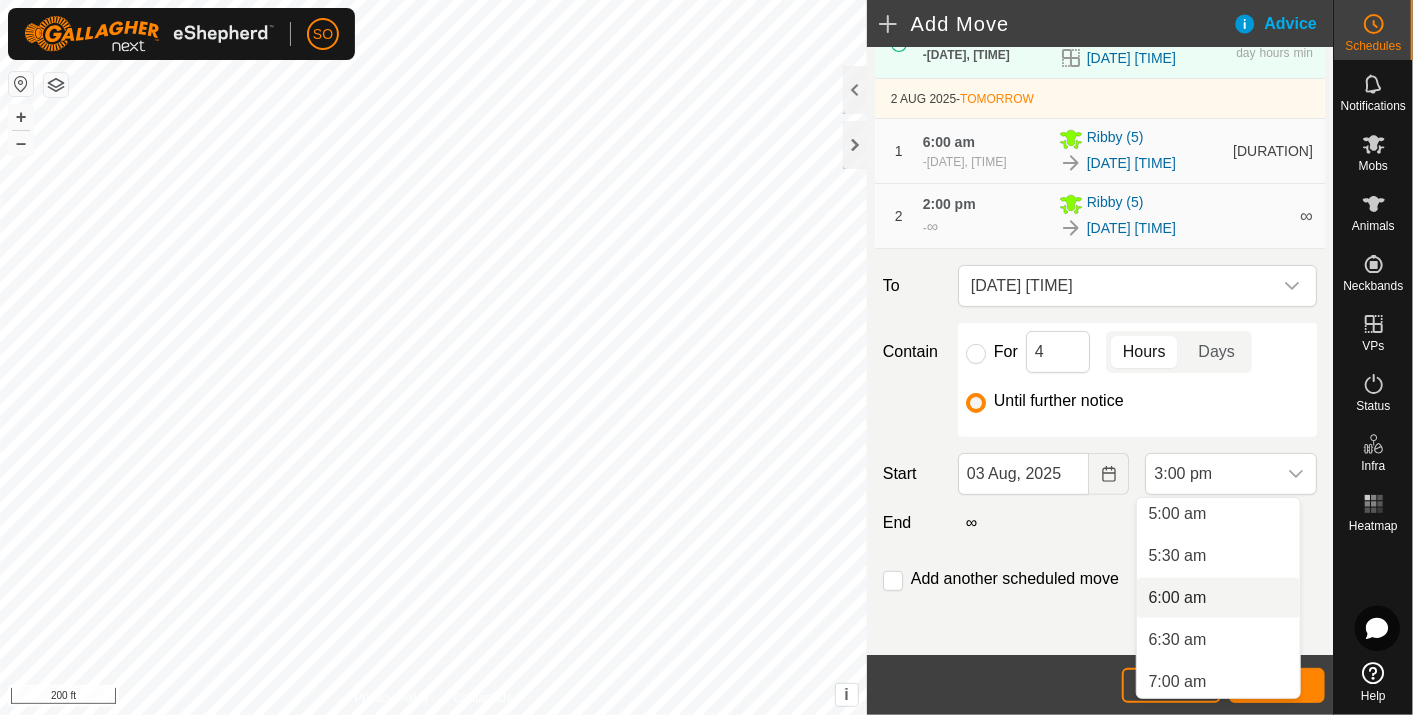 click on "6:00 am" at bounding box center [1218, 598] 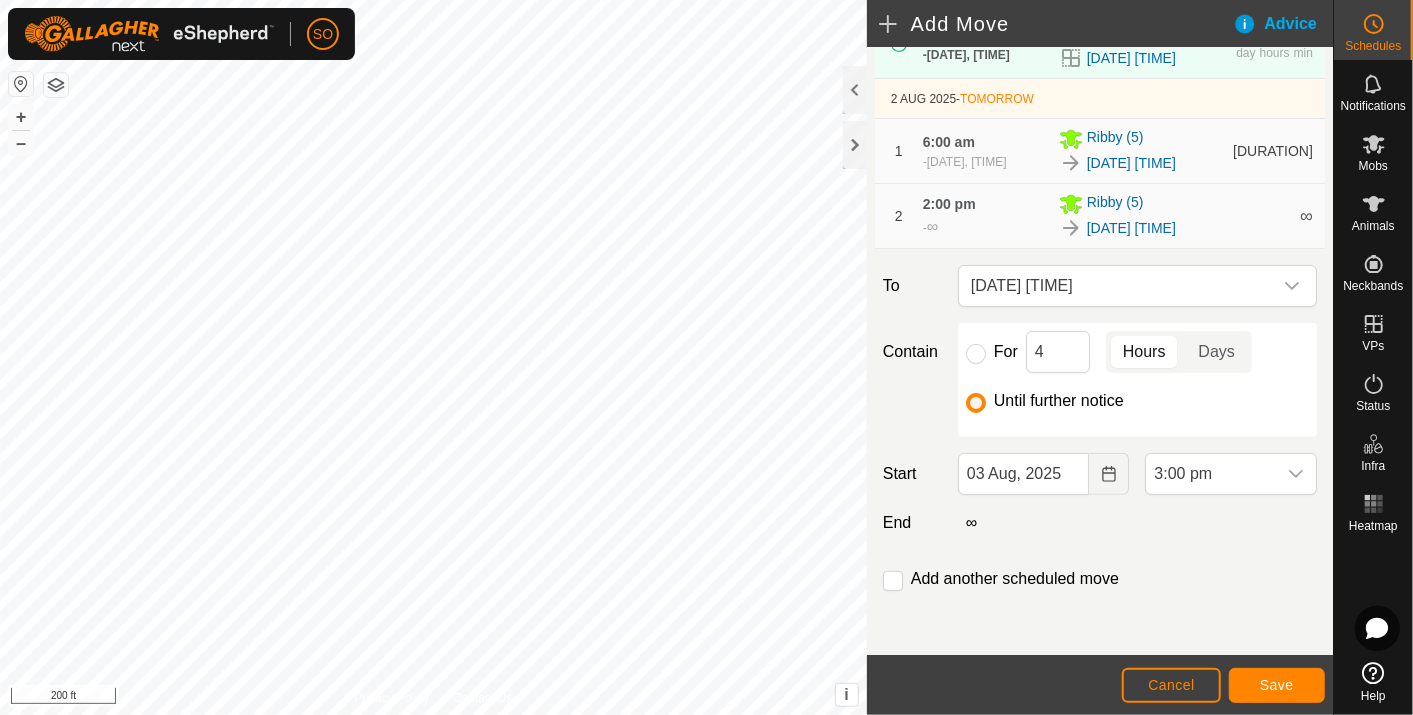 scroll, scrollTop: 1099, scrollLeft: 0, axis: vertical 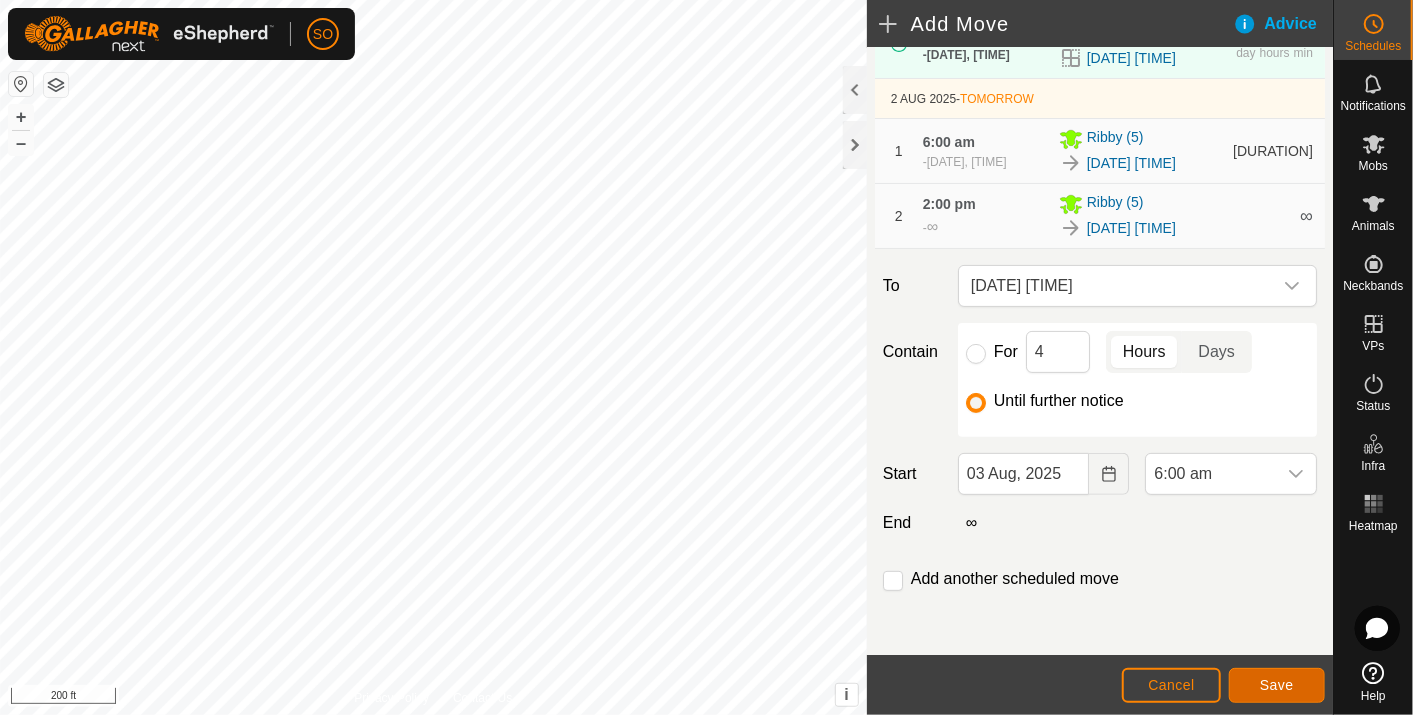 click on "Save" 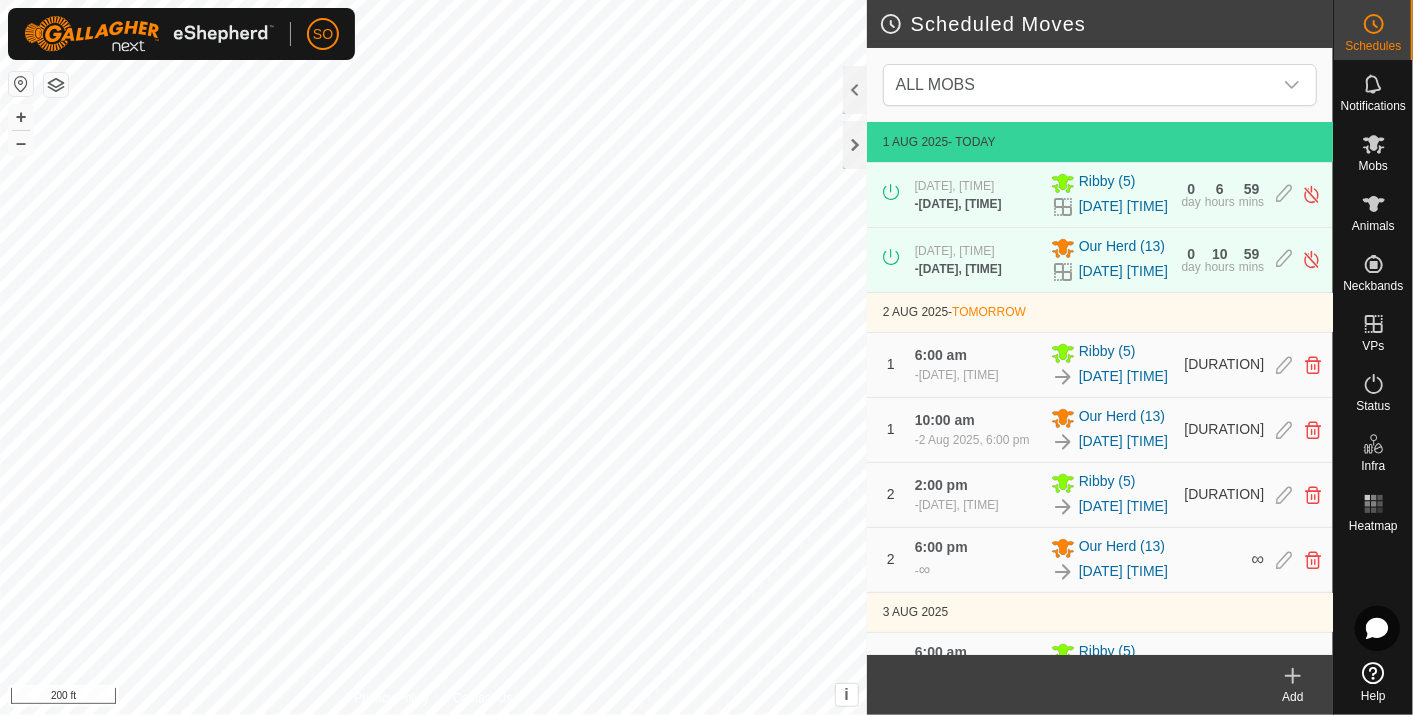 click 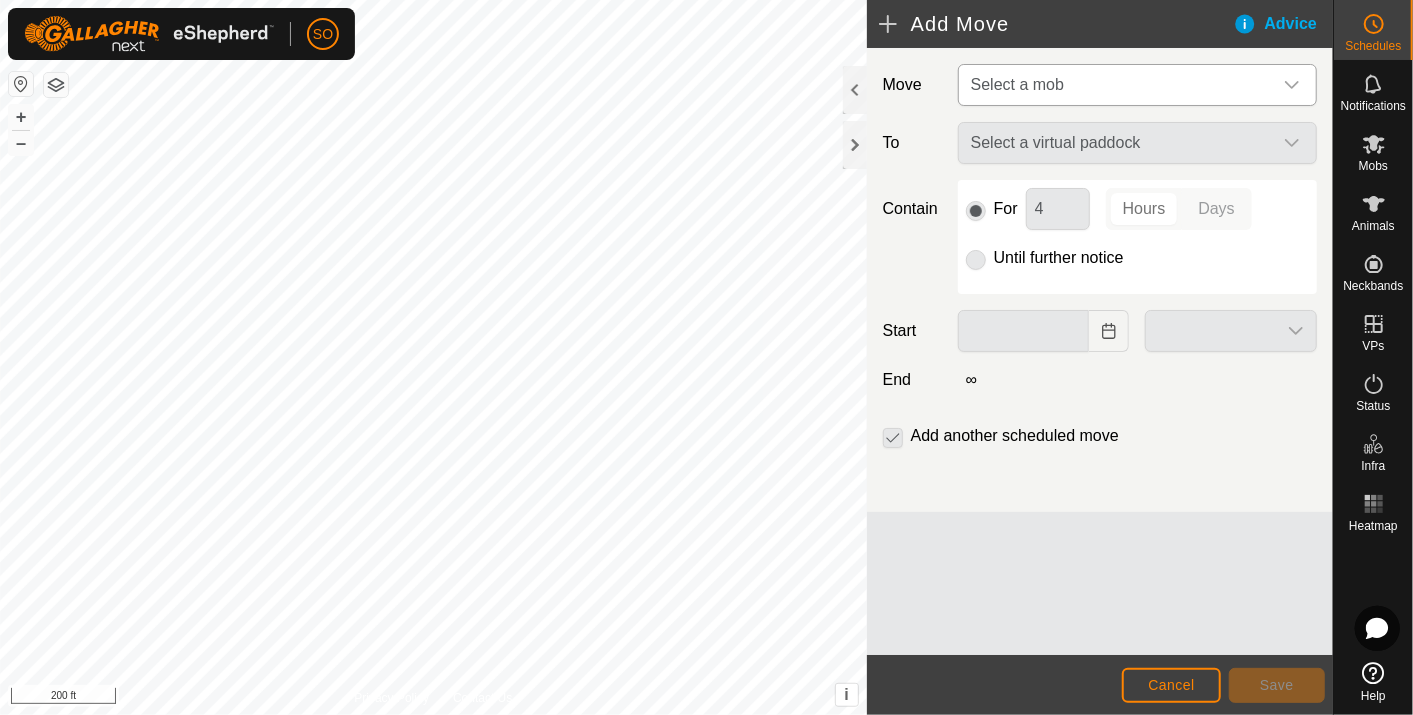 click 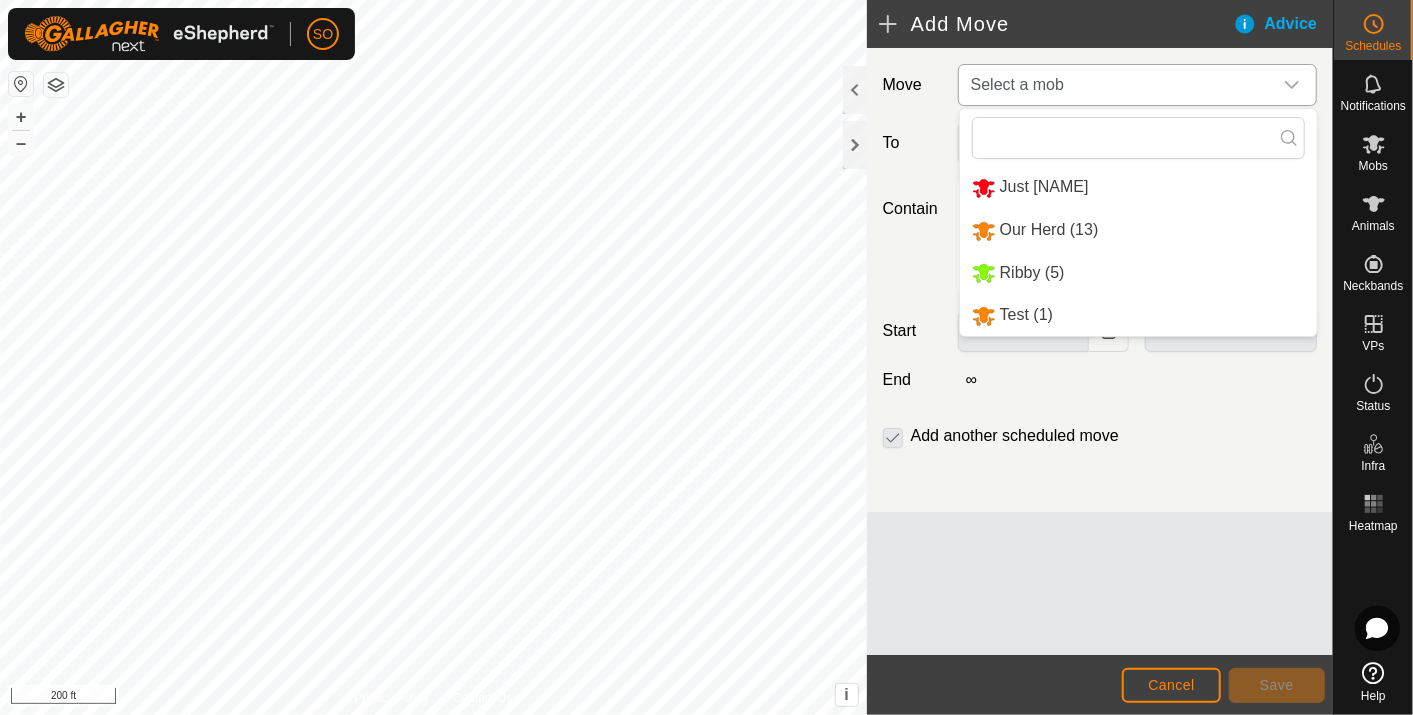 click on "Our Herd (13)" at bounding box center [1138, 230] 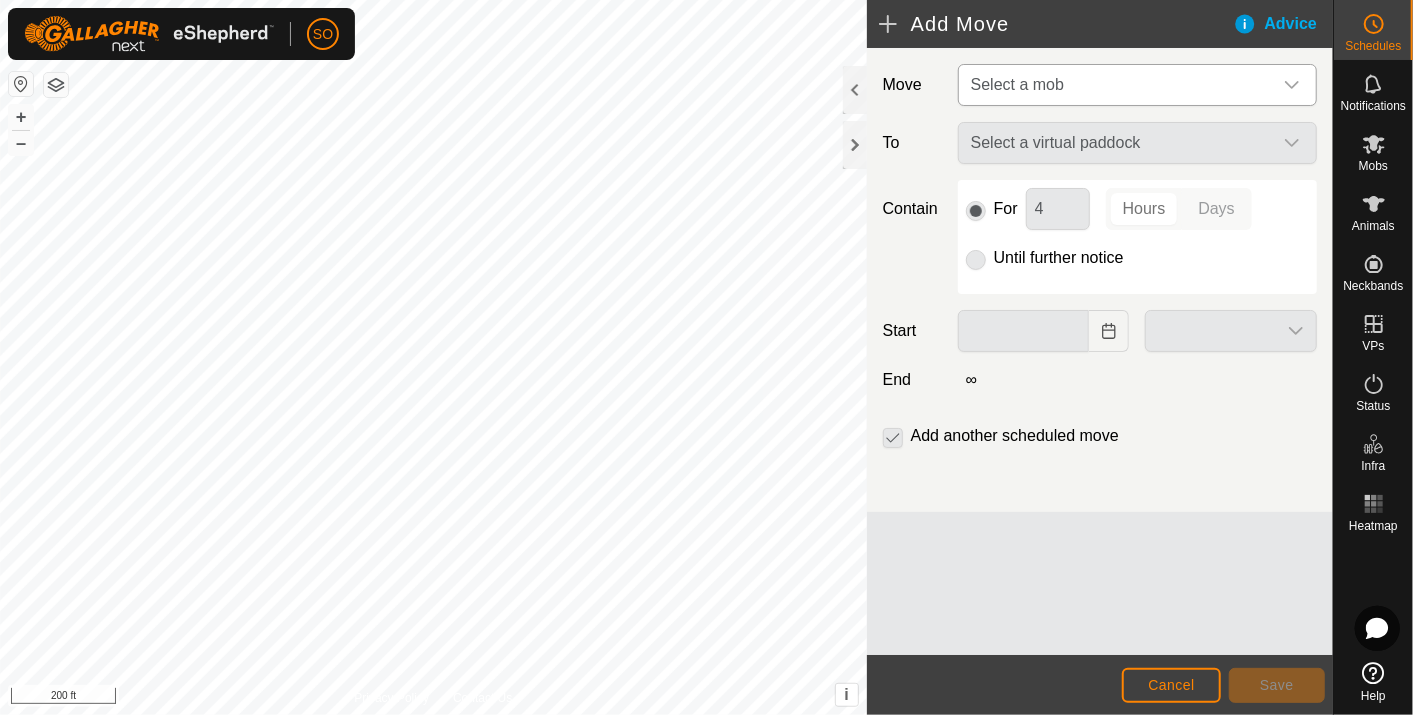 type on "[DATE], [YEAR]" 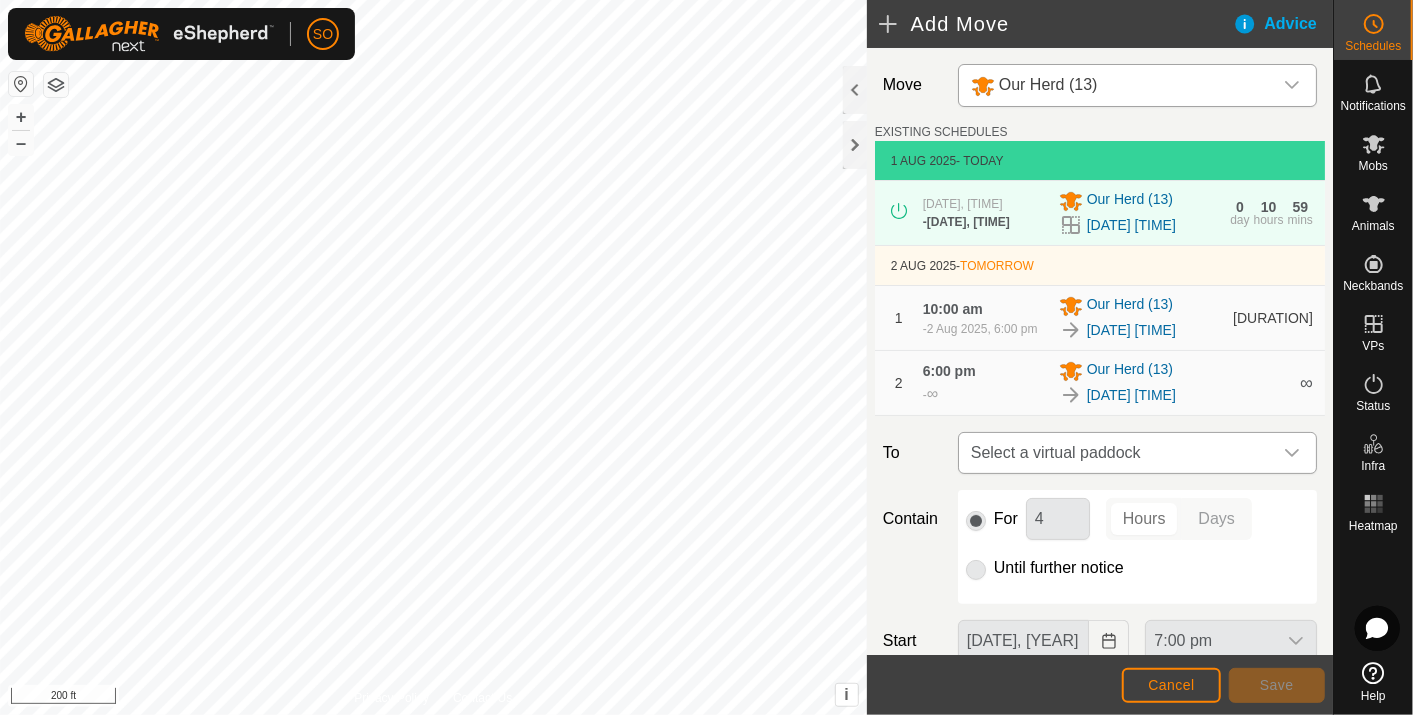 click 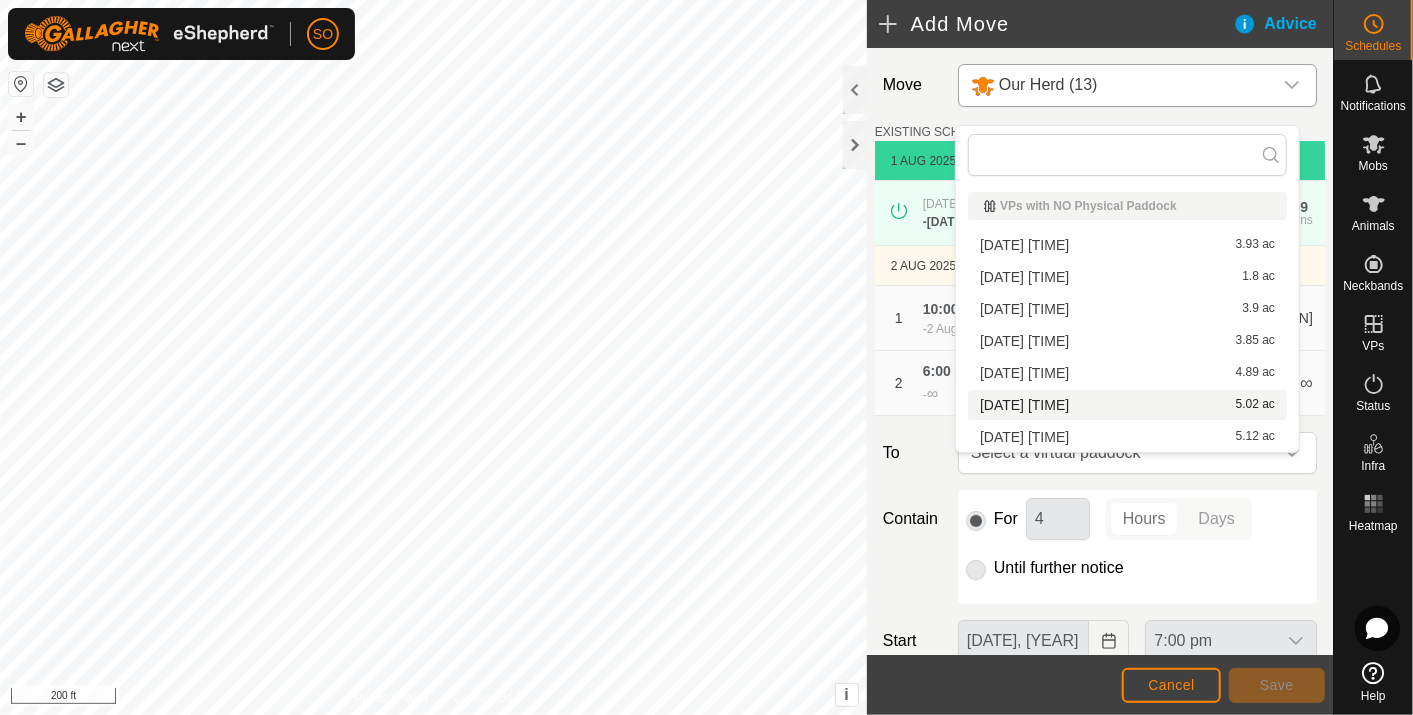 click on "[DATE] [TIME] 5.02 ac" at bounding box center [1127, 405] 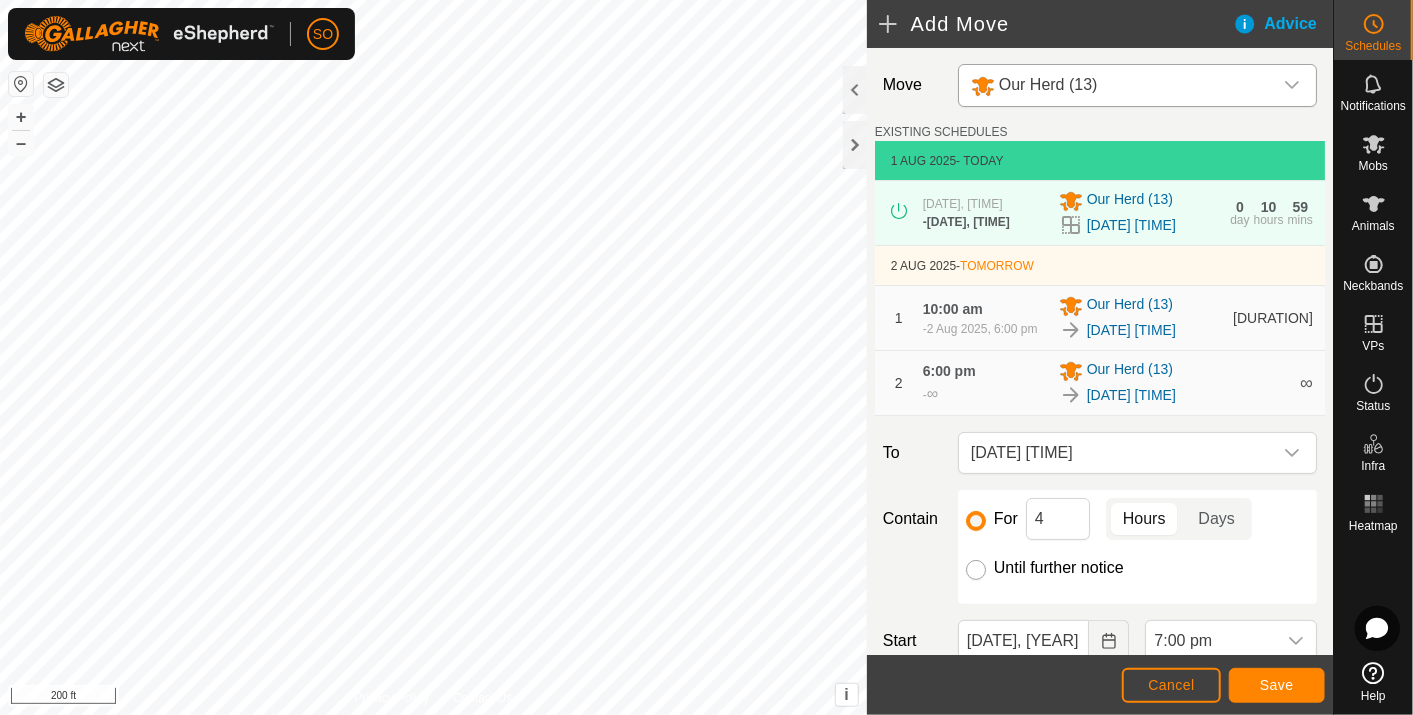 click on "Until further notice" at bounding box center [976, 570] 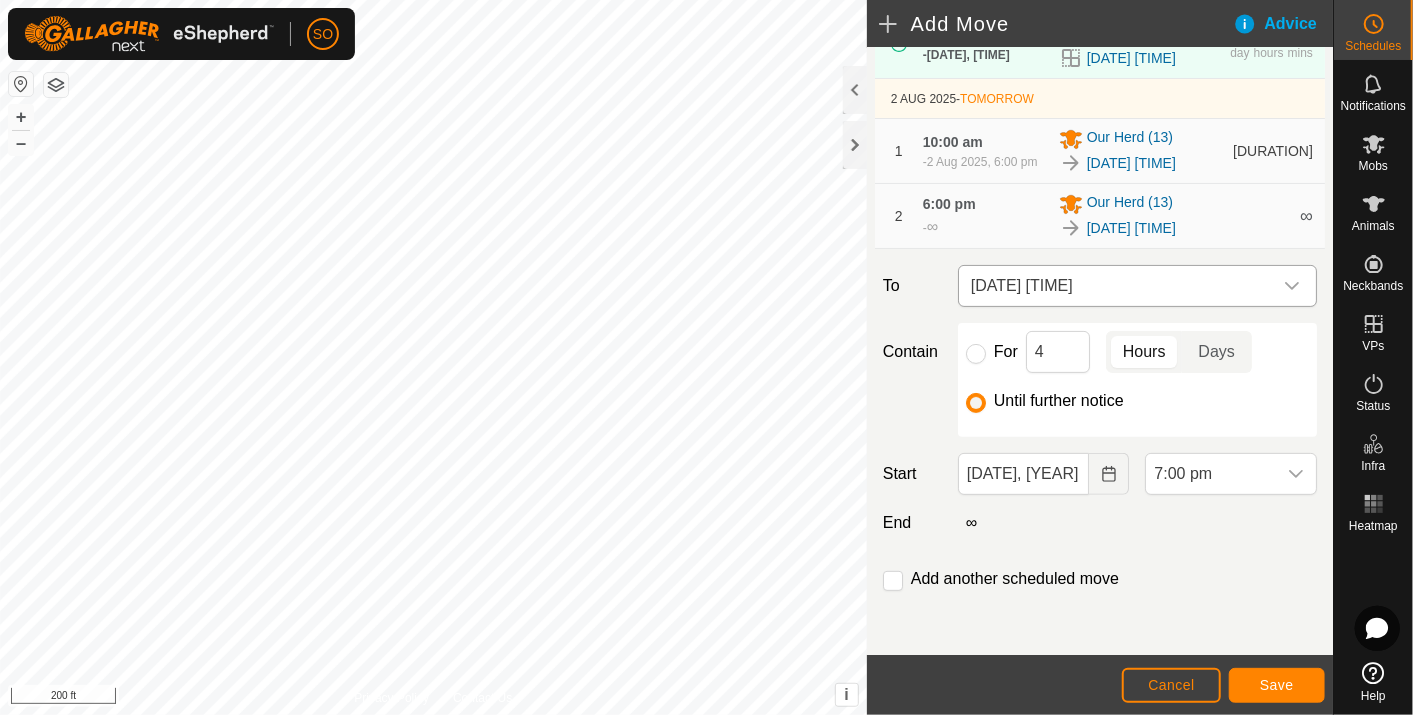 scroll, scrollTop: 182, scrollLeft: 0, axis: vertical 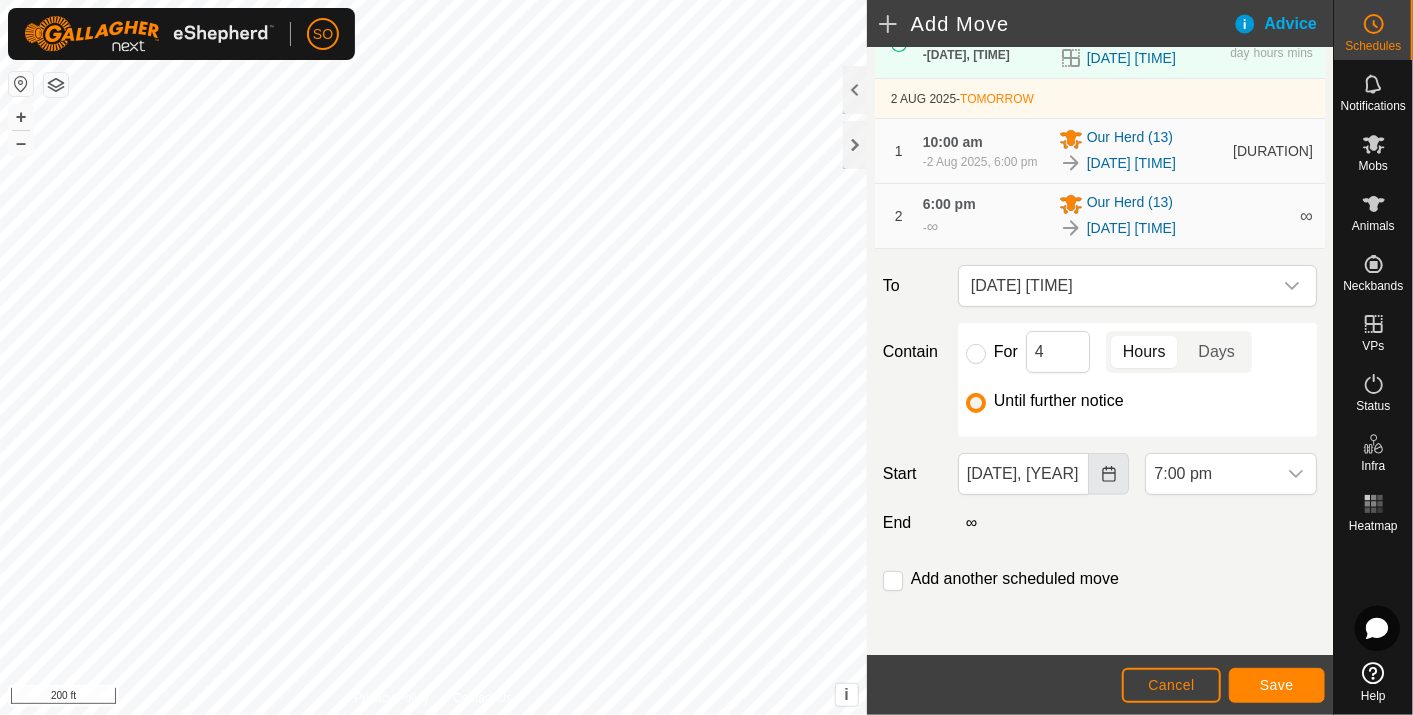 click 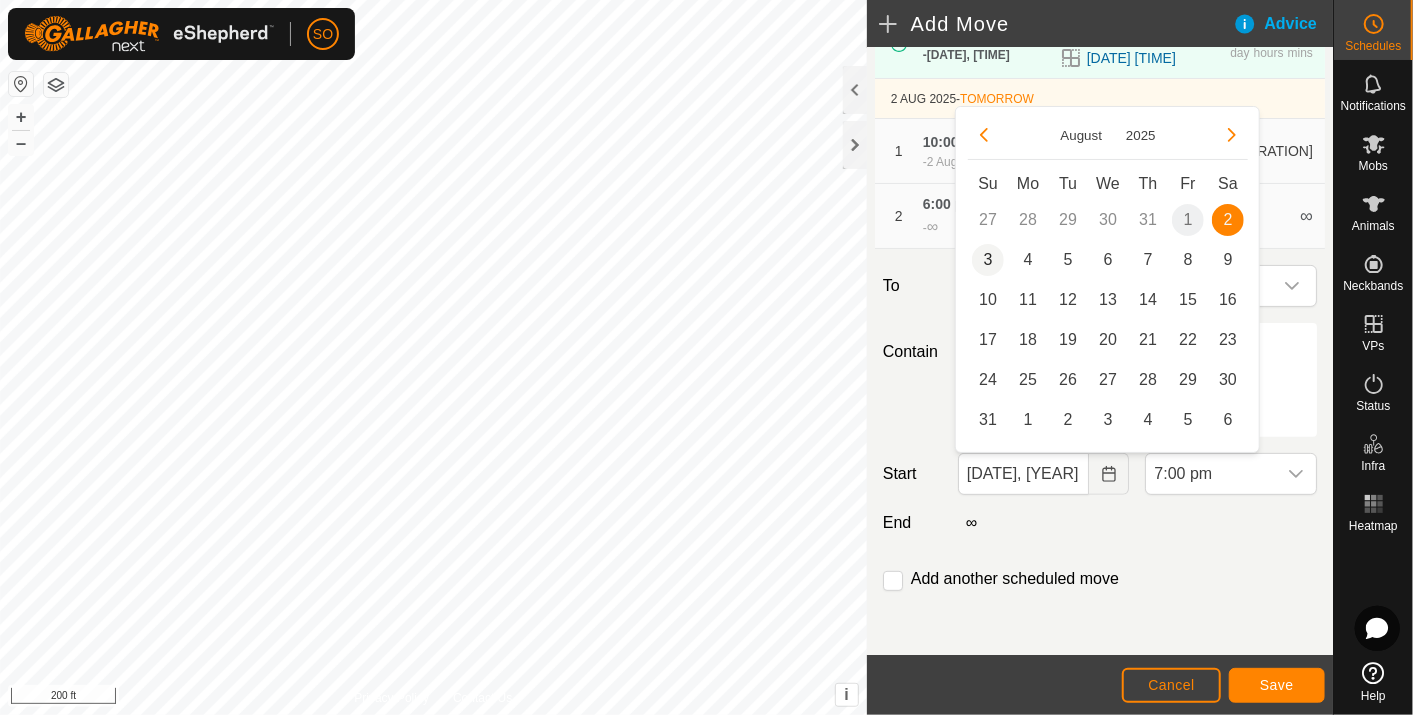 click on "3" at bounding box center (988, 260) 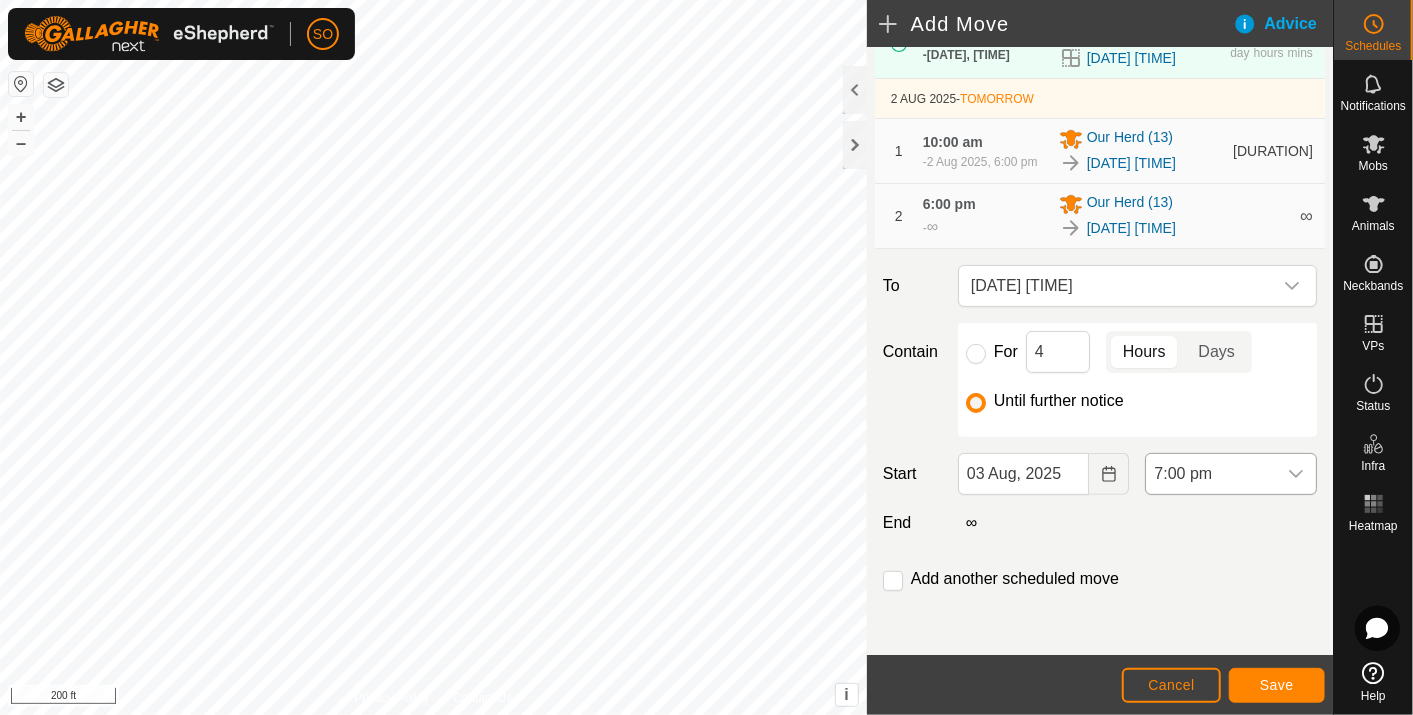 click 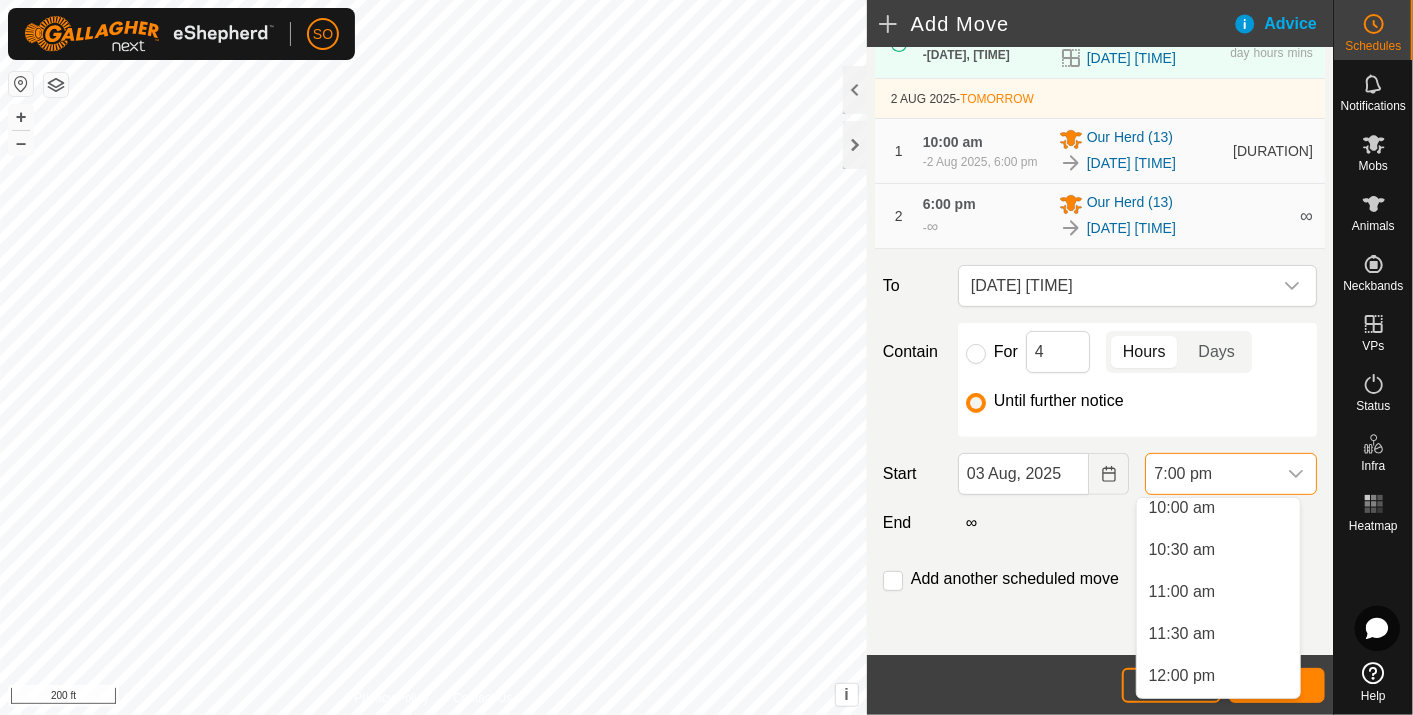 scroll, scrollTop: 755, scrollLeft: 0, axis: vertical 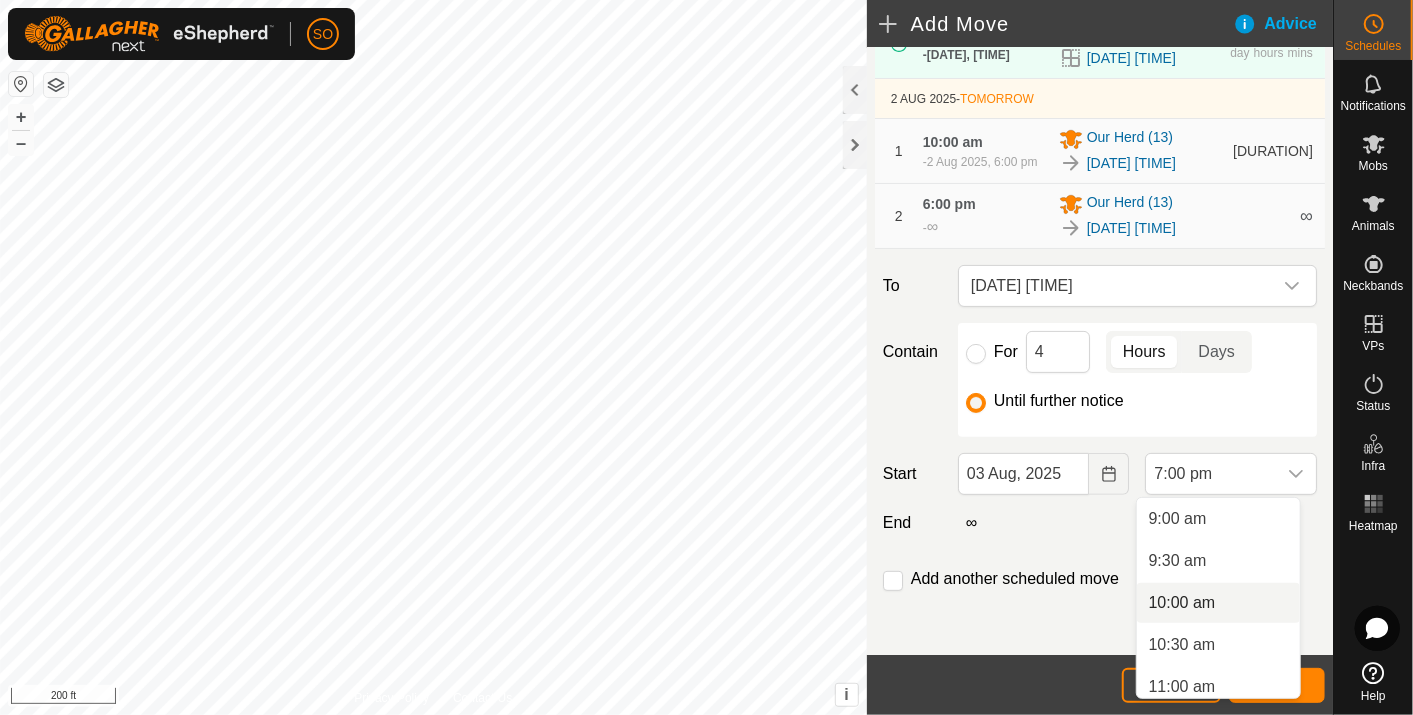 click on "10:00 am" at bounding box center (1218, 603) 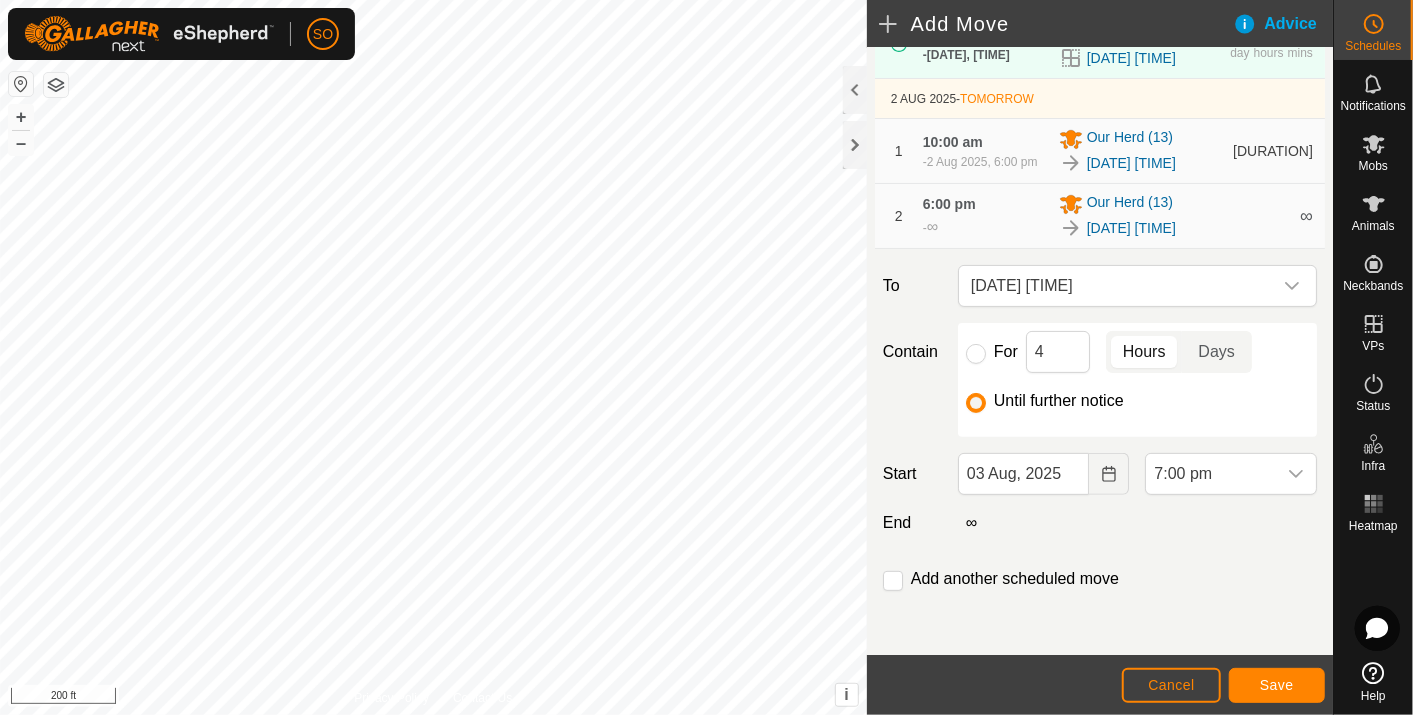 scroll, scrollTop: 1435, scrollLeft: 0, axis: vertical 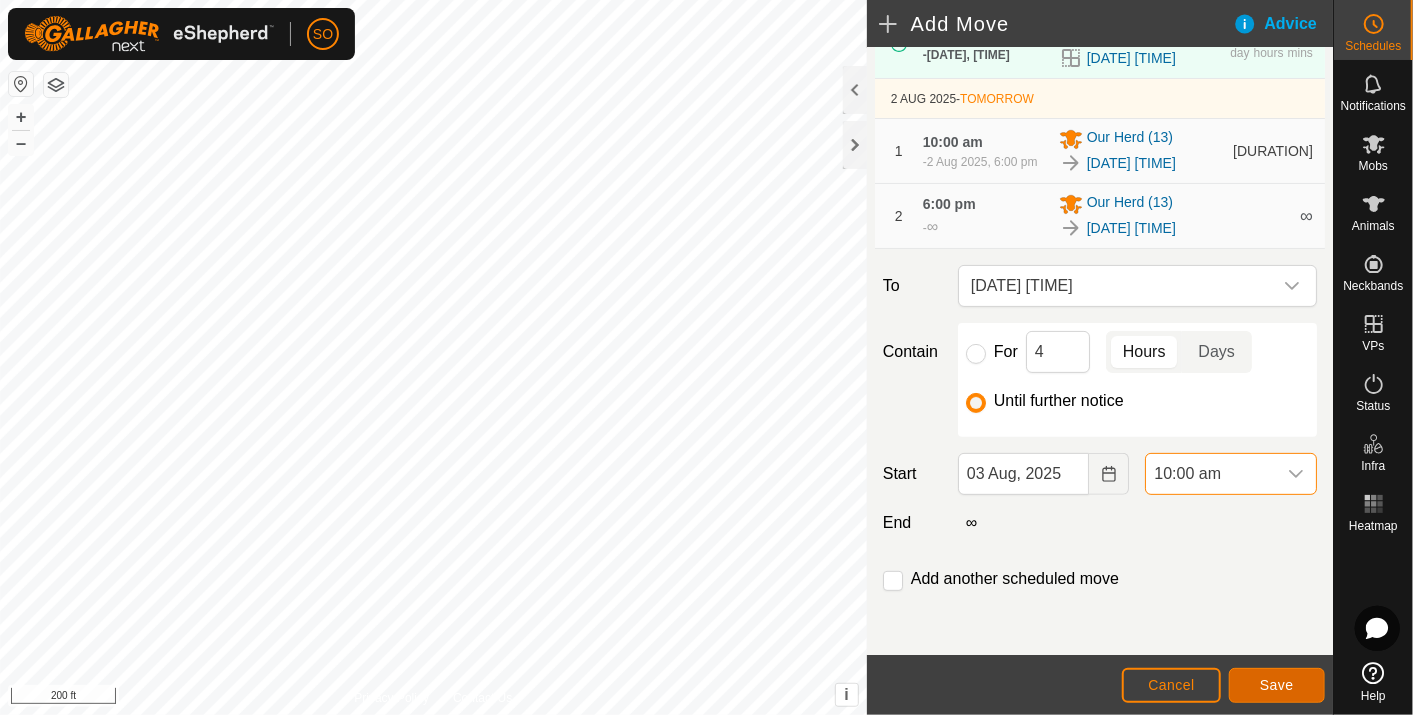 click on "Save" 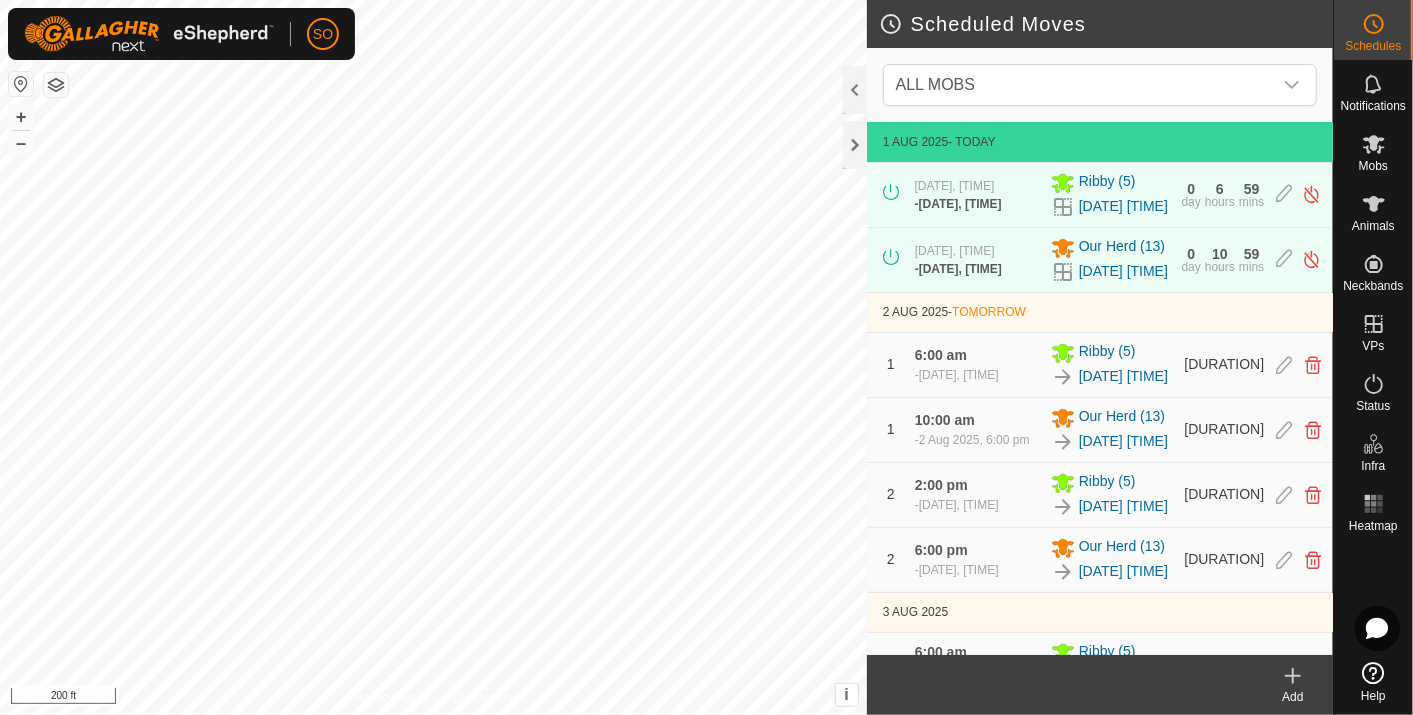 click 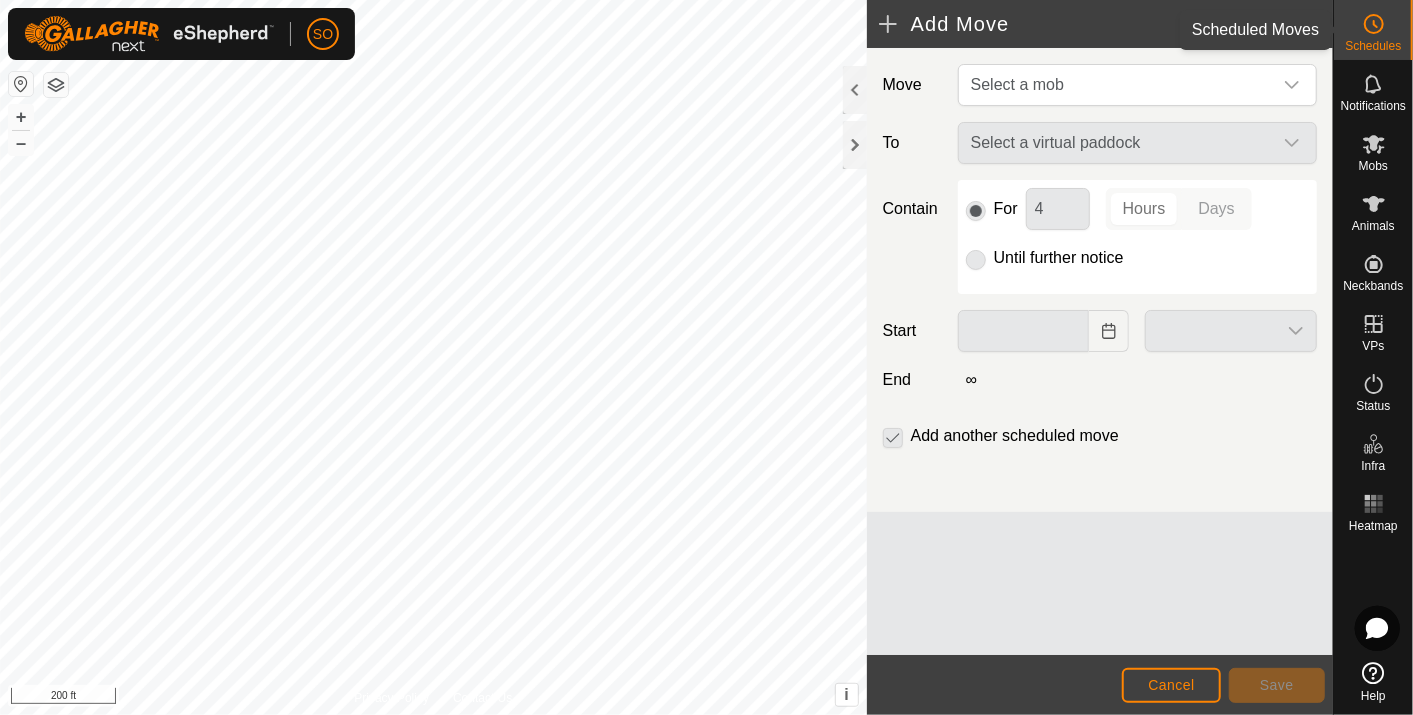 click 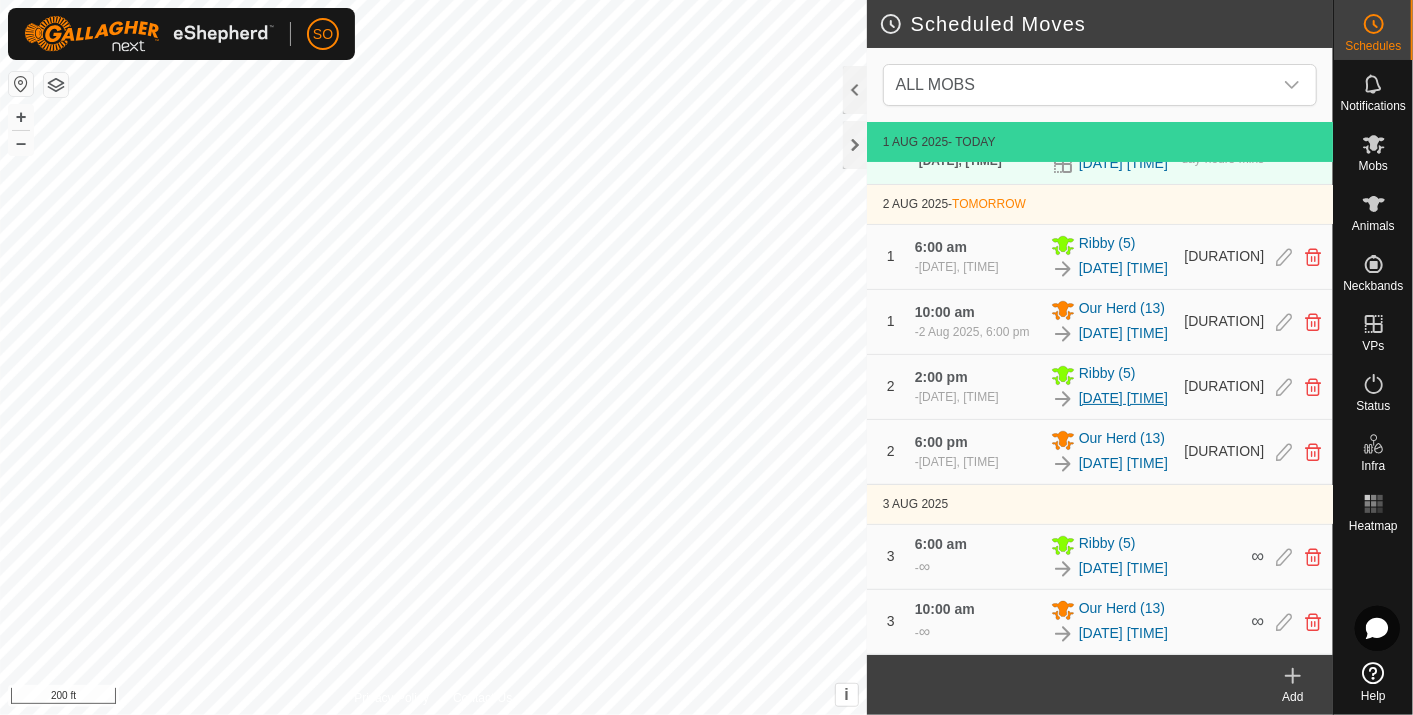 scroll, scrollTop: 224, scrollLeft: 0, axis: vertical 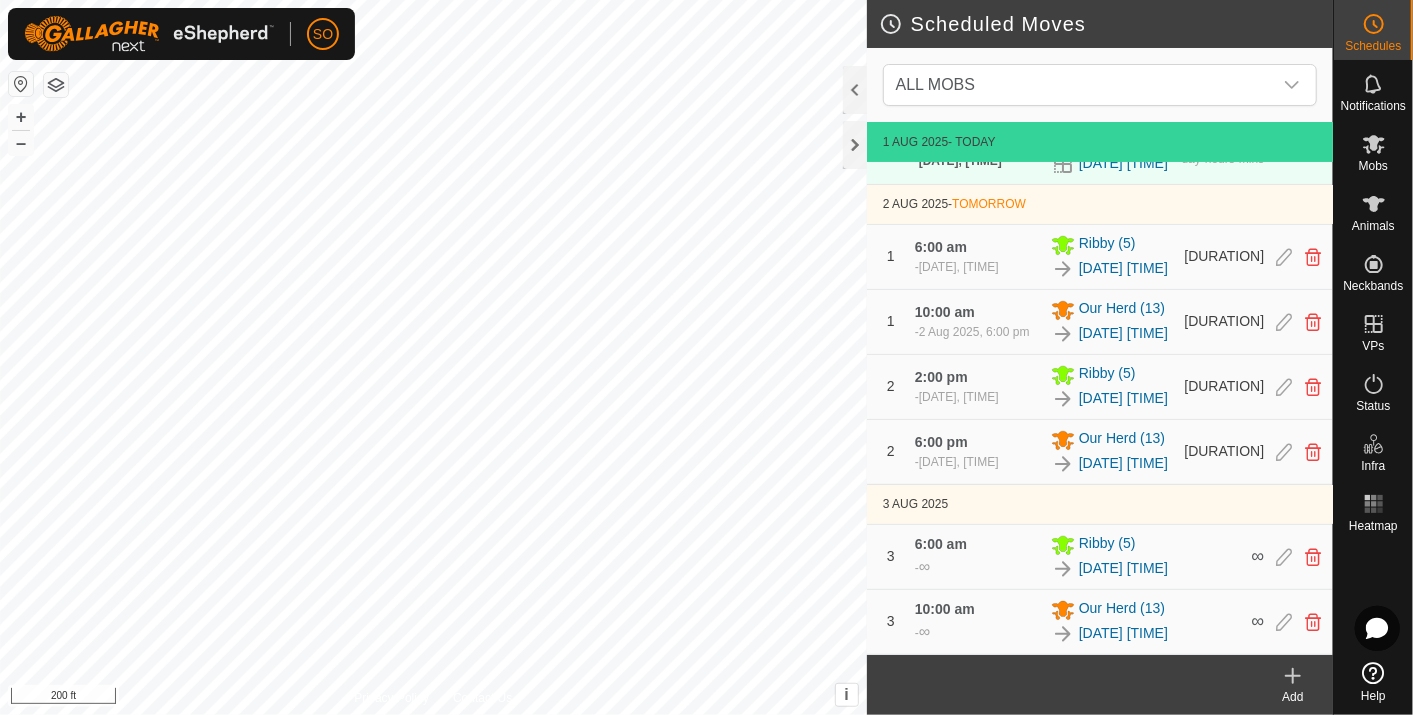click 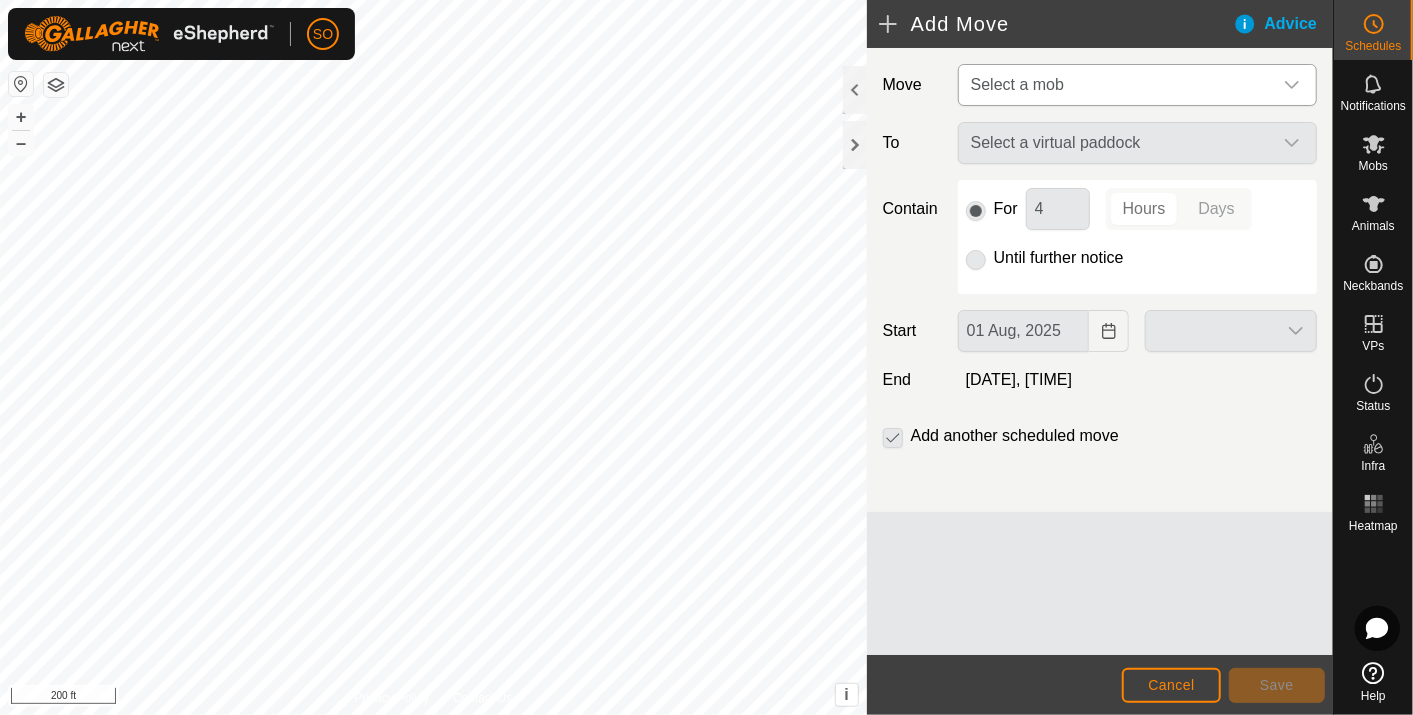 click 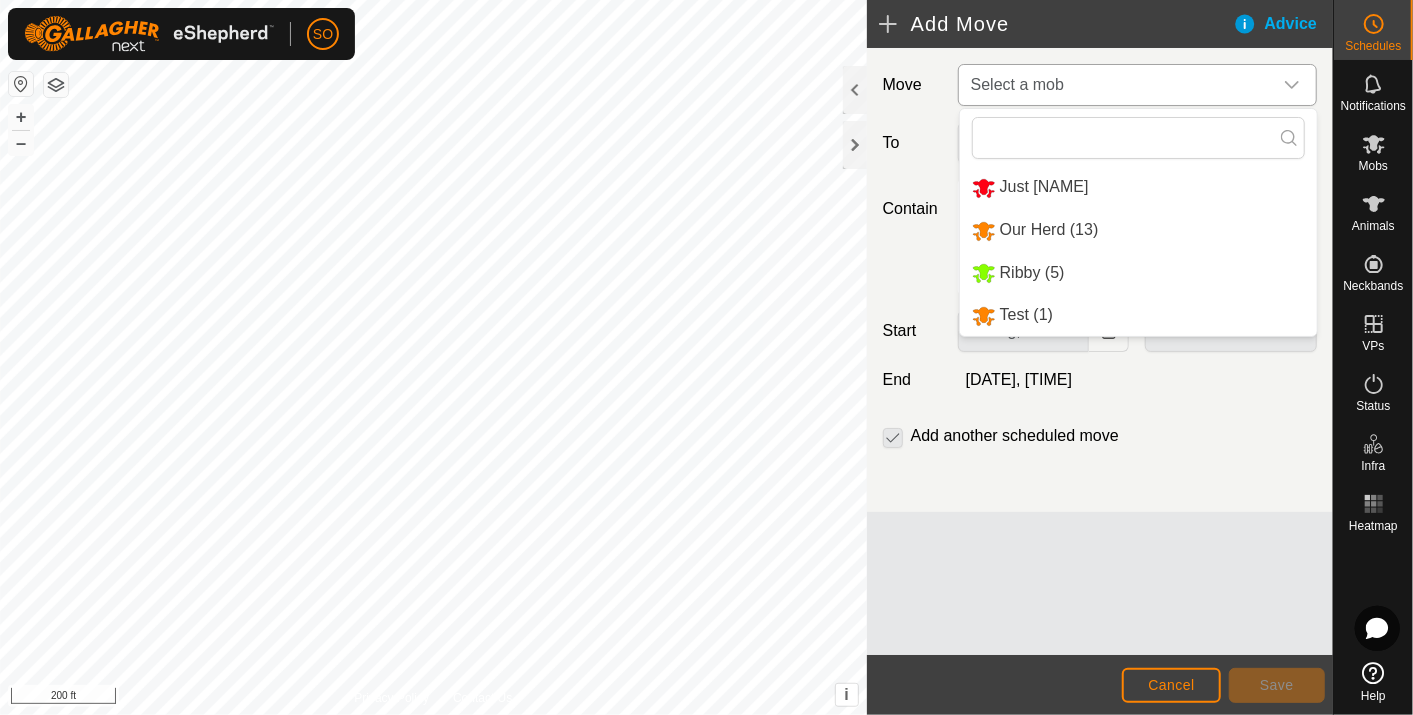 click on "Ribby (5)" at bounding box center (1138, 273) 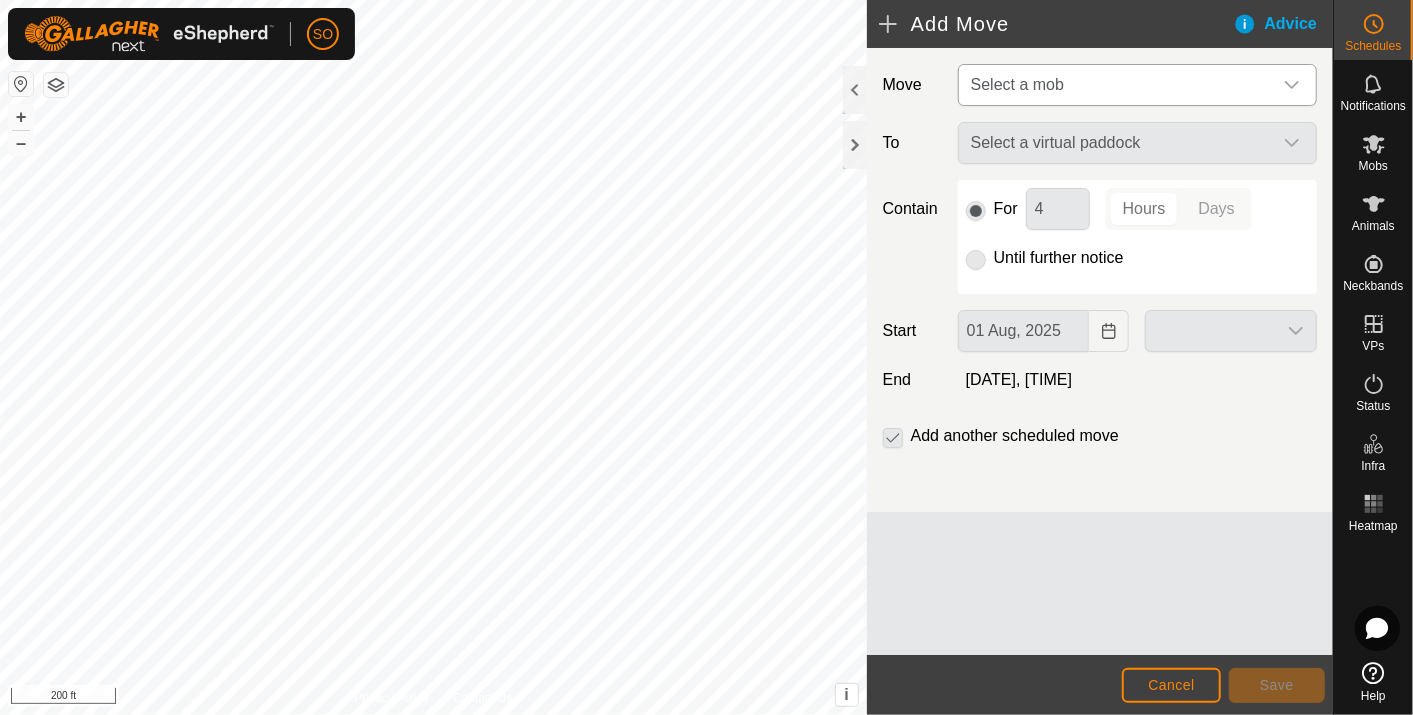type on "03 Aug, 2025" 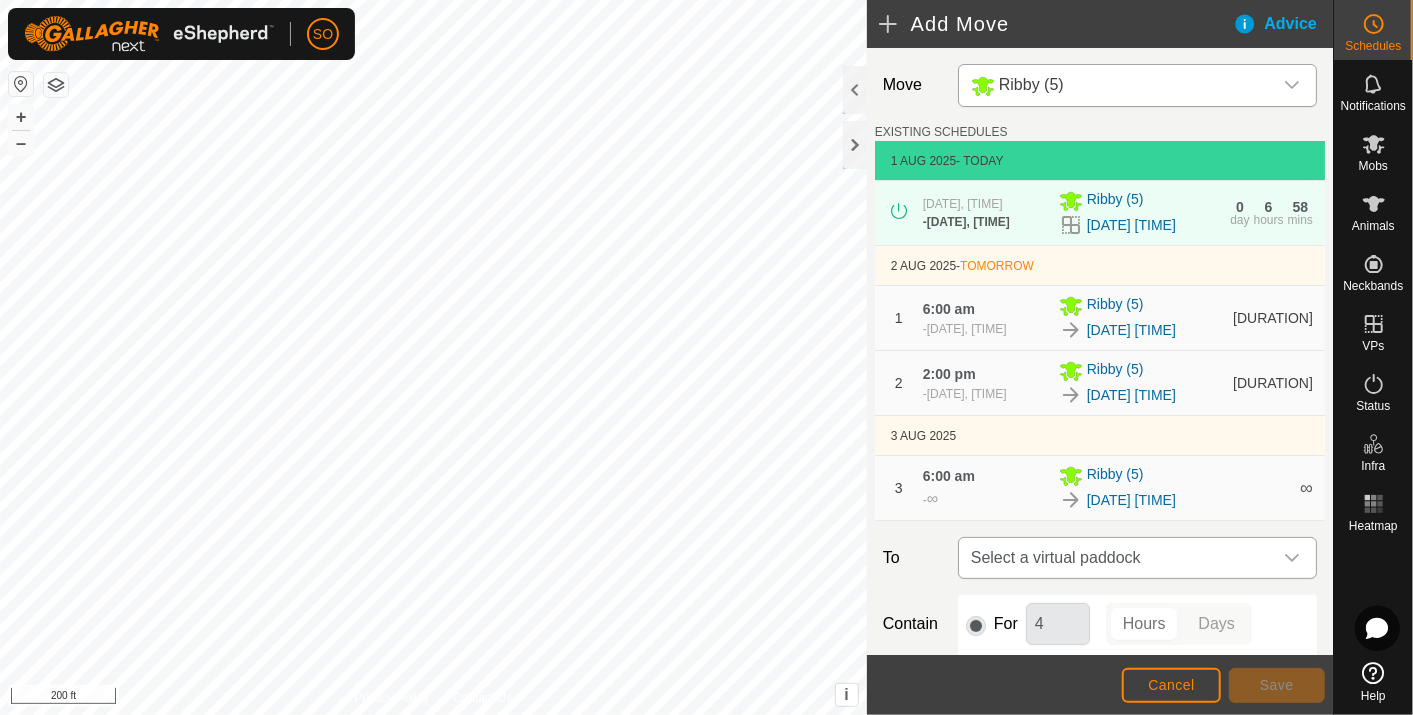 click 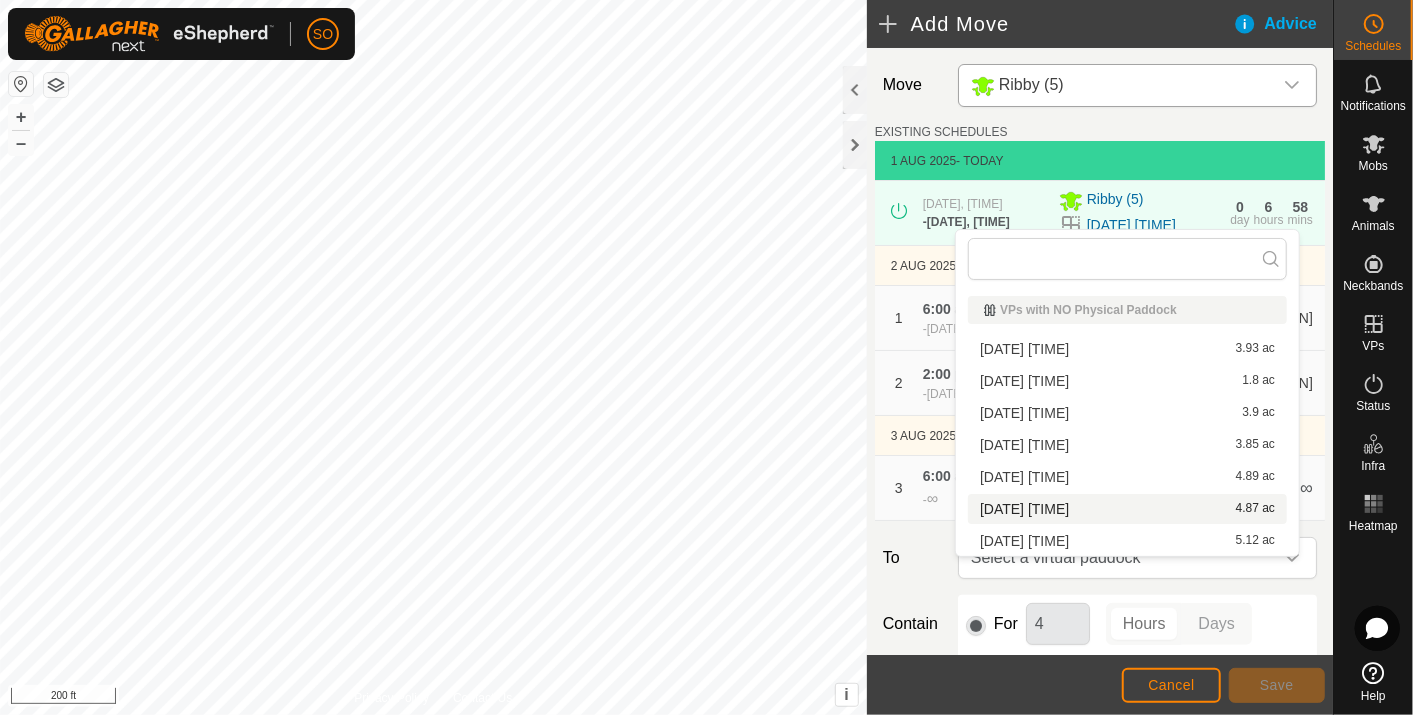 click on "[DATE] [TIME] 4.87 ac" at bounding box center (1127, 509) 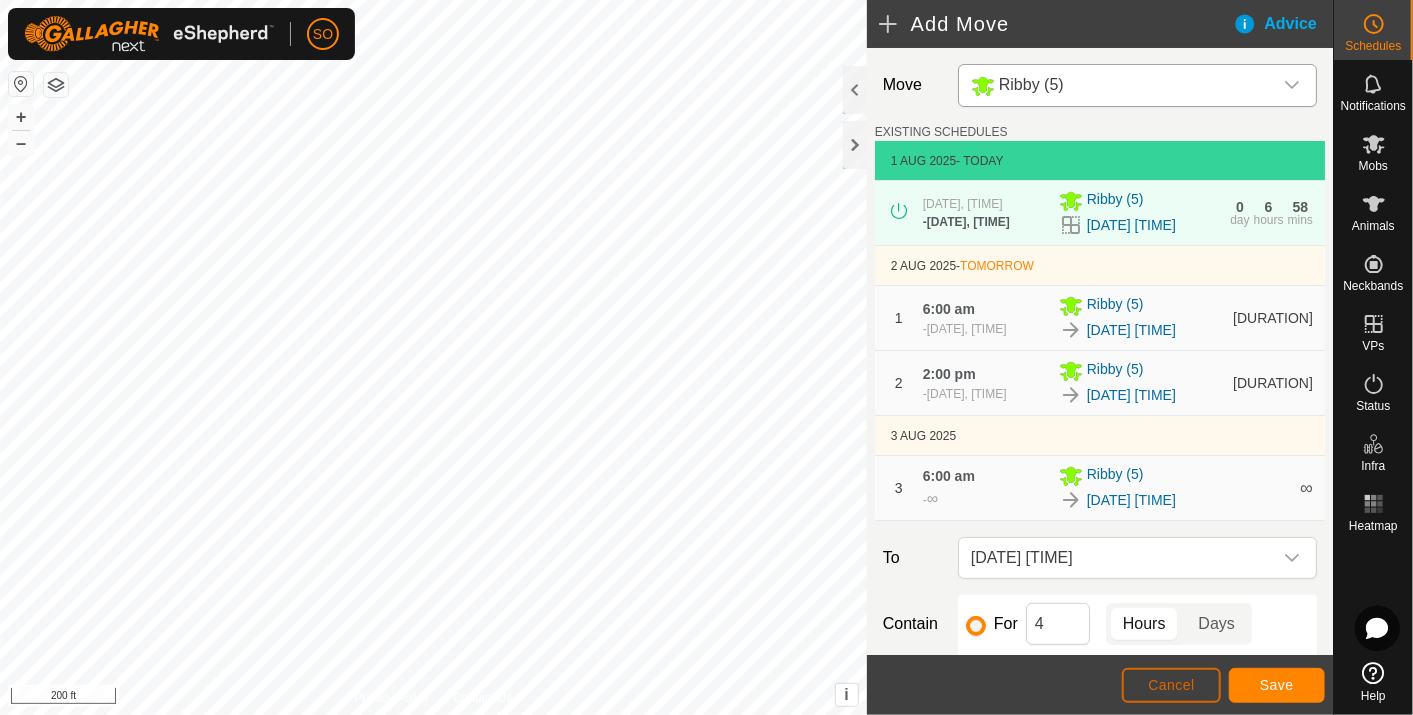 click on "Cancel" 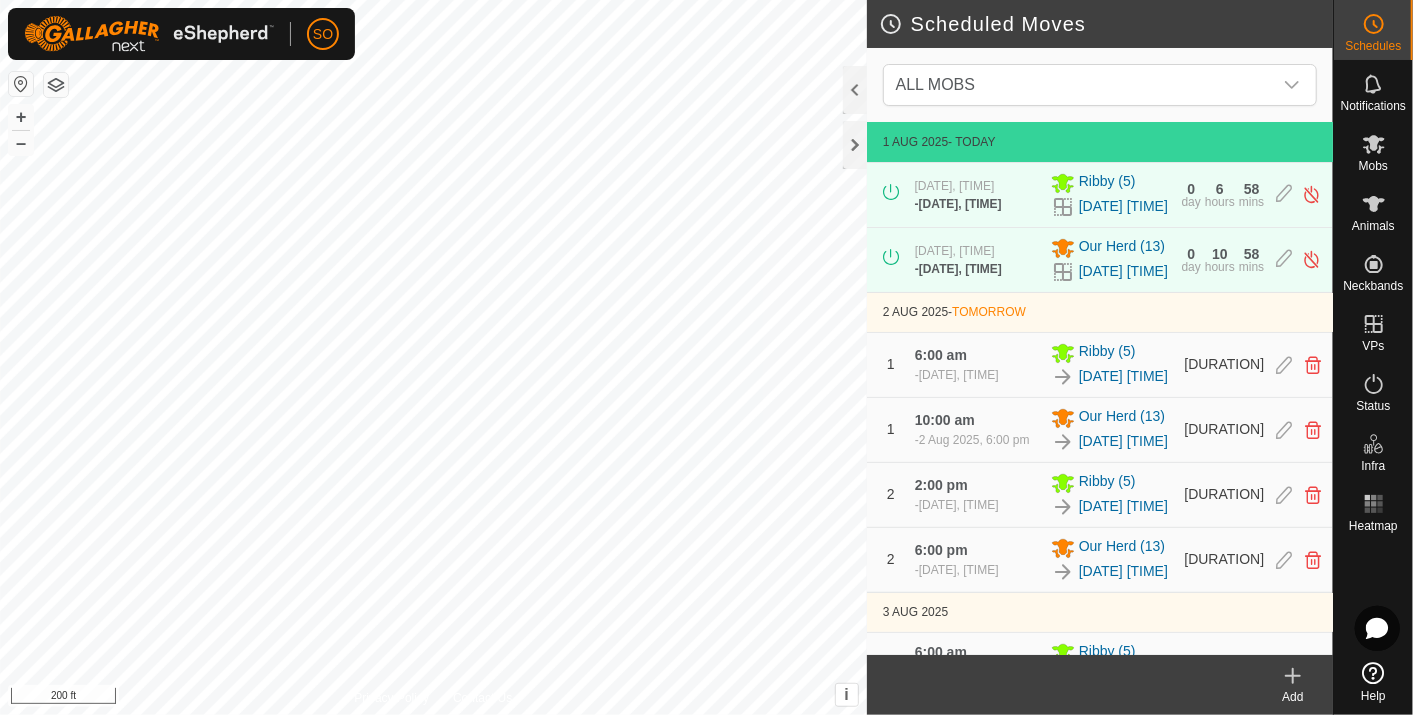 click 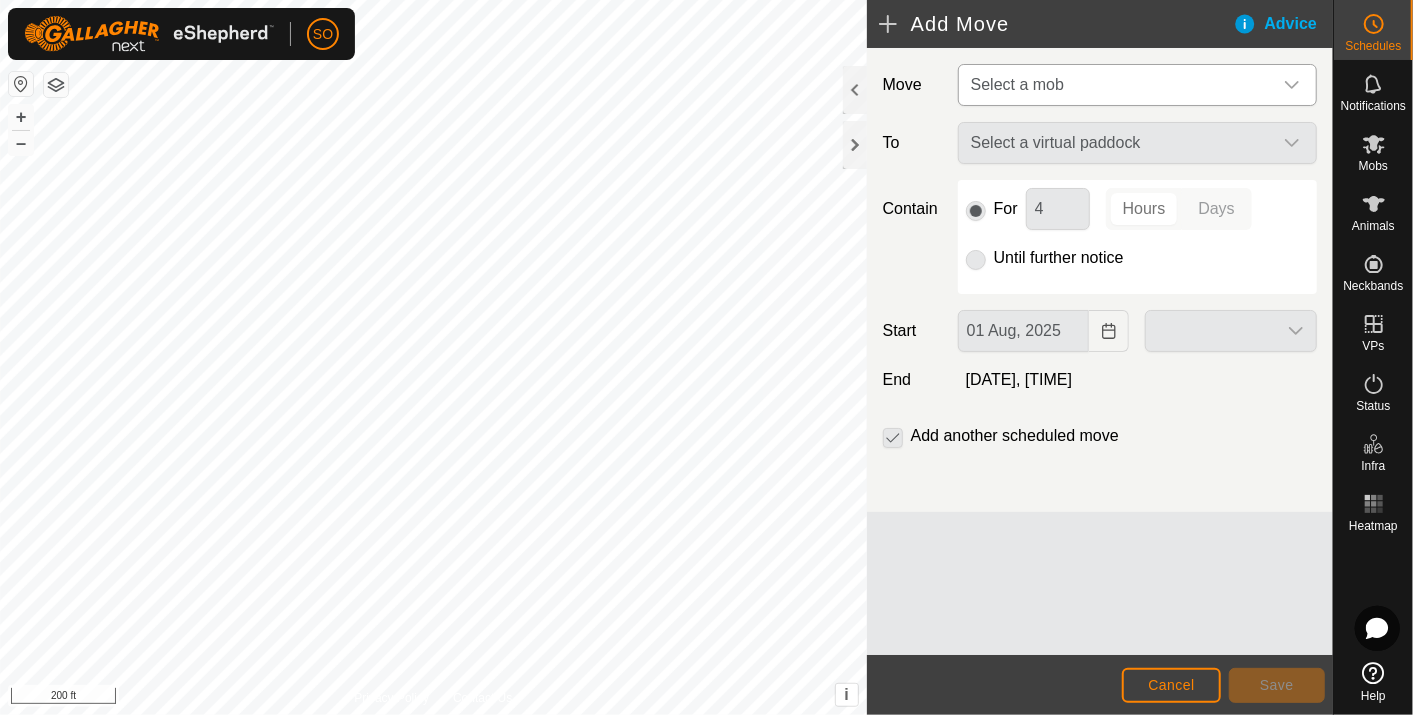 click 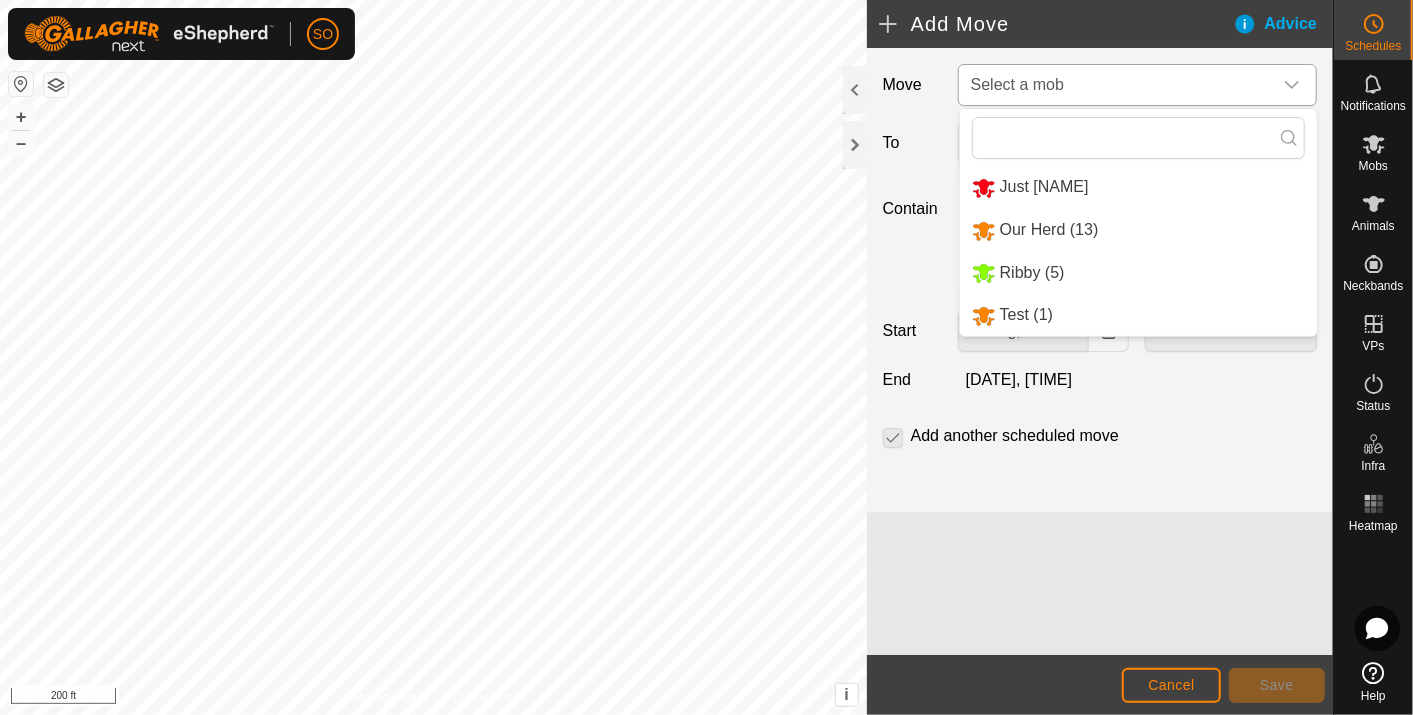 click on "Our Herd (13)" at bounding box center [1138, 230] 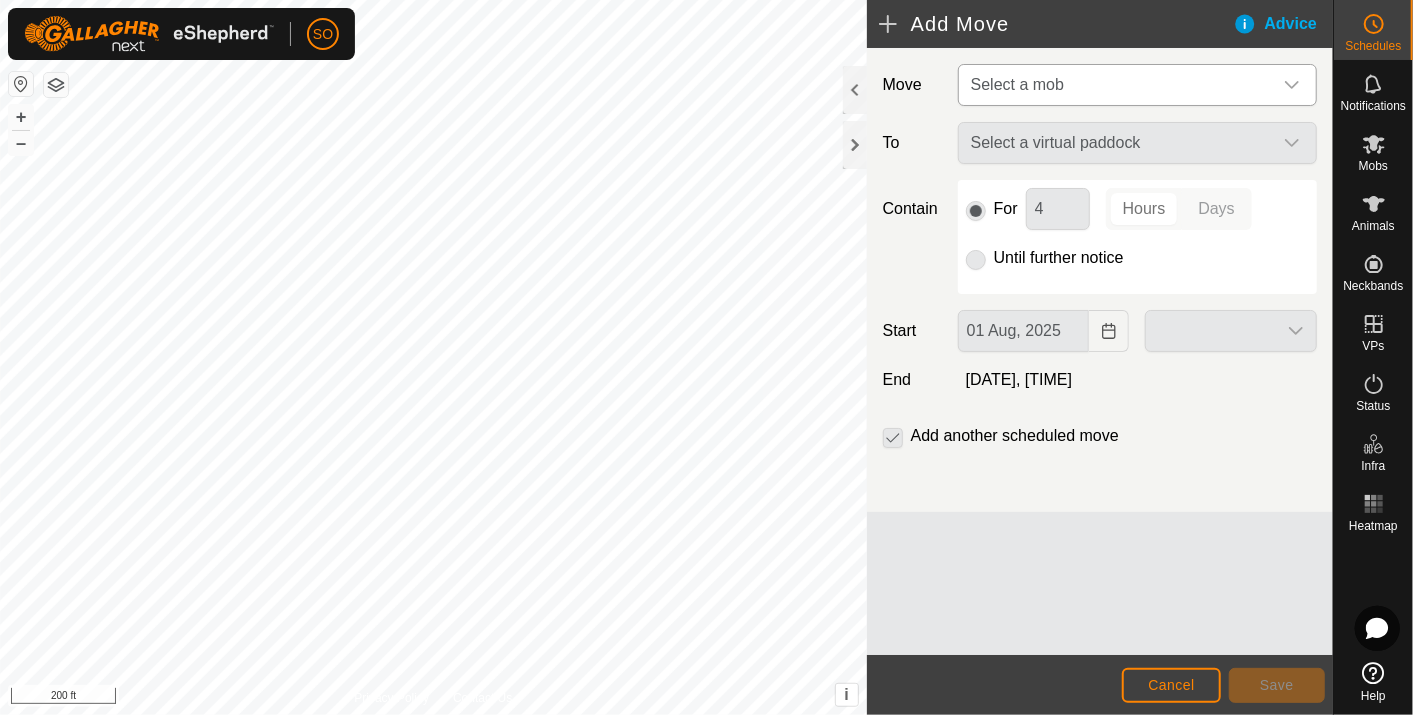 type on "03 Aug, 2025" 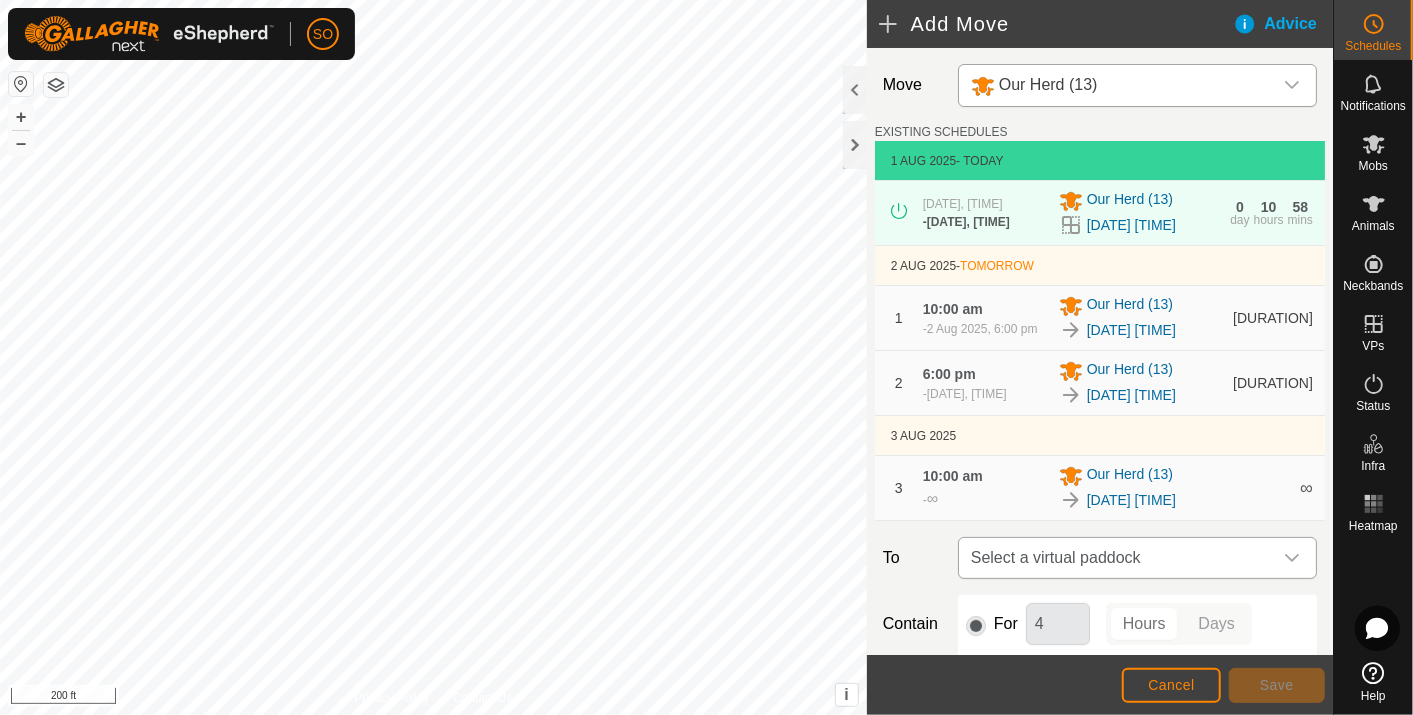 click 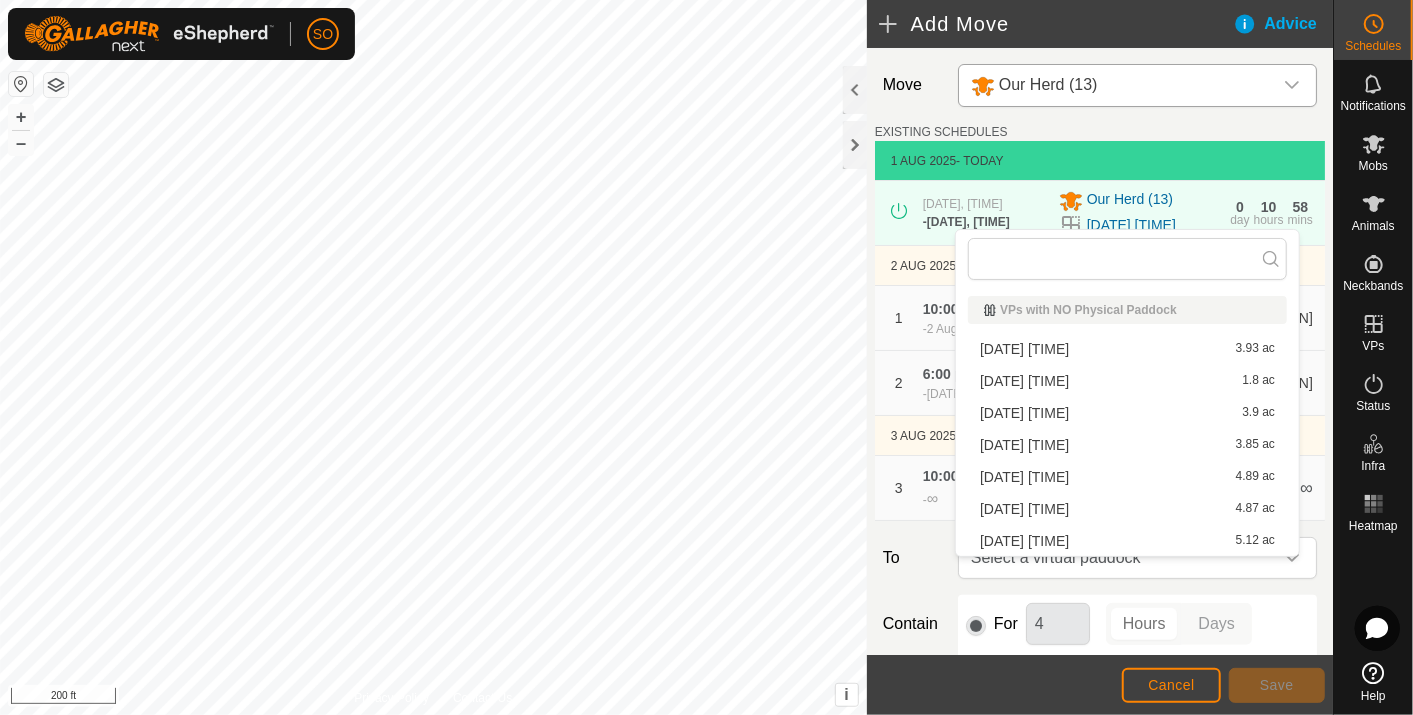 click on "[DATE] [TIME] 4.89 ac" at bounding box center (1127, 477) 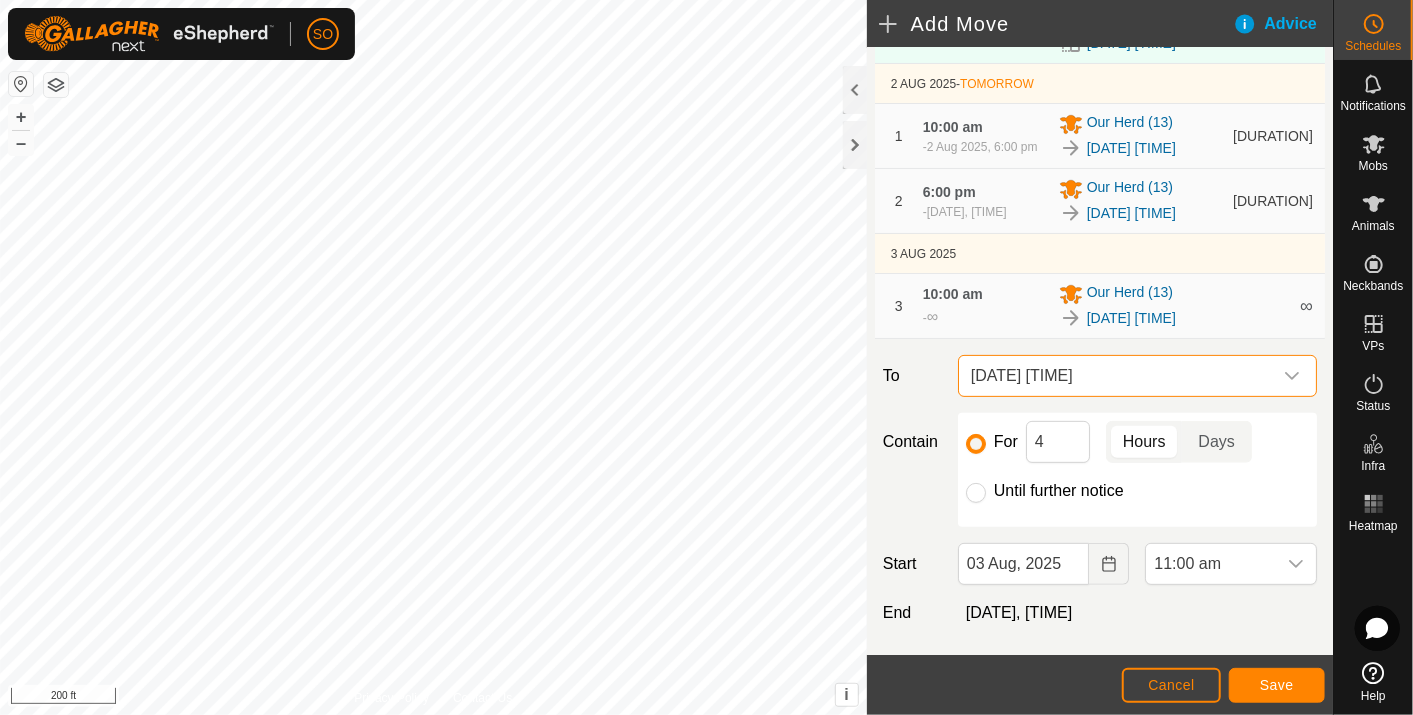 scroll, scrollTop: 222, scrollLeft: 0, axis: vertical 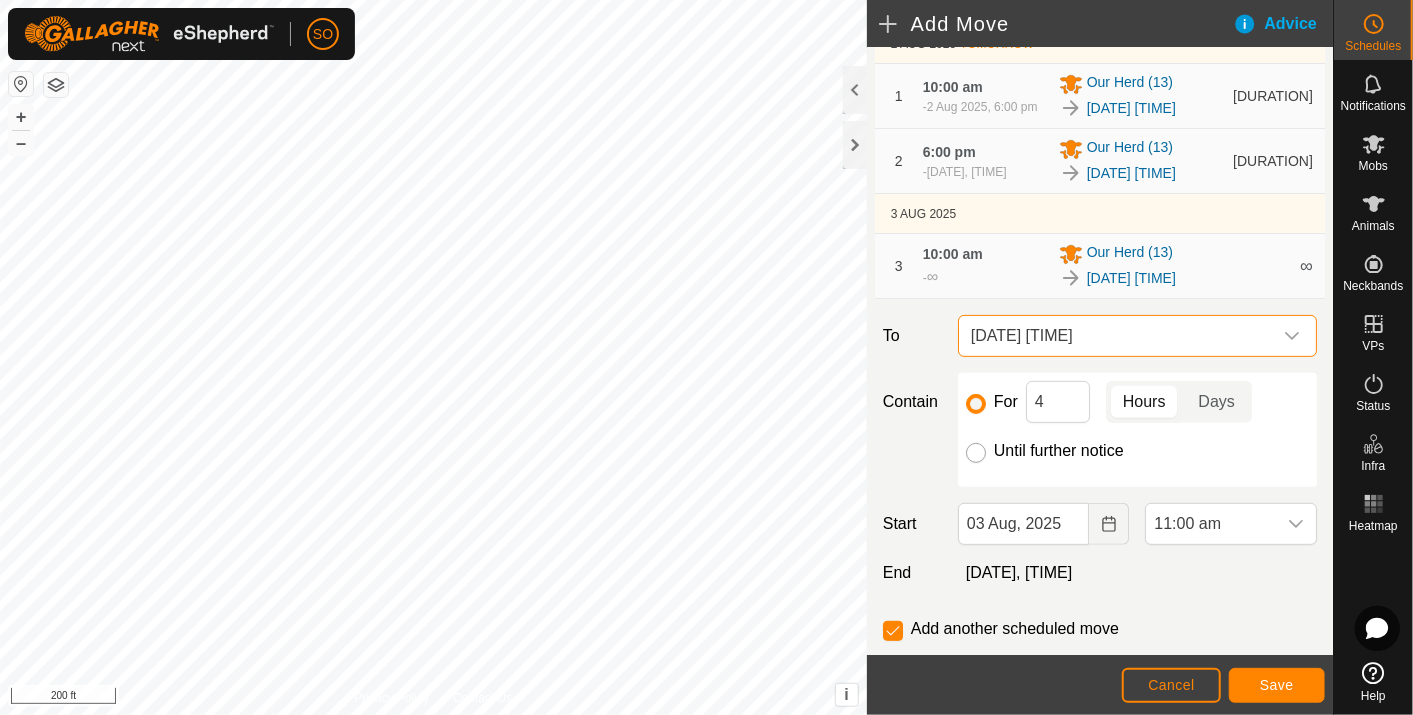 click on "Until further notice" at bounding box center [976, 453] 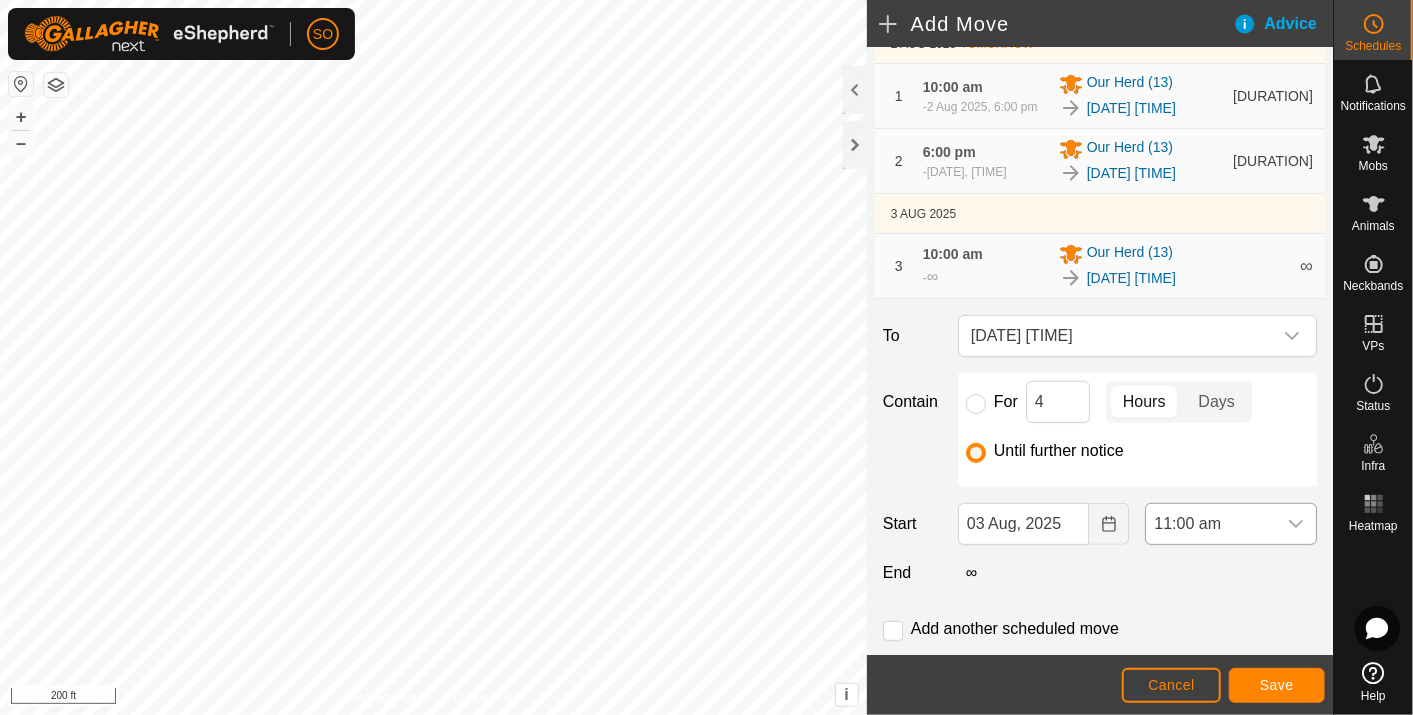 click 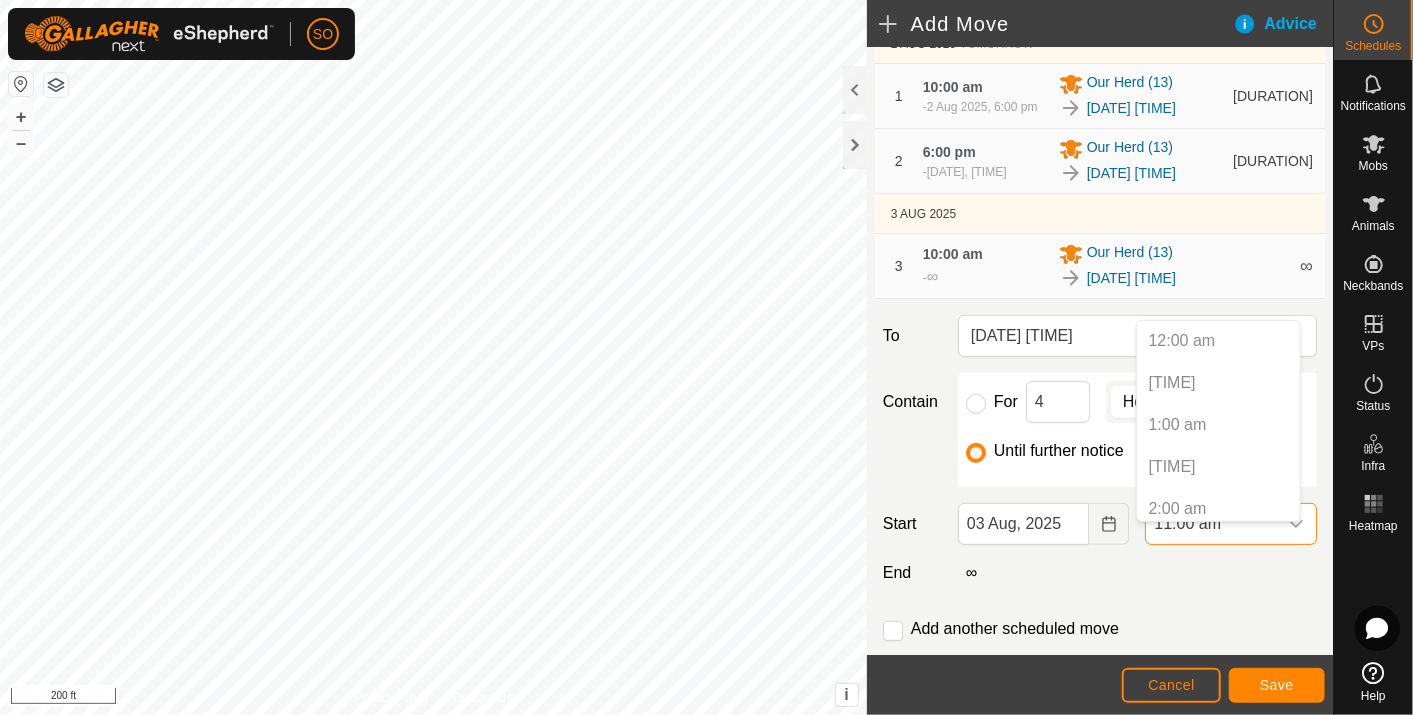 scroll, scrollTop: 763, scrollLeft: 0, axis: vertical 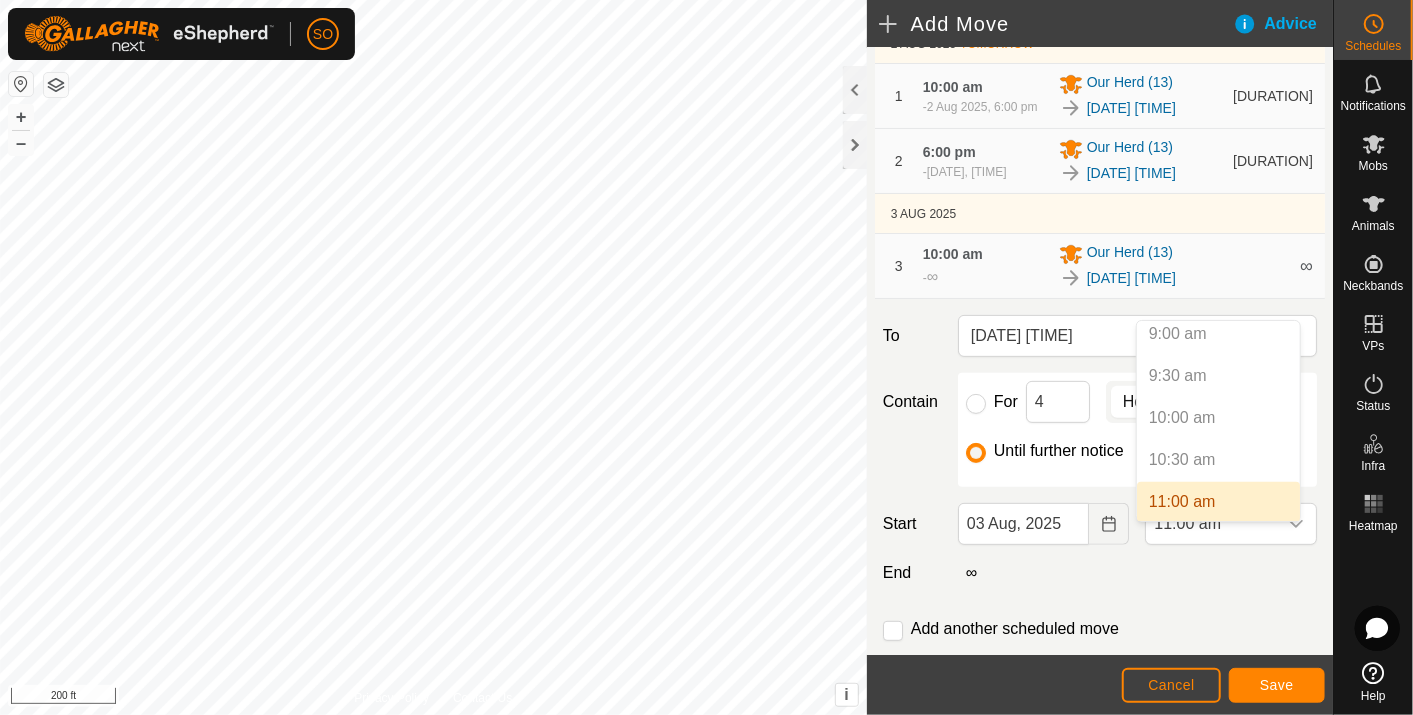 click on "∞" 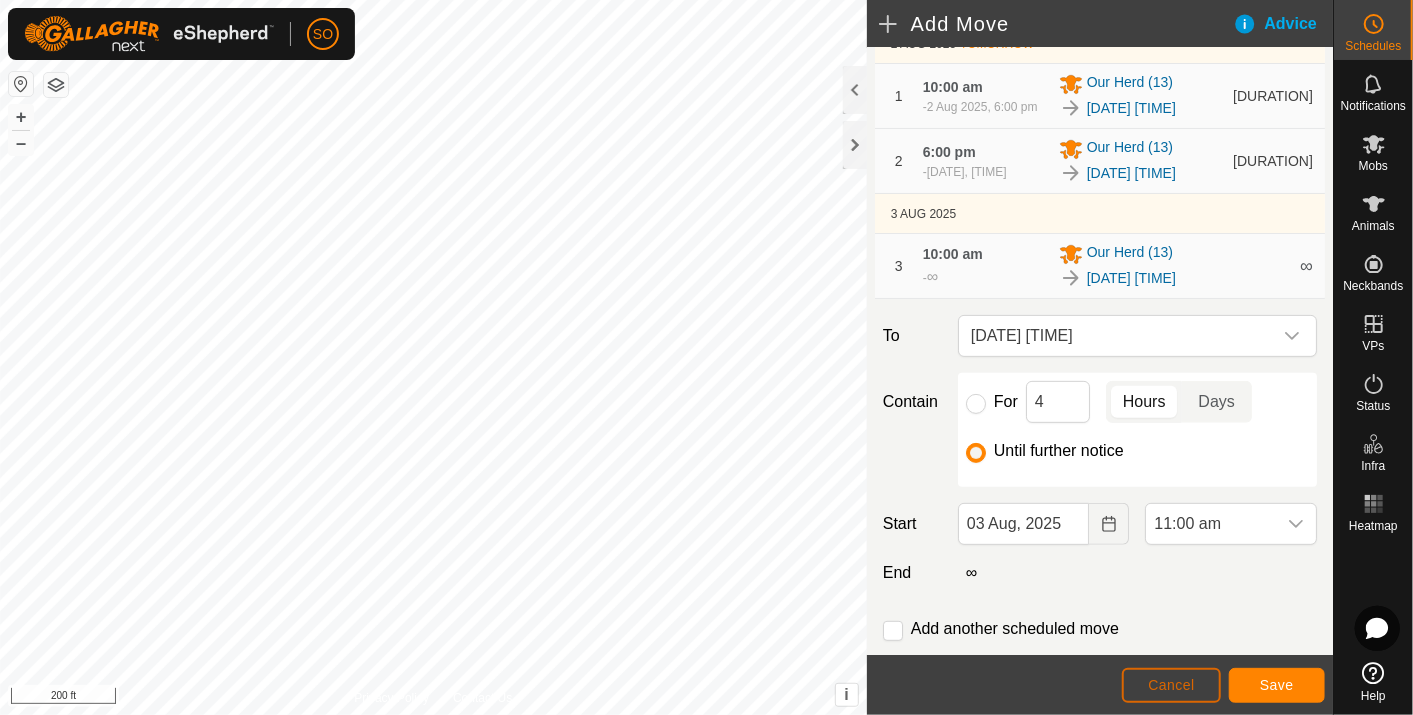 click on "Cancel" 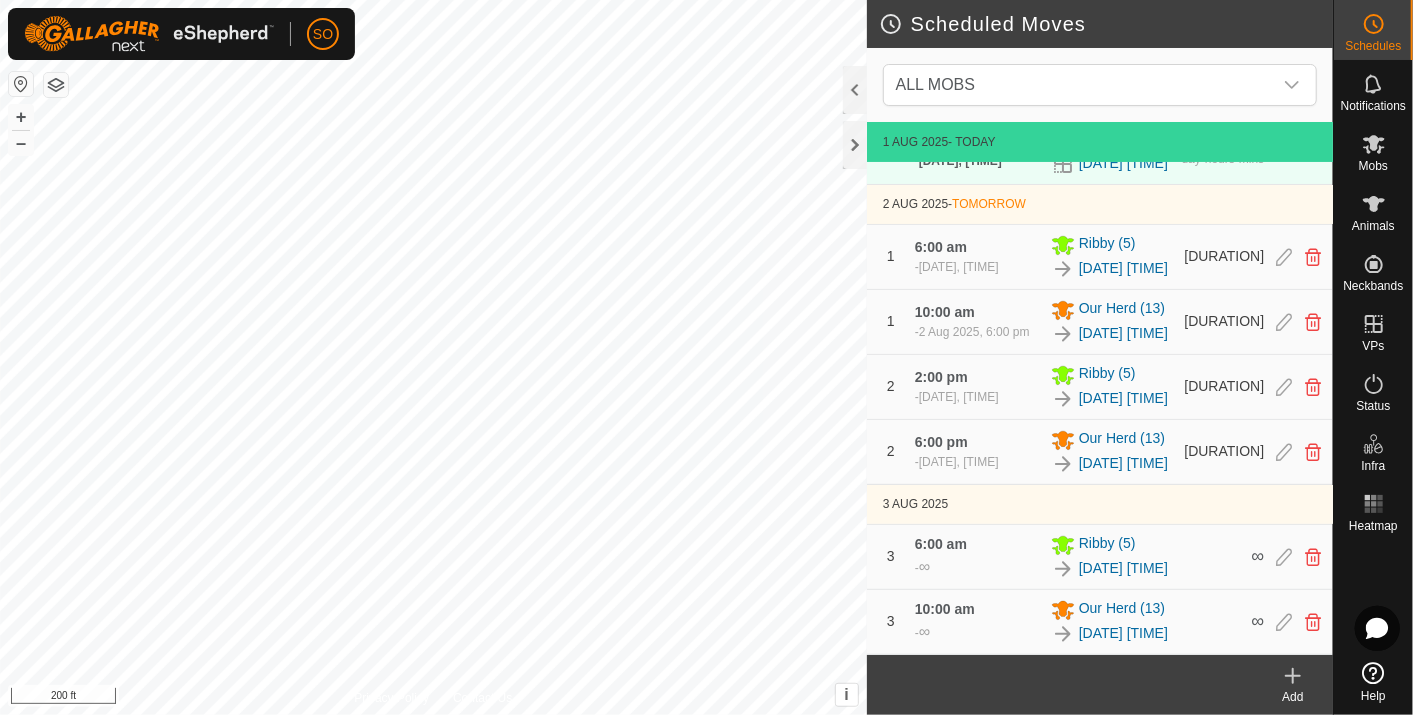 scroll, scrollTop: 224, scrollLeft: 0, axis: vertical 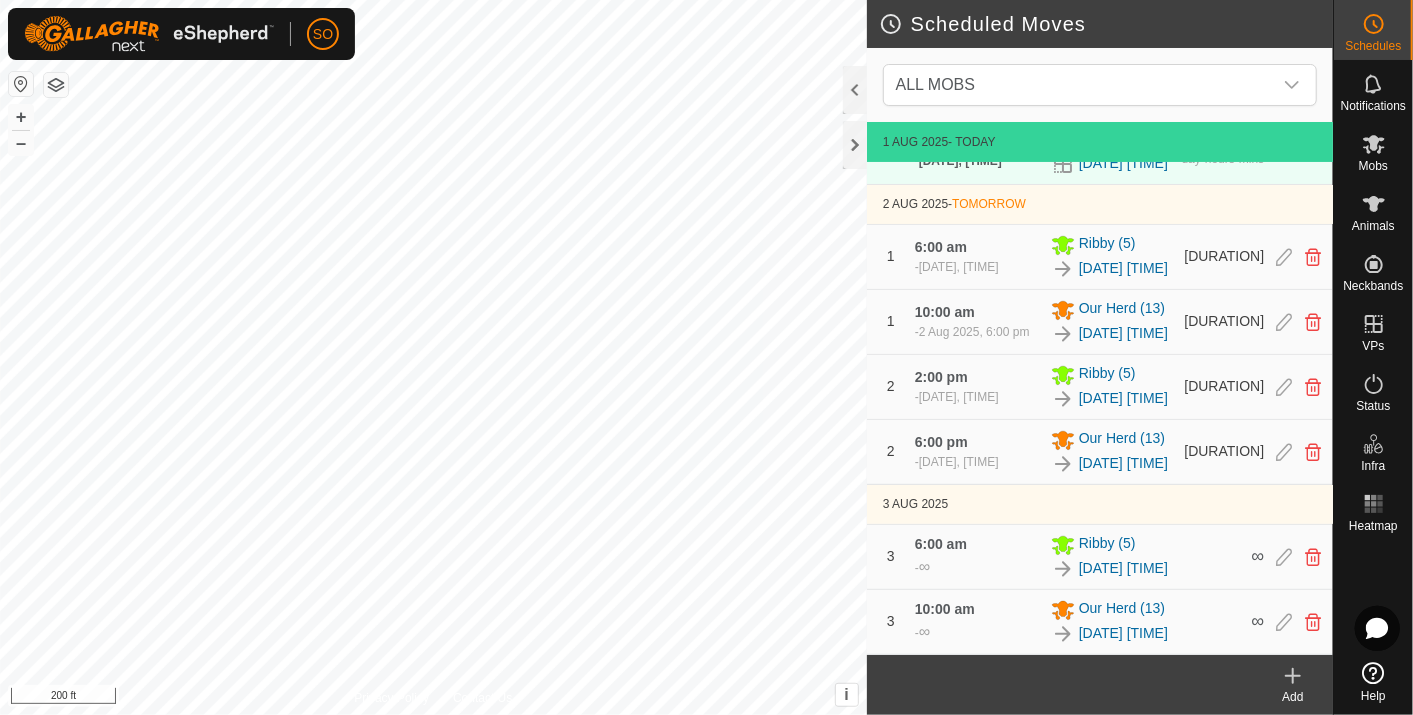 click 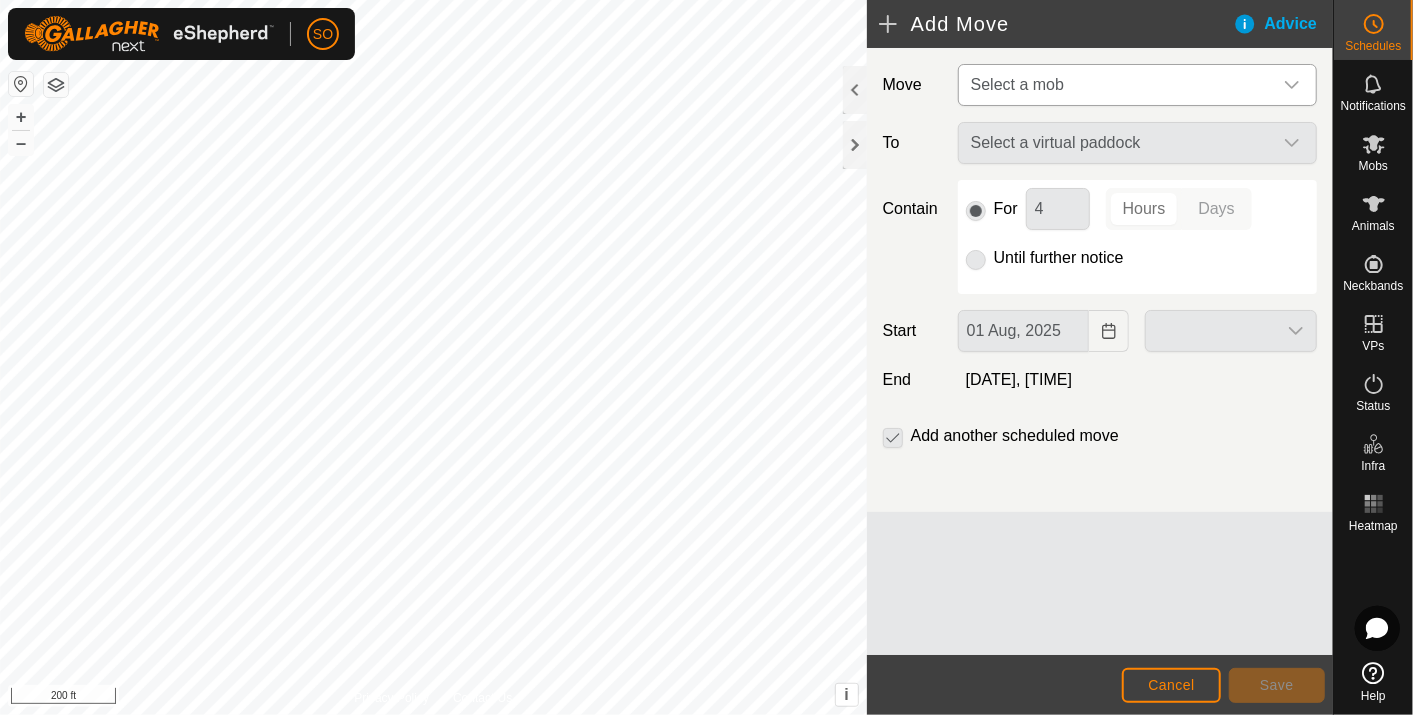 click 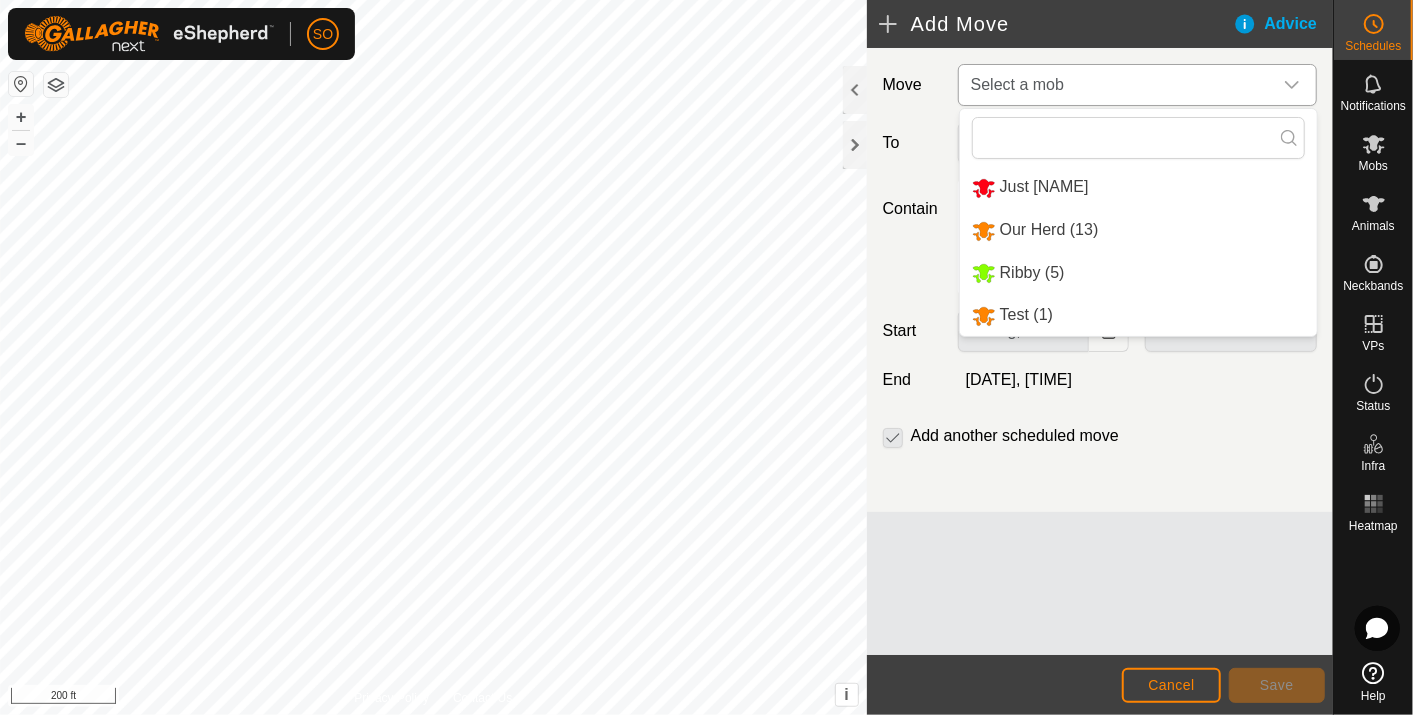click on "Ribby (5)" at bounding box center [1138, 273] 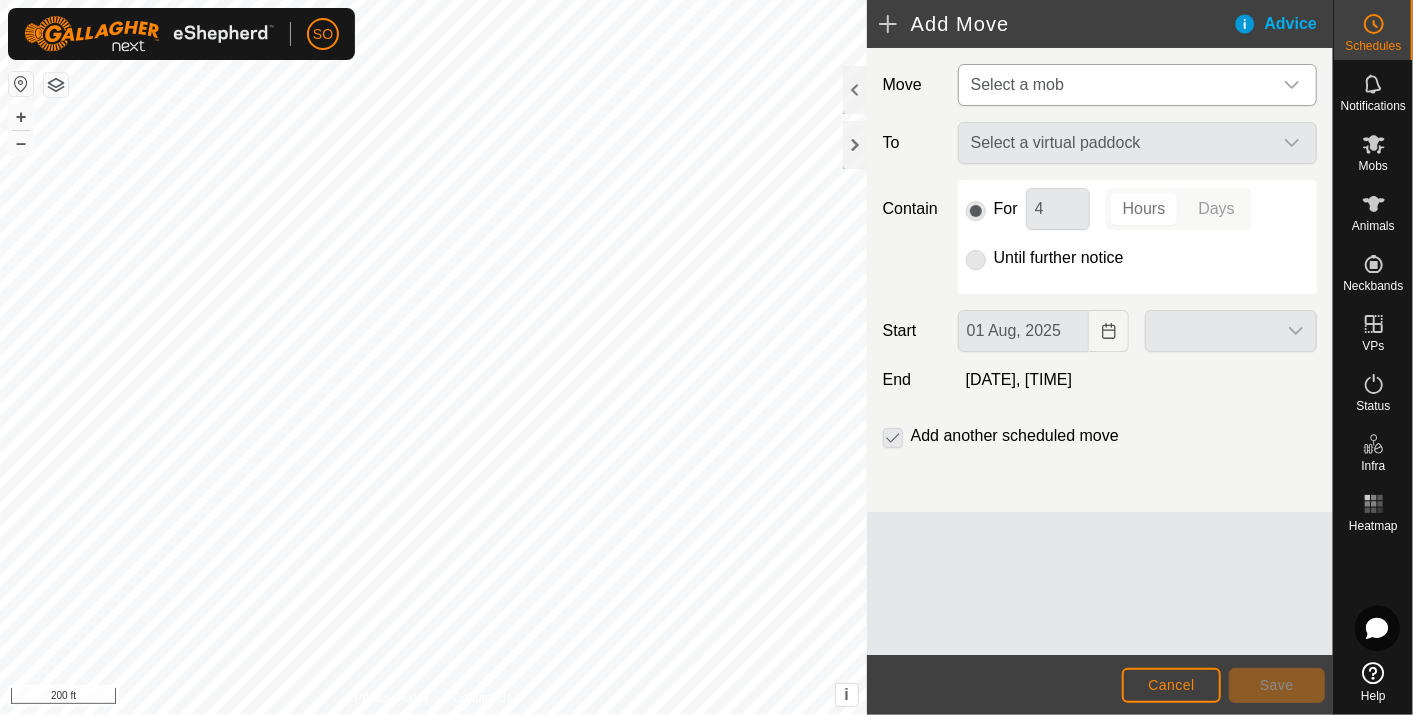 type on "03 Aug, 2025" 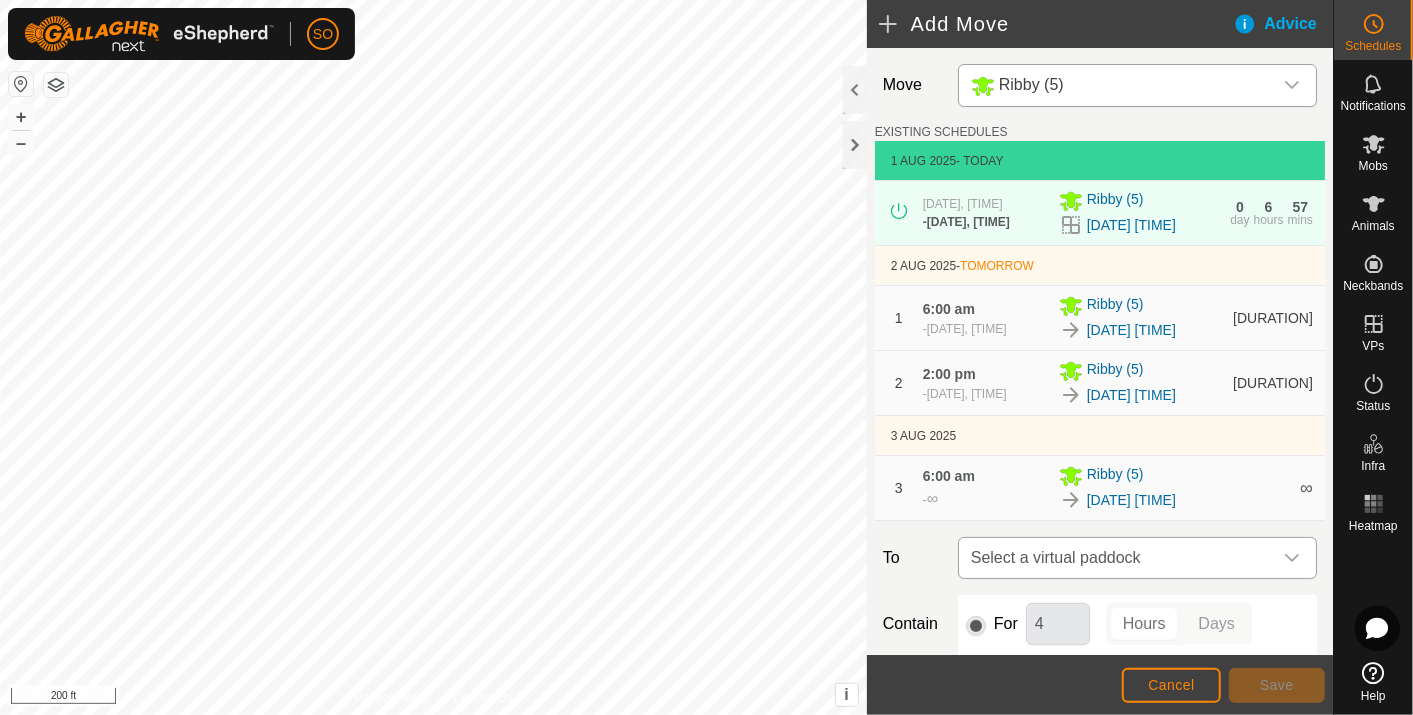click 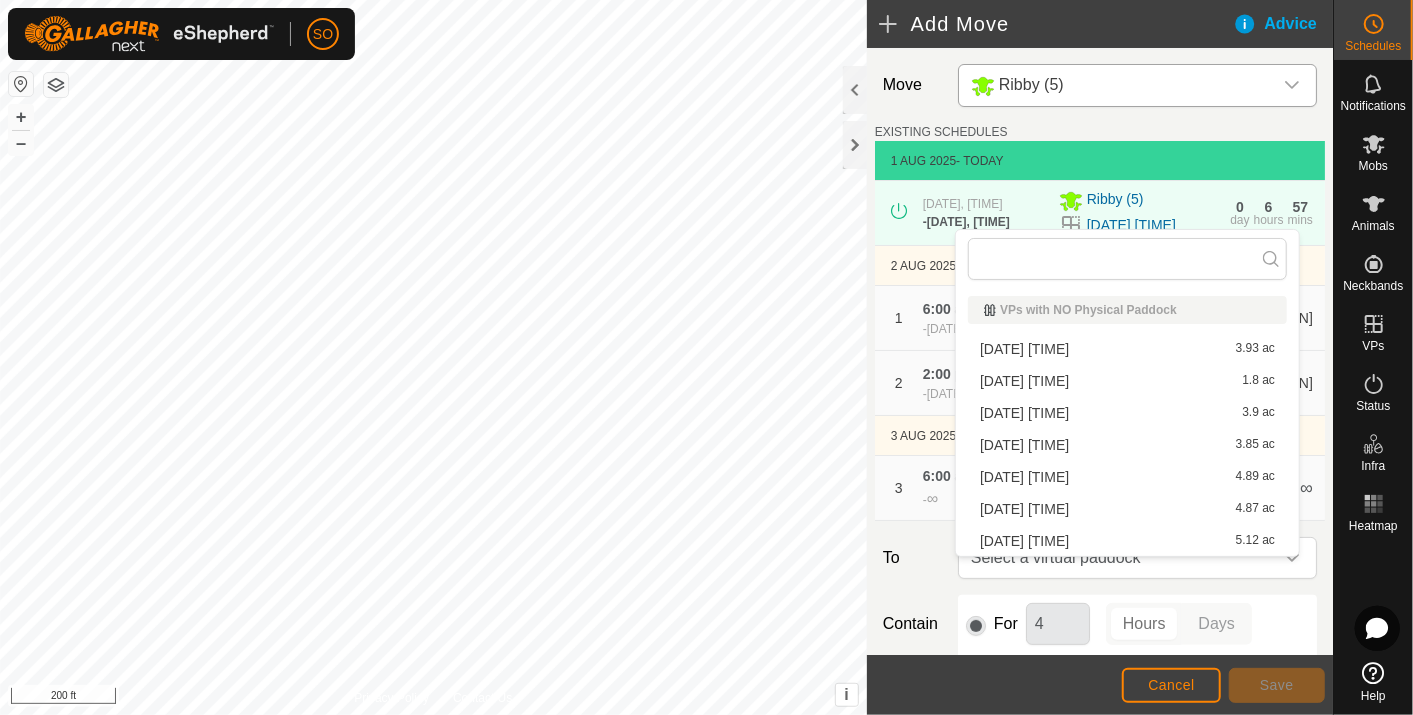 click on "[DATE] [TIME] 4.87 ac" at bounding box center [1127, 509] 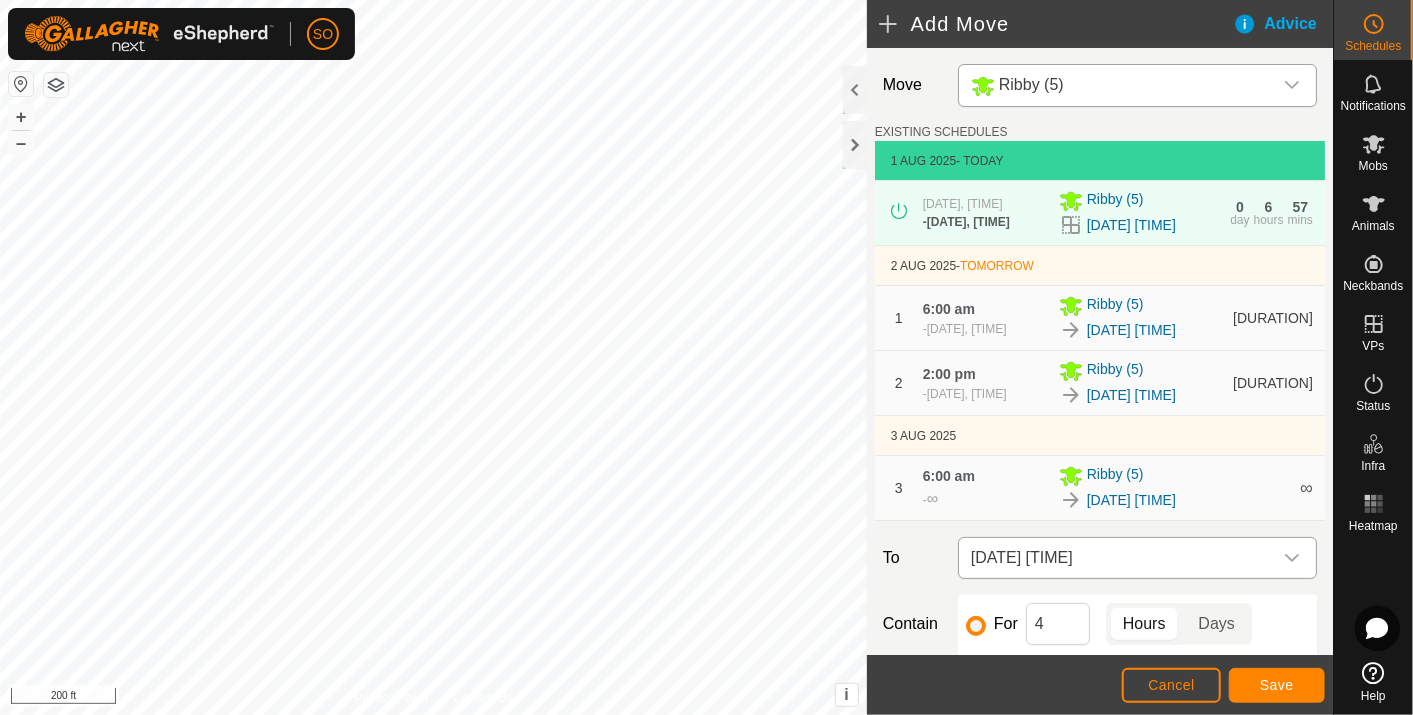 click 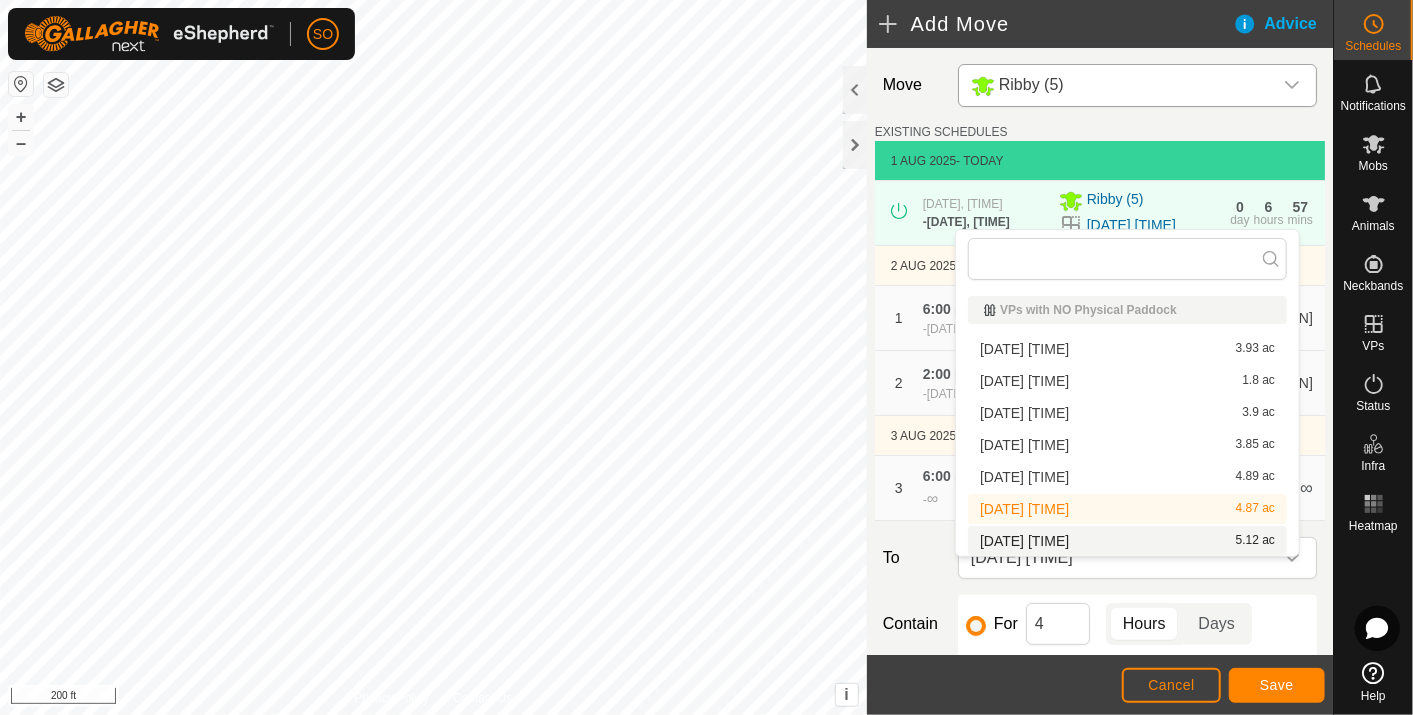 click on "[DATE] [TIME] 5.12 ac" at bounding box center [1127, 541] 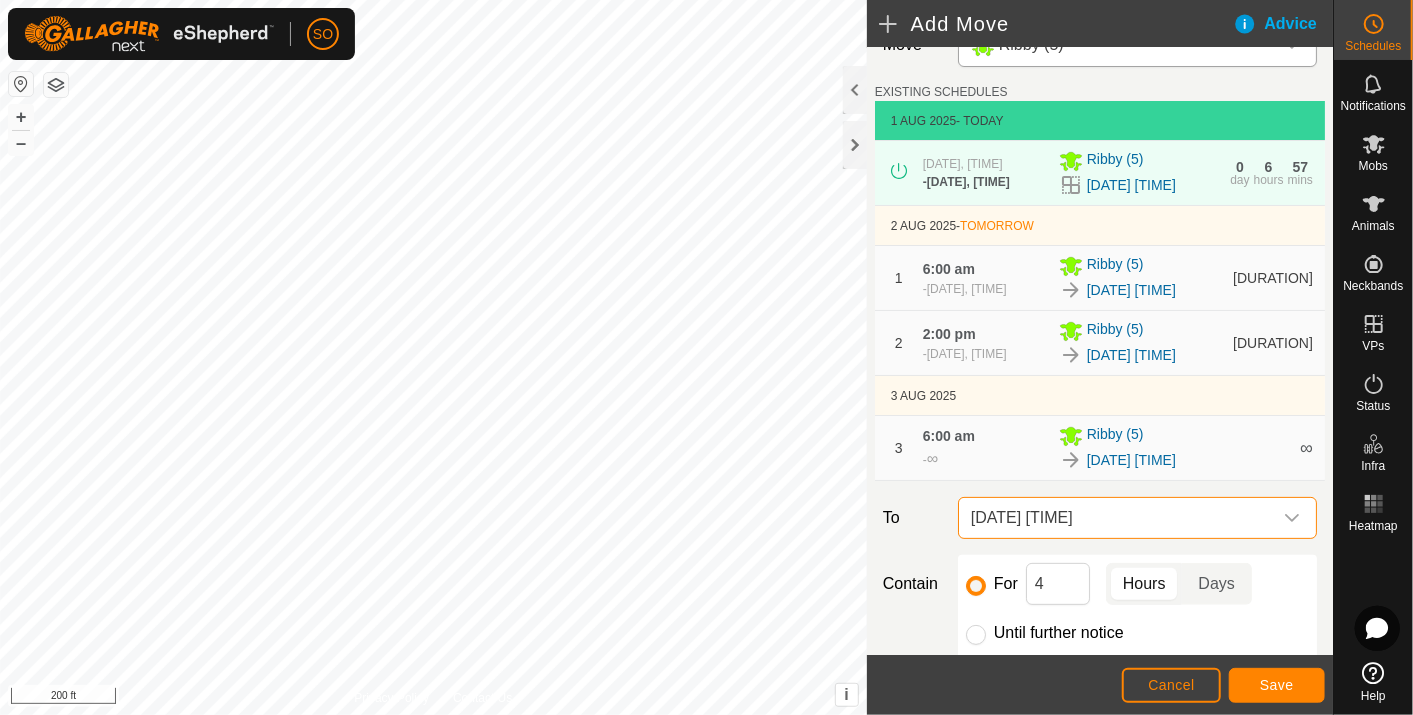 scroll, scrollTop: 222, scrollLeft: 0, axis: vertical 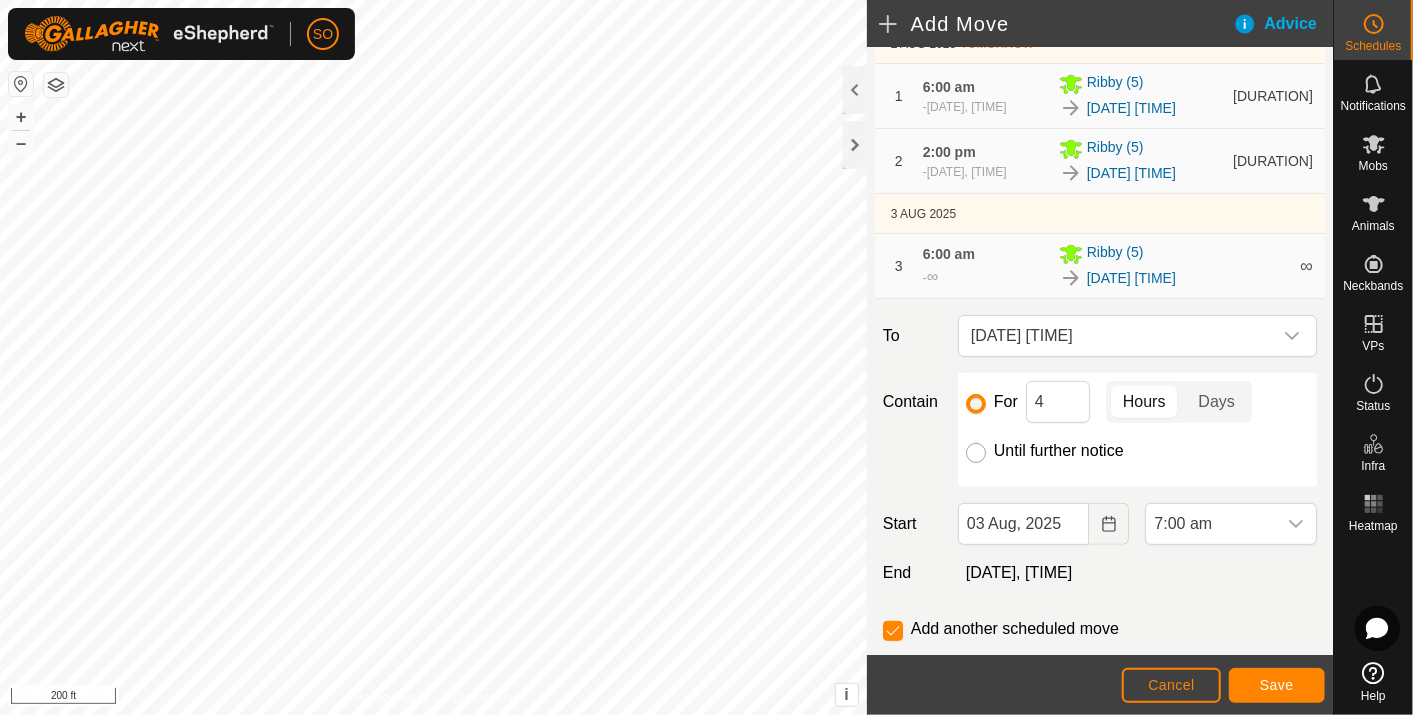click on "Until further notice" at bounding box center (976, 453) 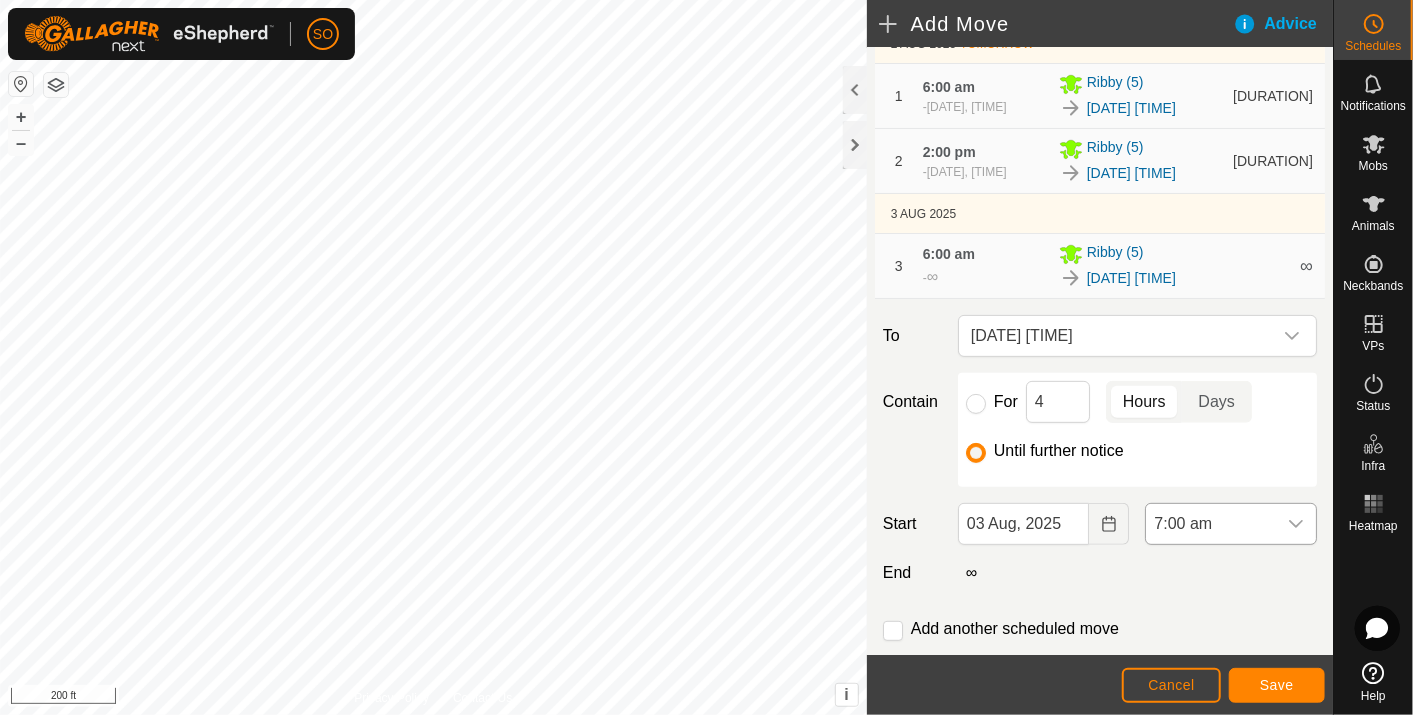 click 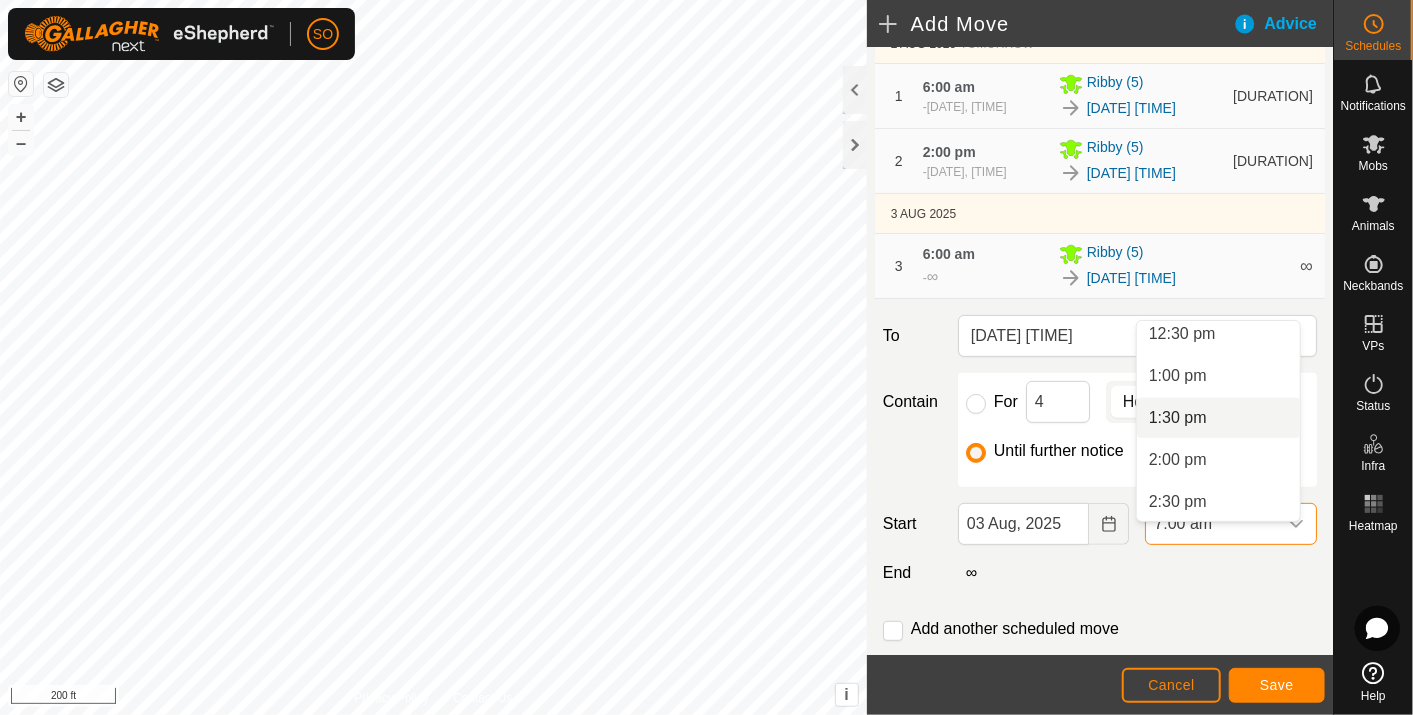 scroll, scrollTop: 1099, scrollLeft: 0, axis: vertical 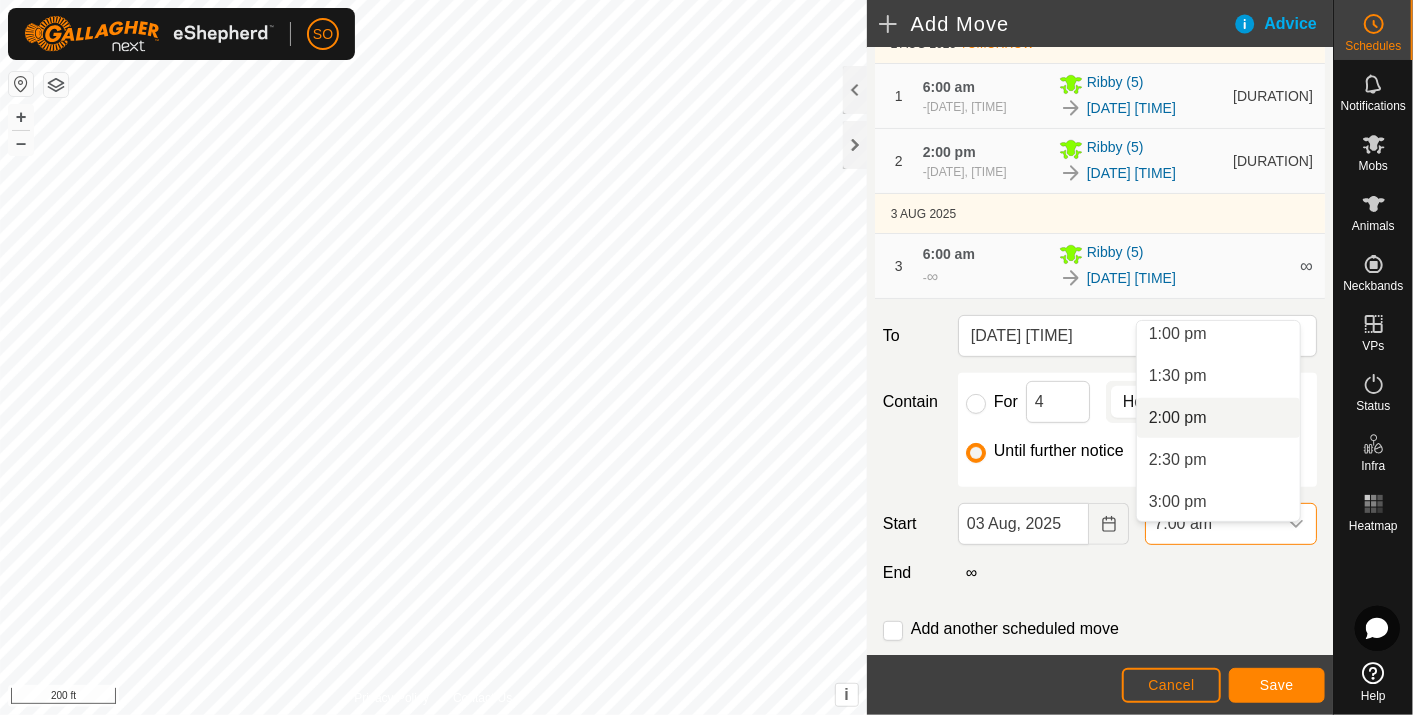 click on "2:00 pm" at bounding box center (1218, 418) 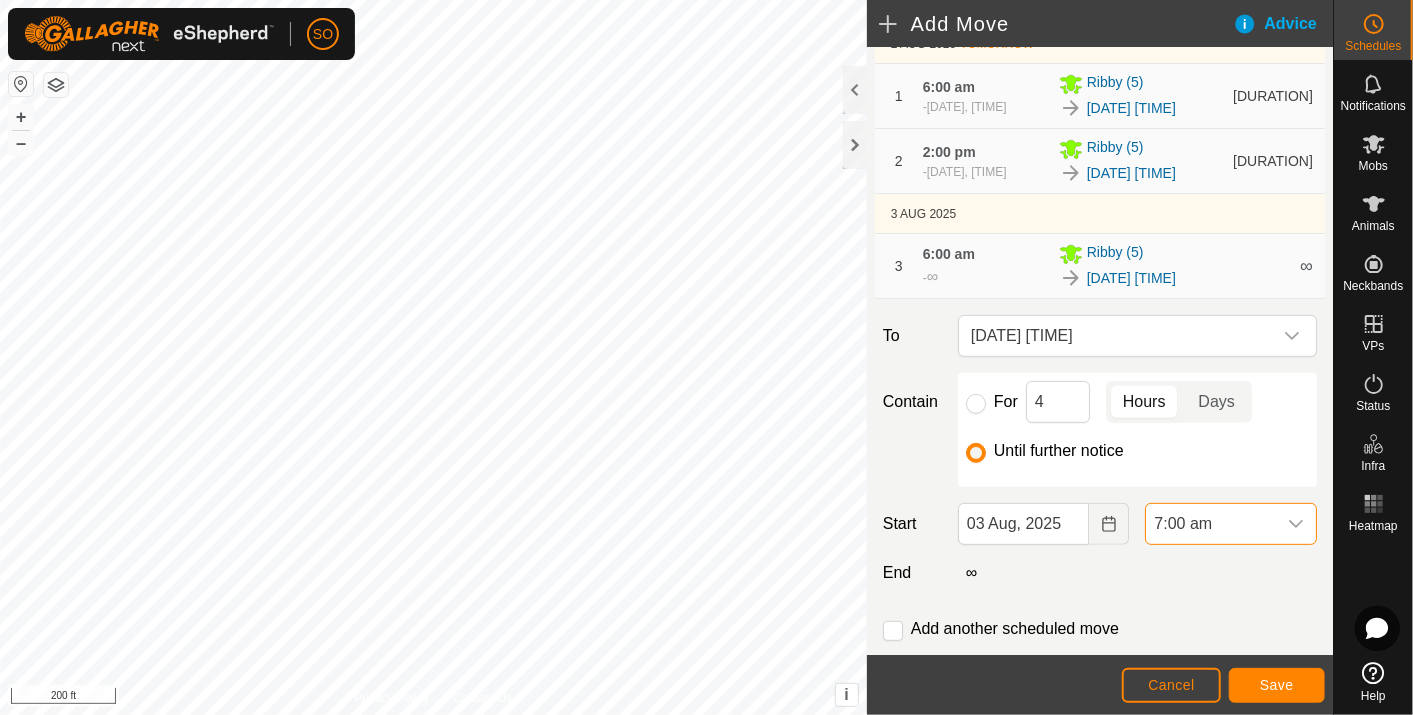 scroll, scrollTop: 587, scrollLeft: 0, axis: vertical 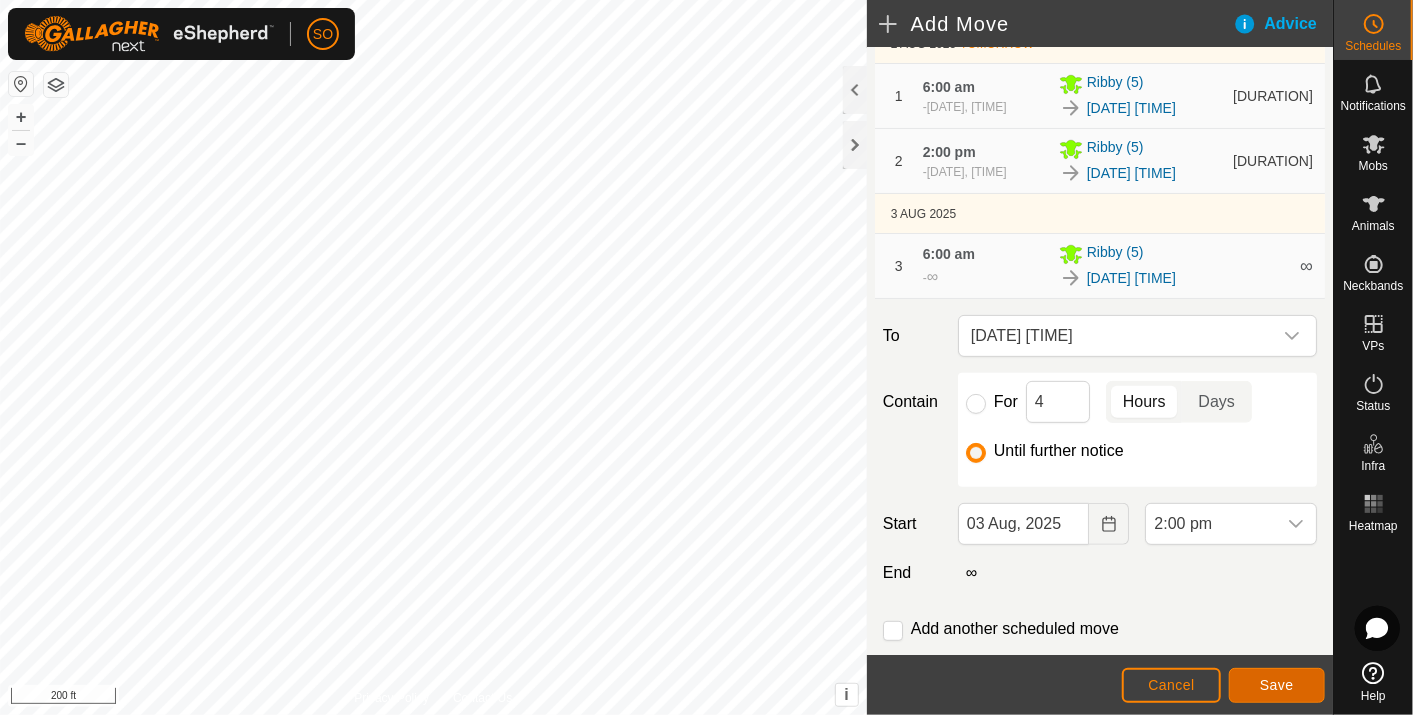 click on "Save" 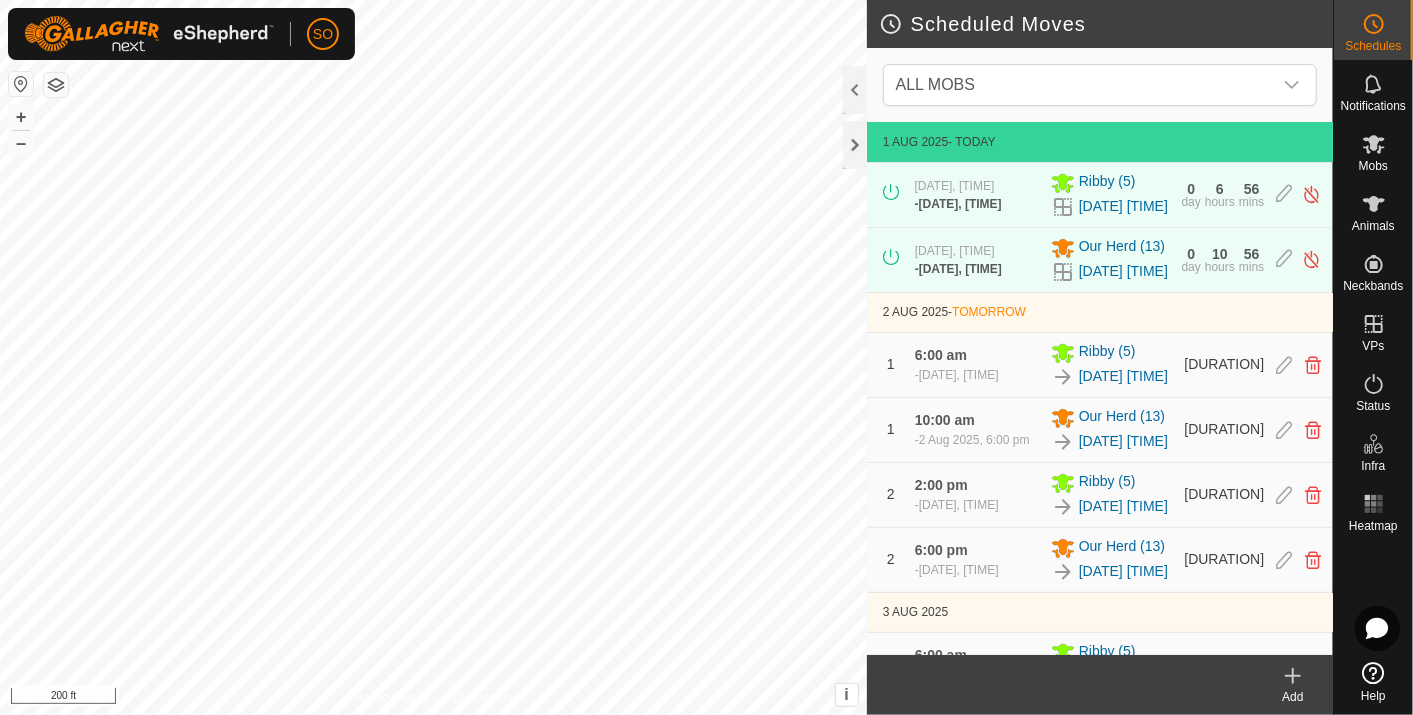 click 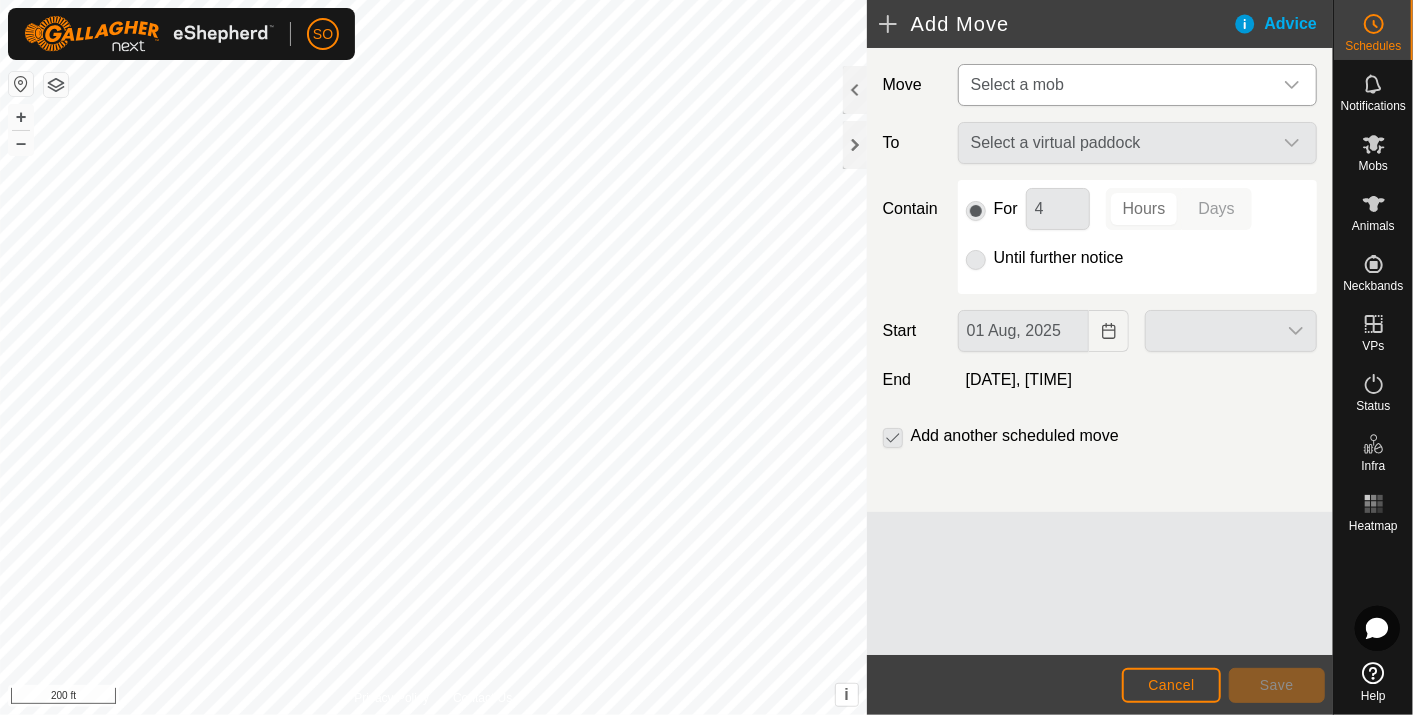 click 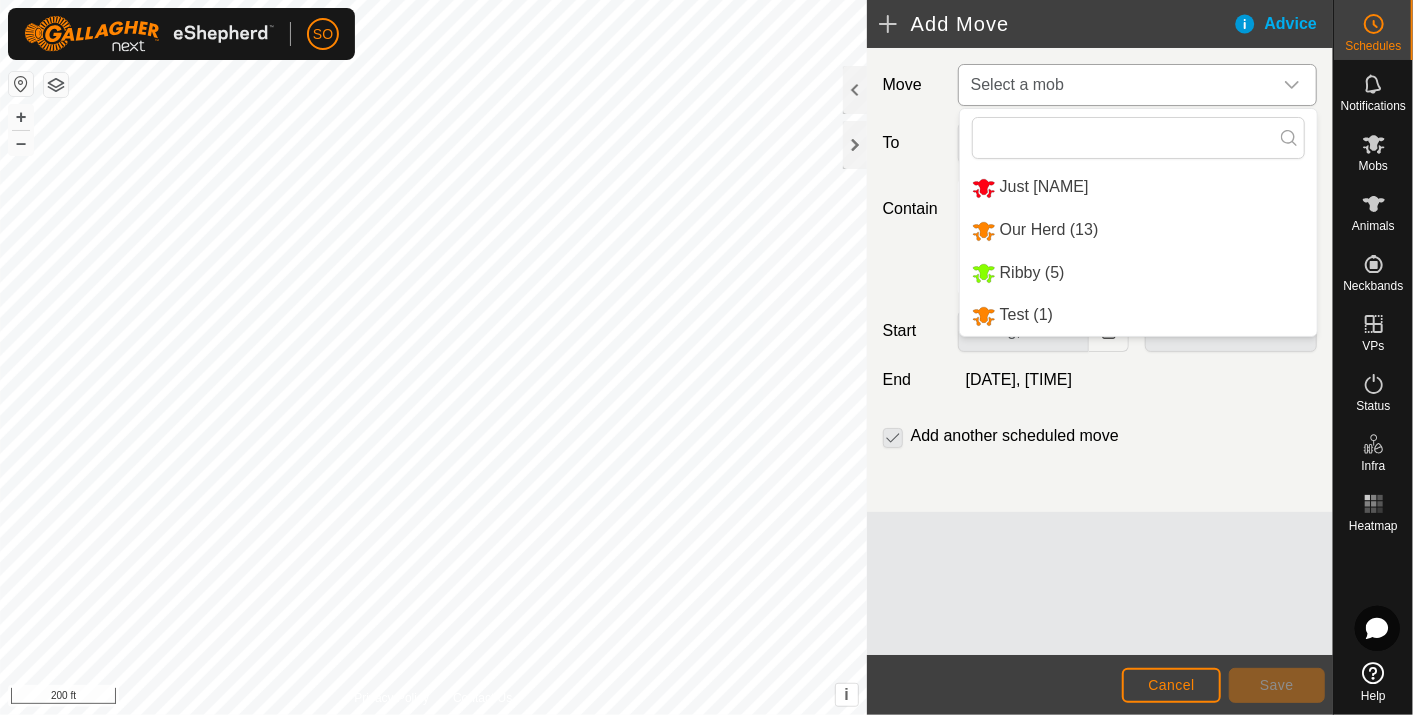 click on "Our Herd (13)" at bounding box center [1138, 230] 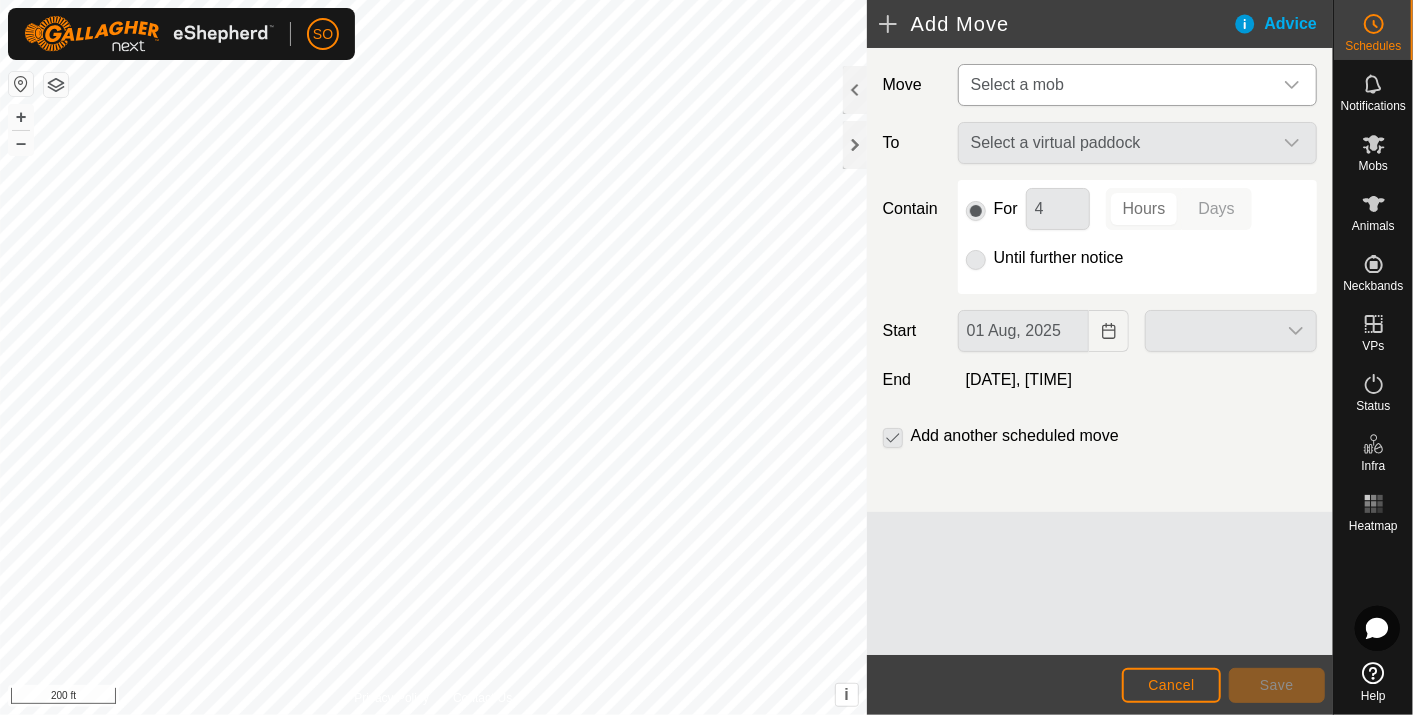 type on "03 Aug, 2025" 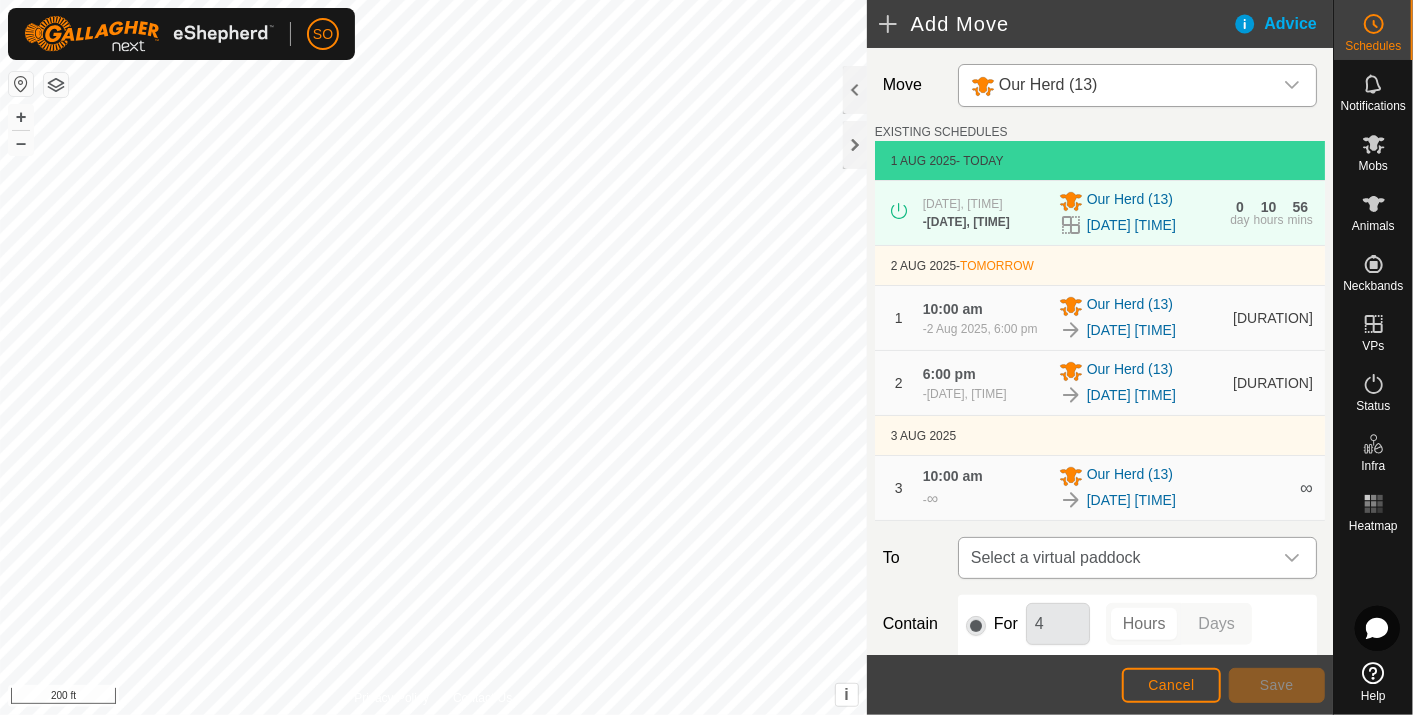 click 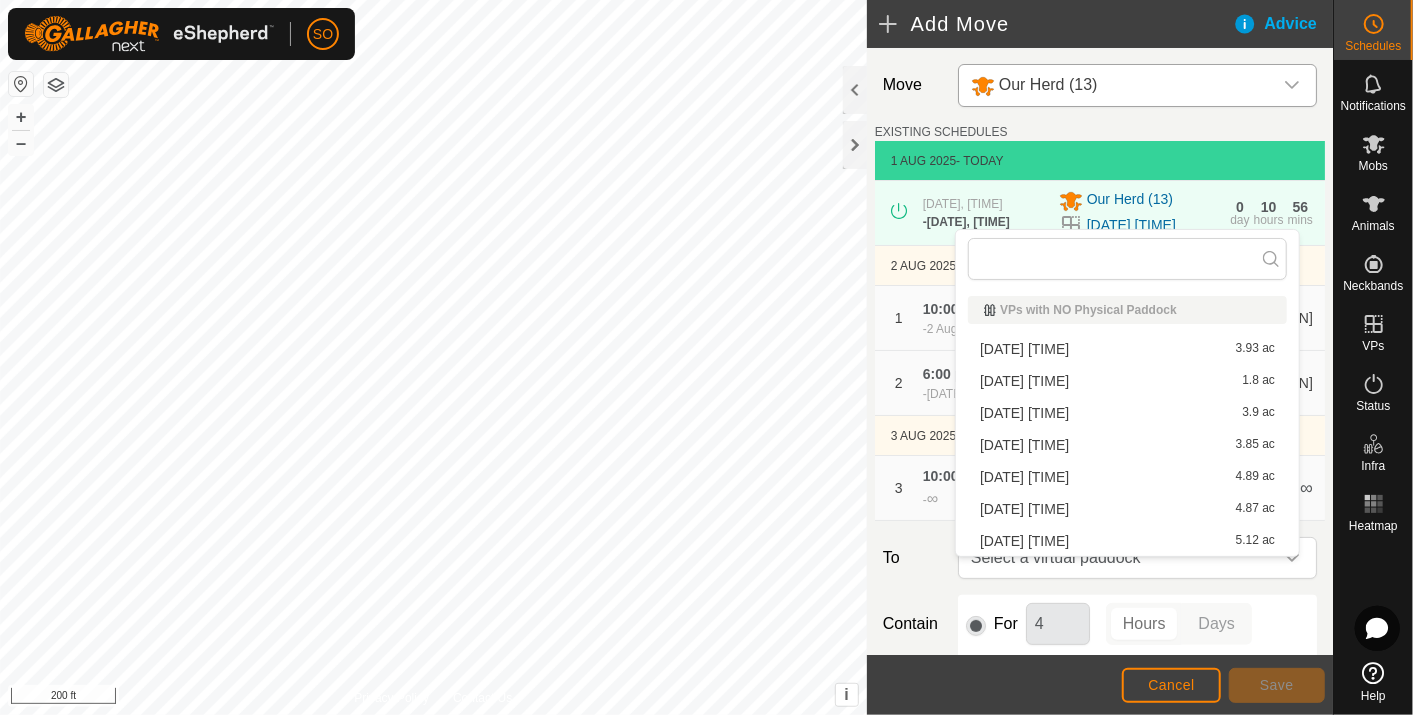 click on "[DATE] [TIME] 5.12 ac" at bounding box center (1127, 541) 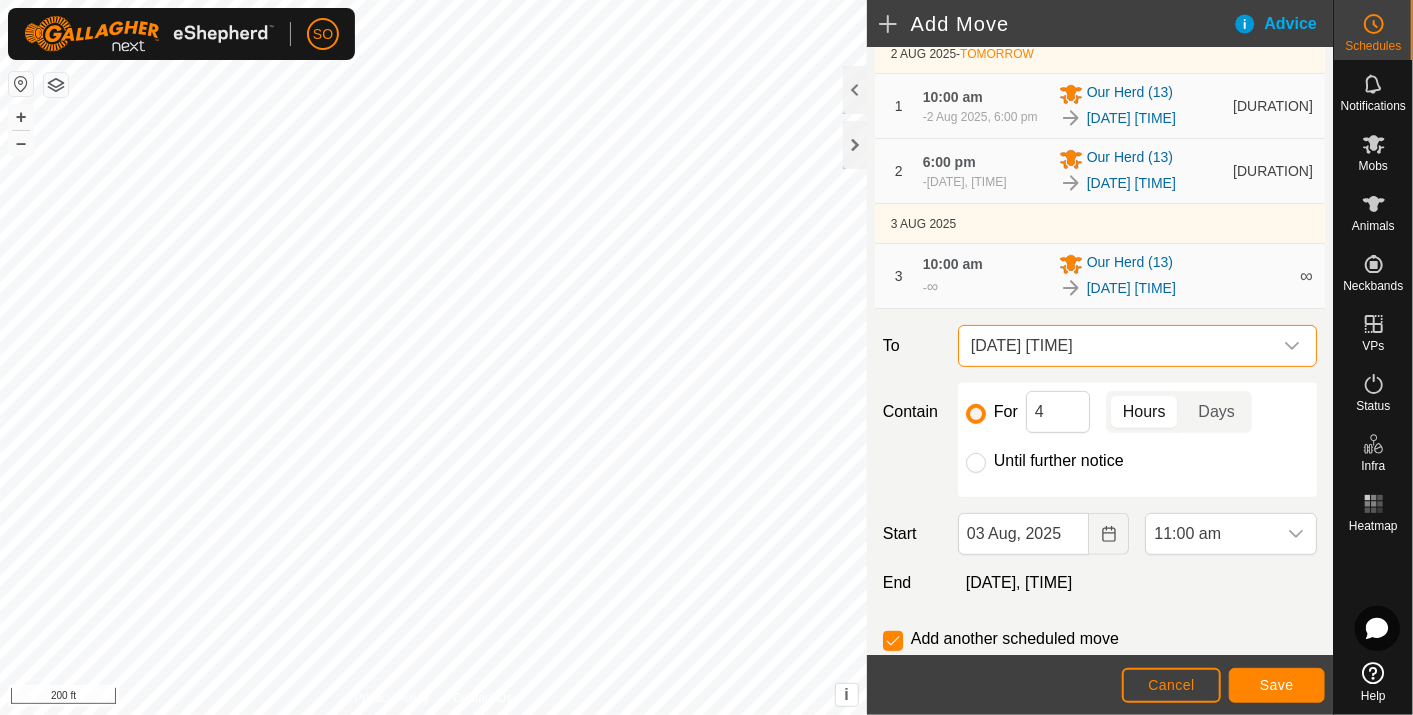 scroll, scrollTop: 222, scrollLeft: 0, axis: vertical 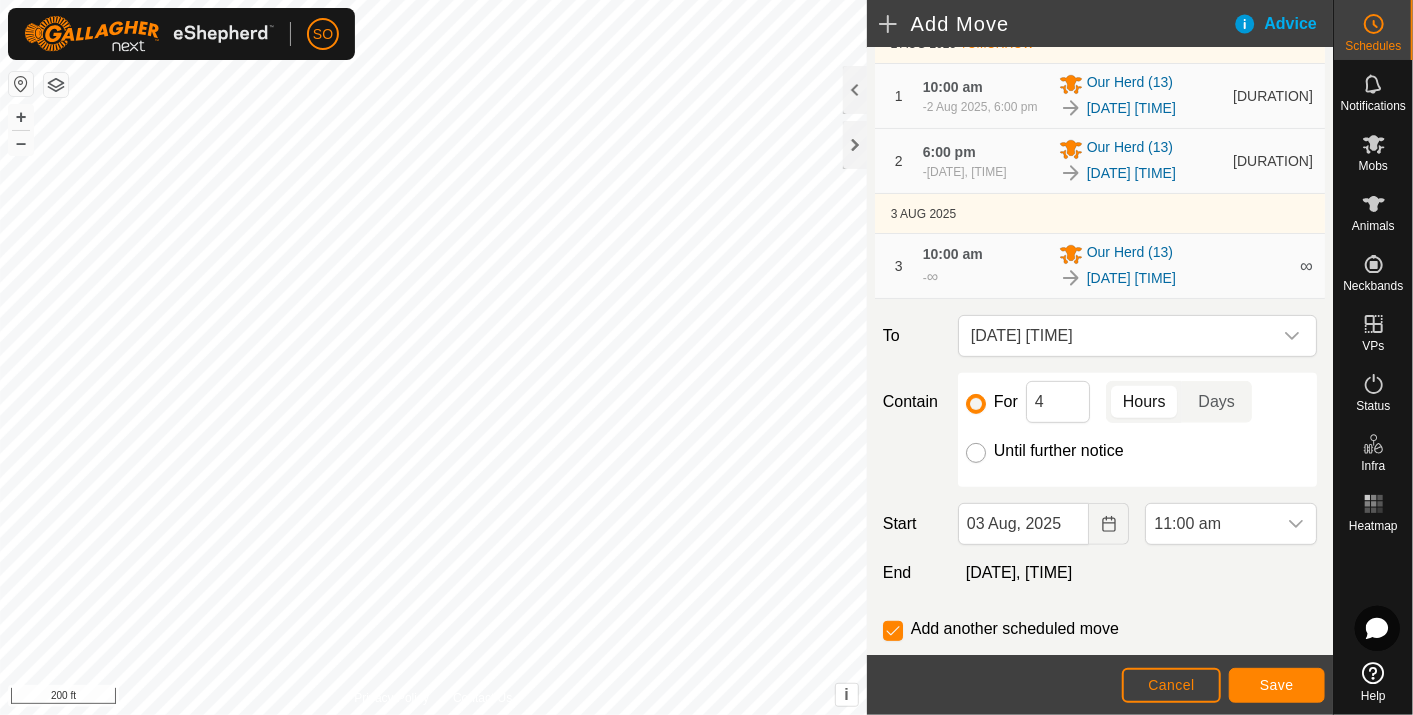 click on "Until further notice" at bounding box center (976, 453) 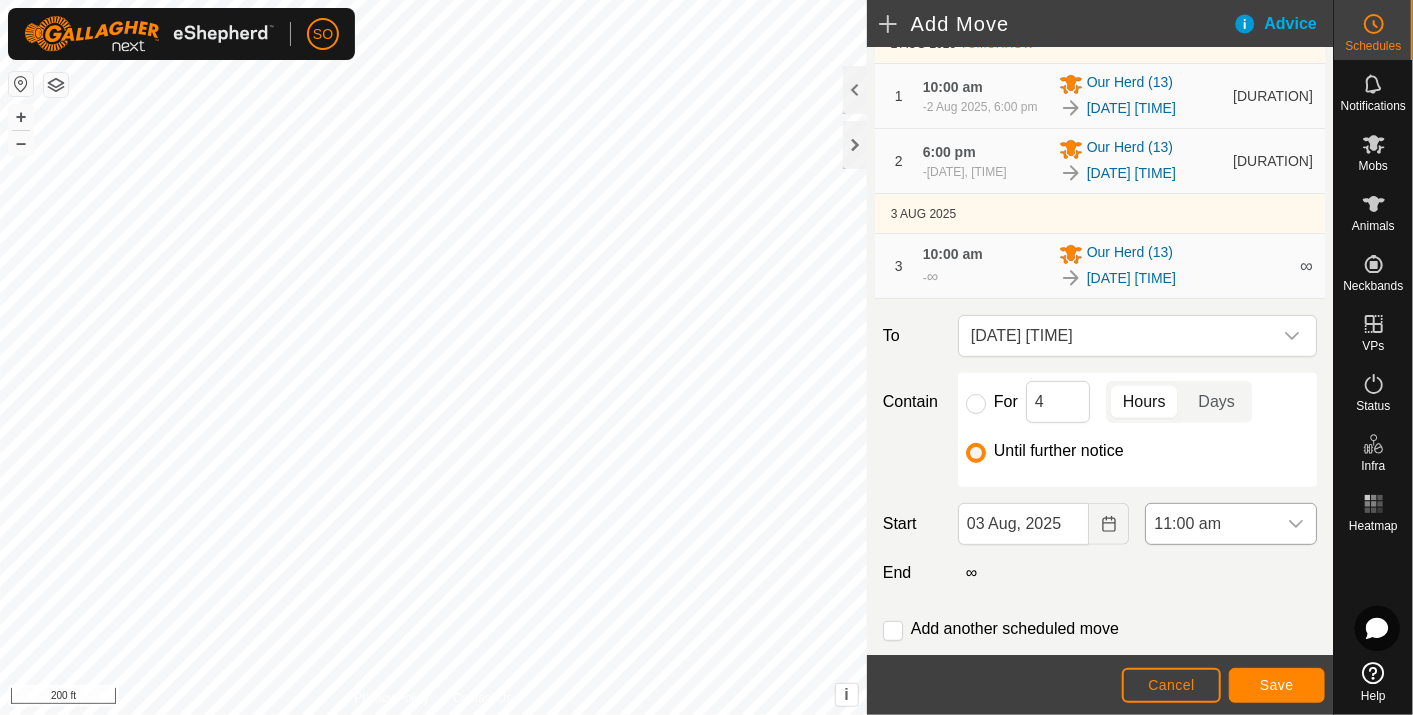 click 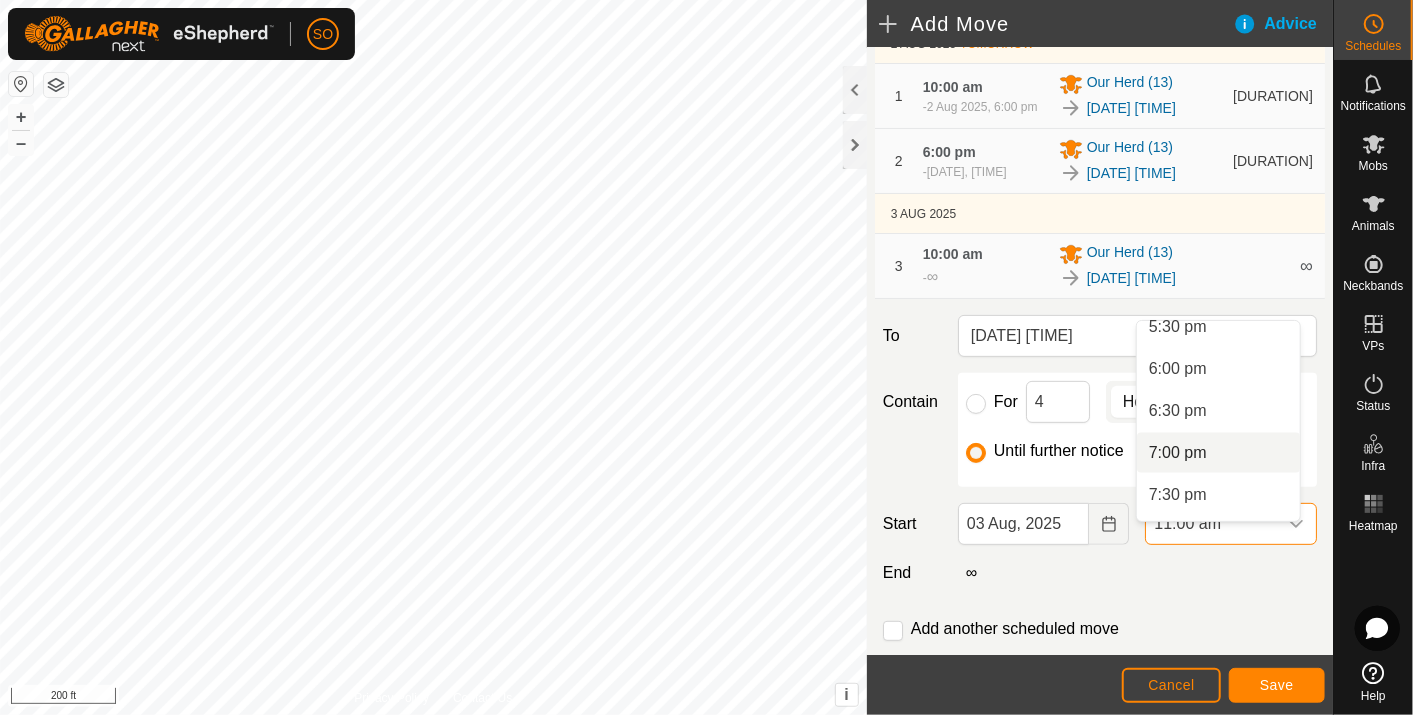 scroll, scrollTop: 1430, scrollLeft: 0, axis: vertical 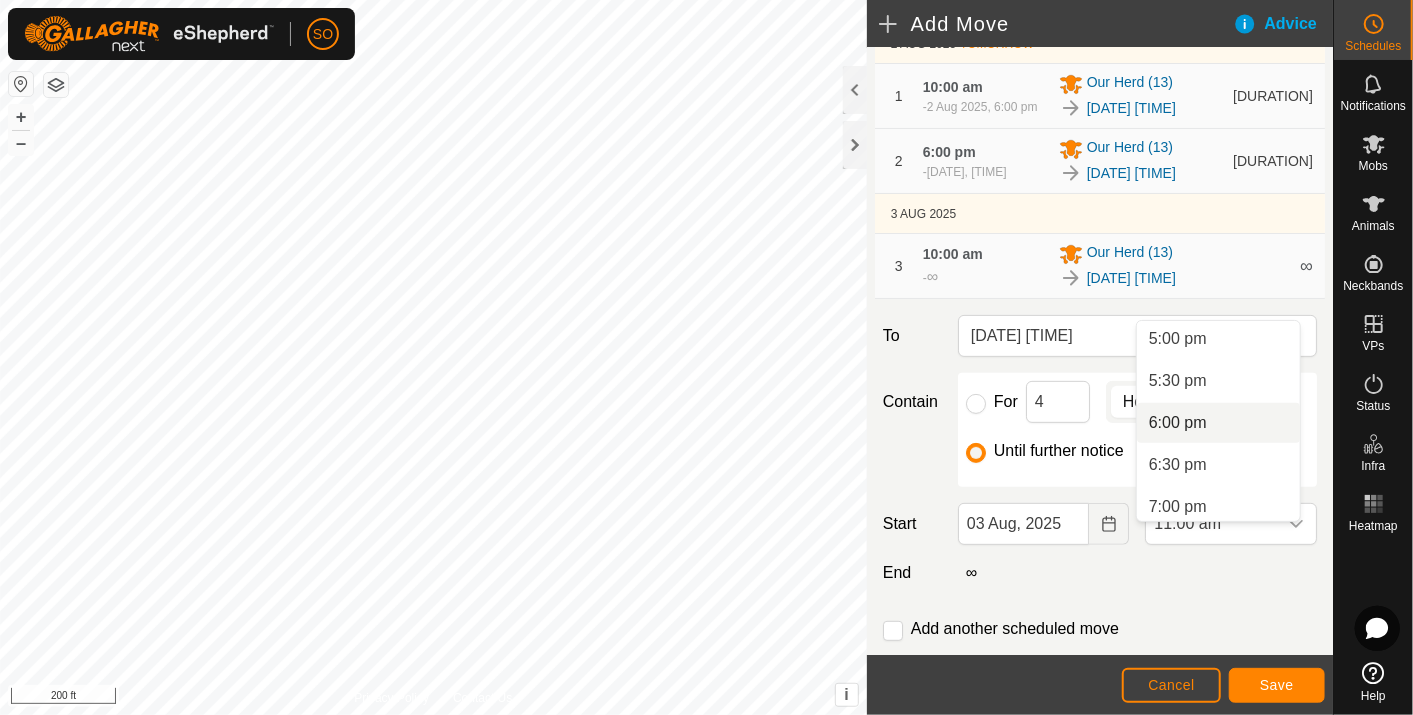 click on "6:00 pm" at bounding box center [1218, 423] 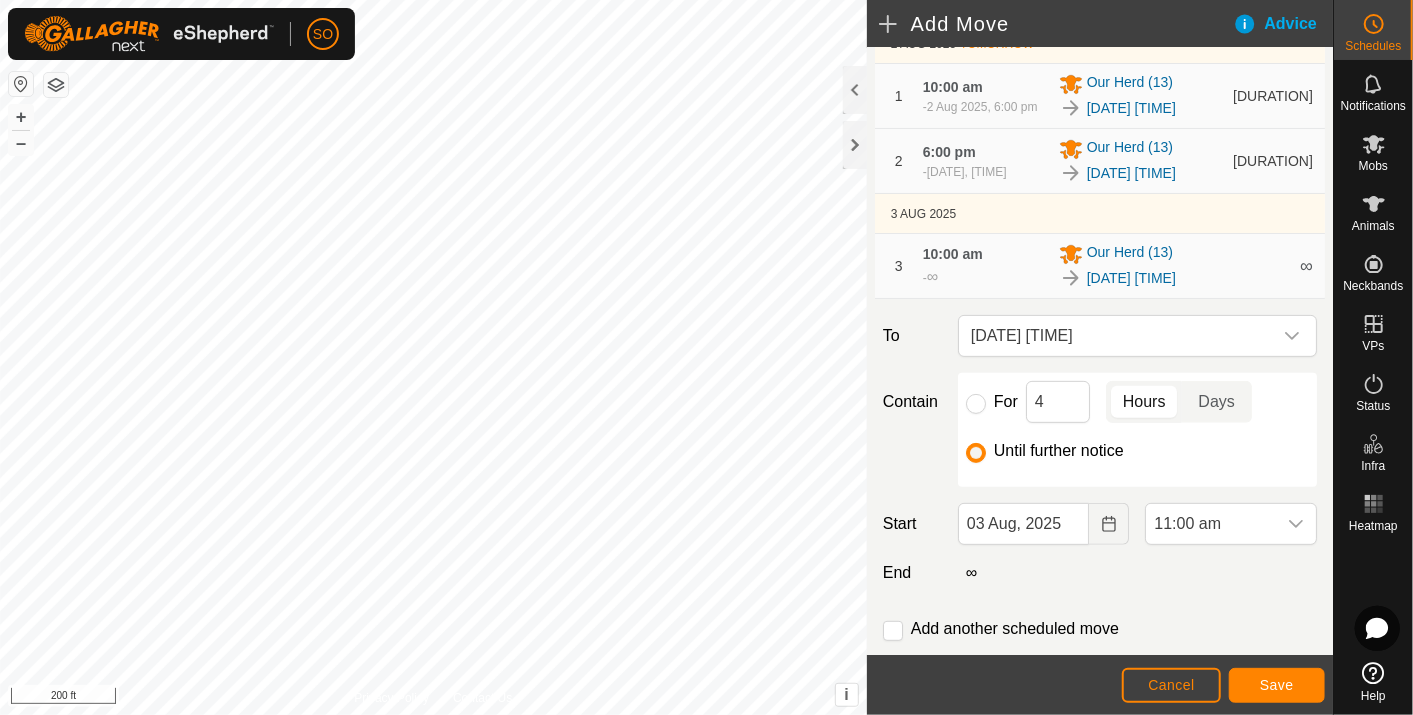 scroll, scrollTop: 923, scrollLeft: 0, axis: vertical 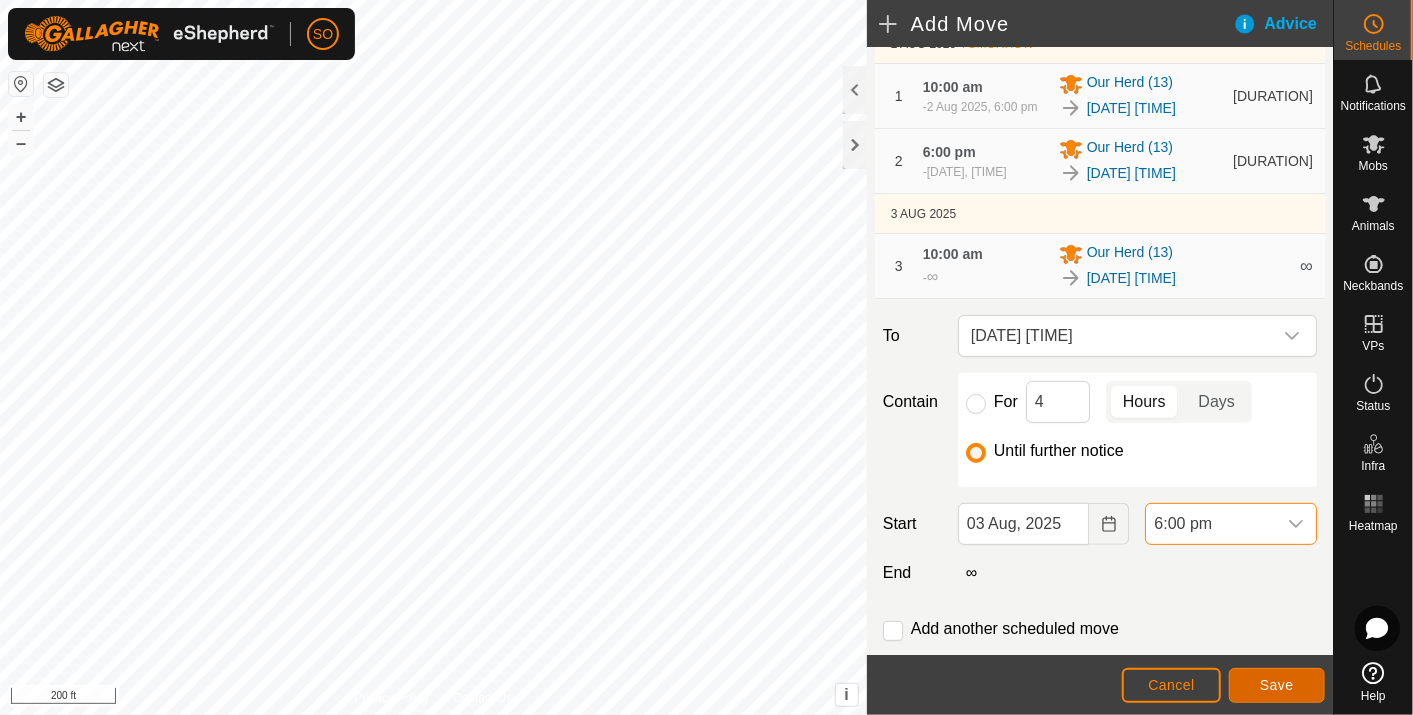 click on "Save" 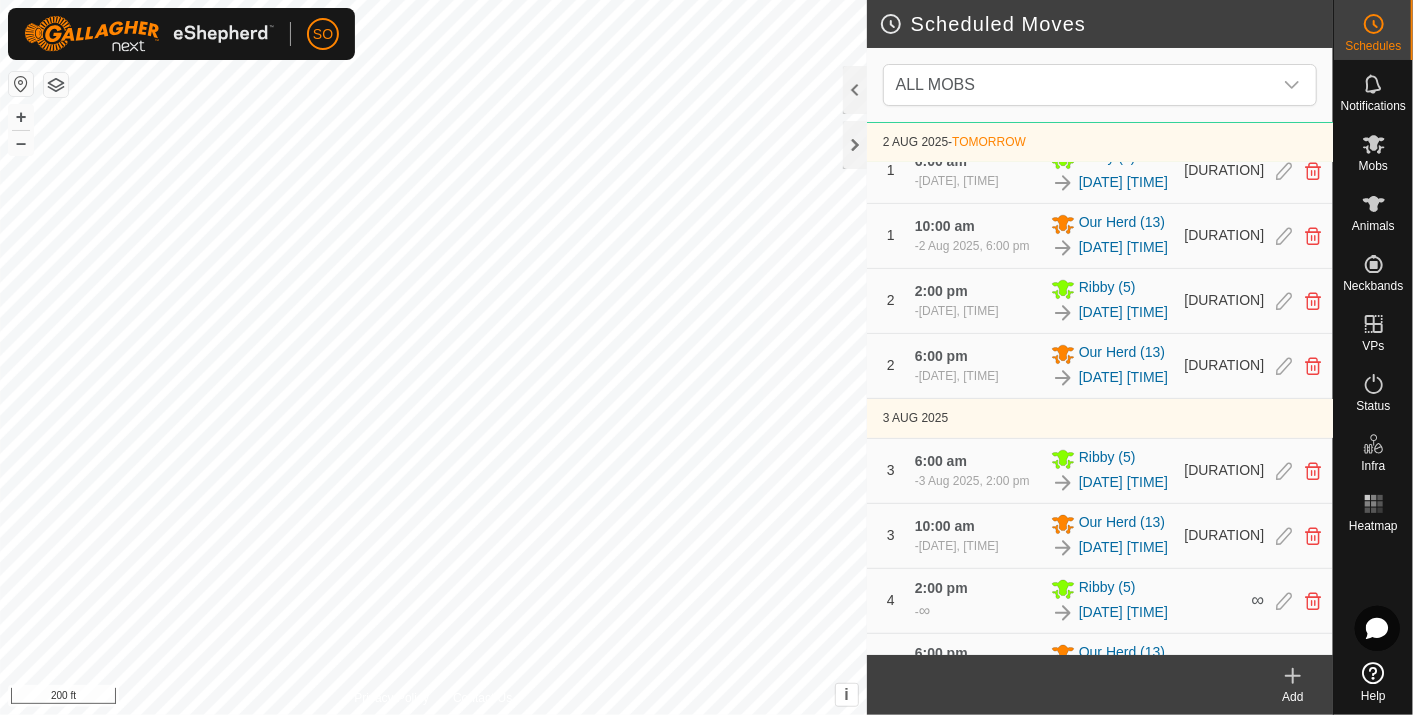 scroll, scrollTop: 167, scrollLeft: 0, axis: vertical 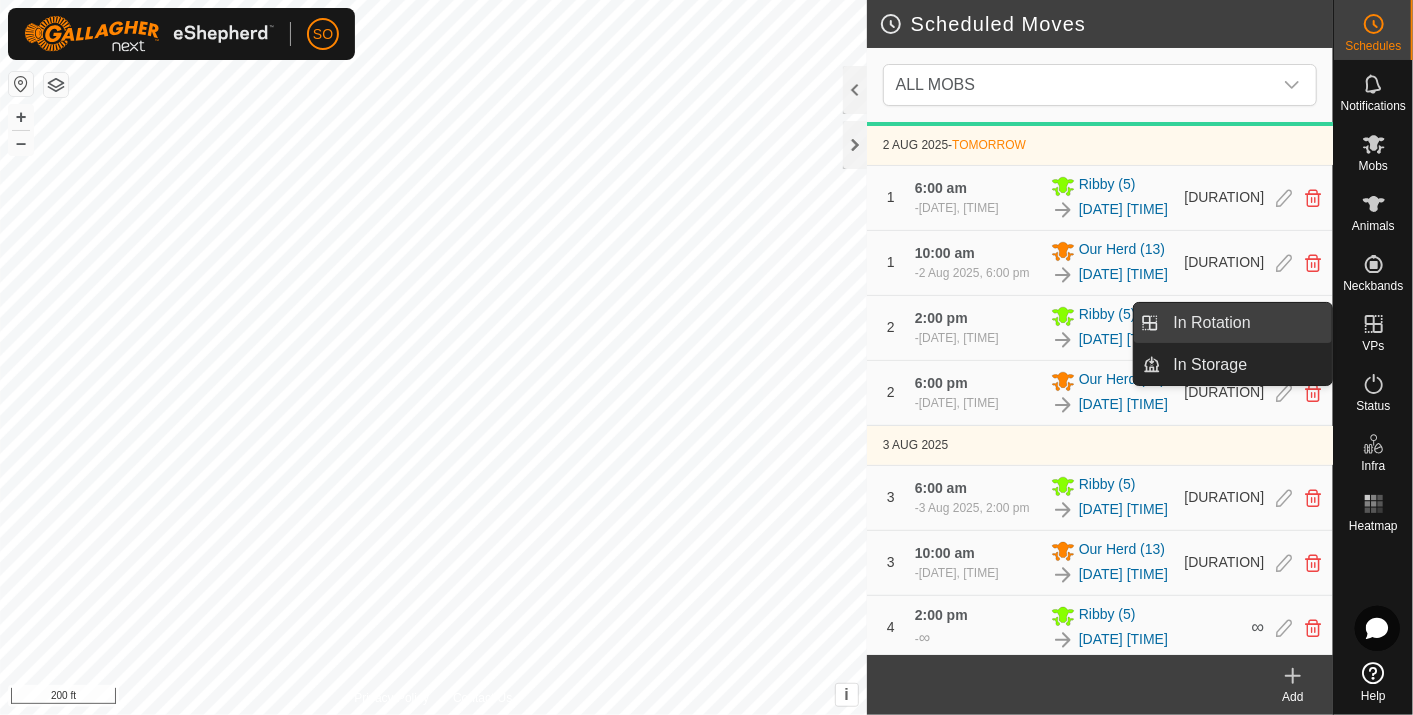click on "In Rotation" at bounding box center [1247, 323] 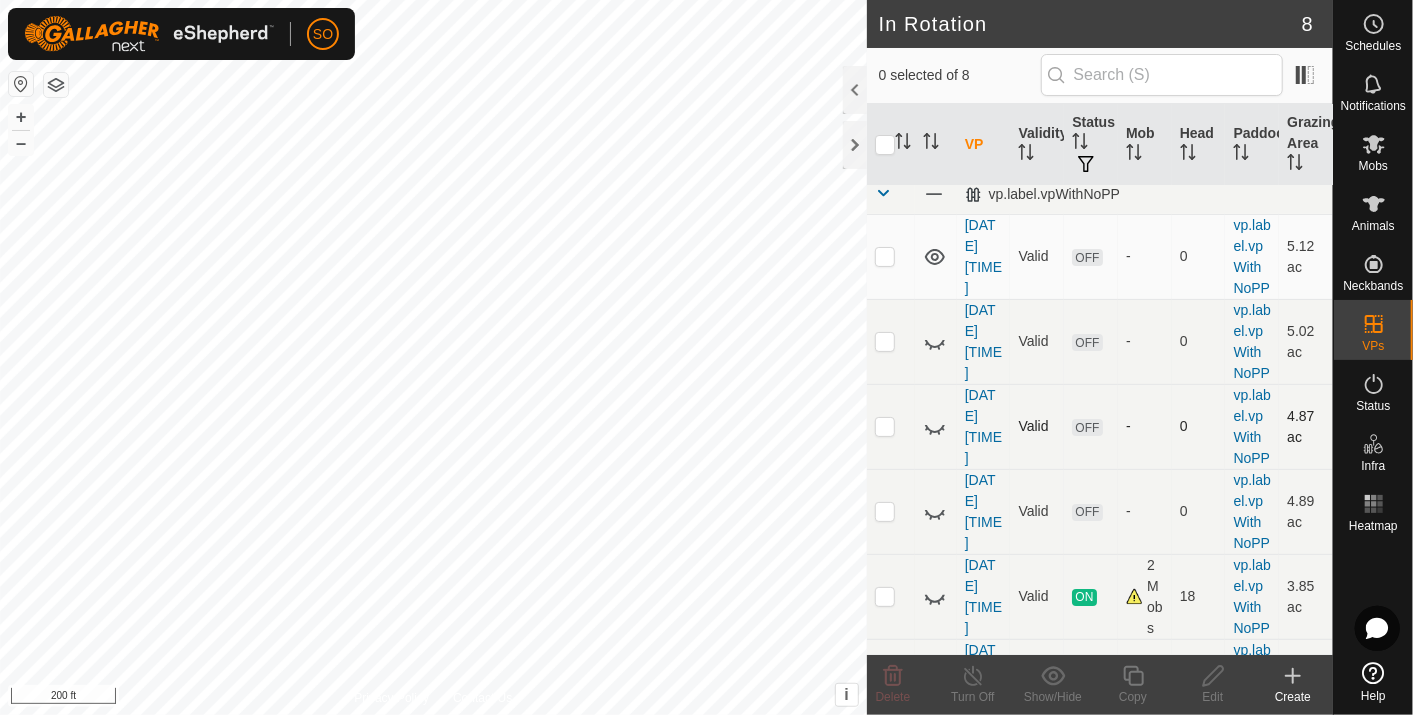 scroll, scrollTop: 0, scrollLeft: 0, axis: both 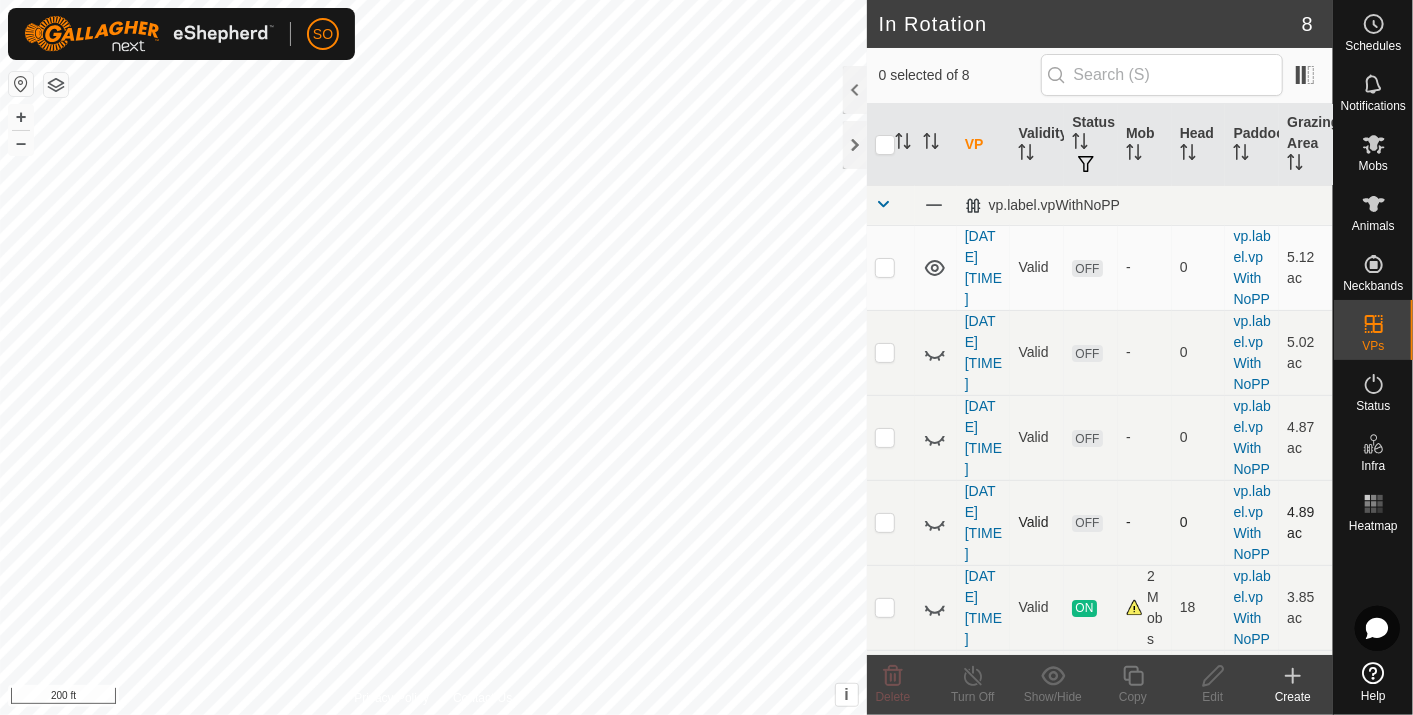 click 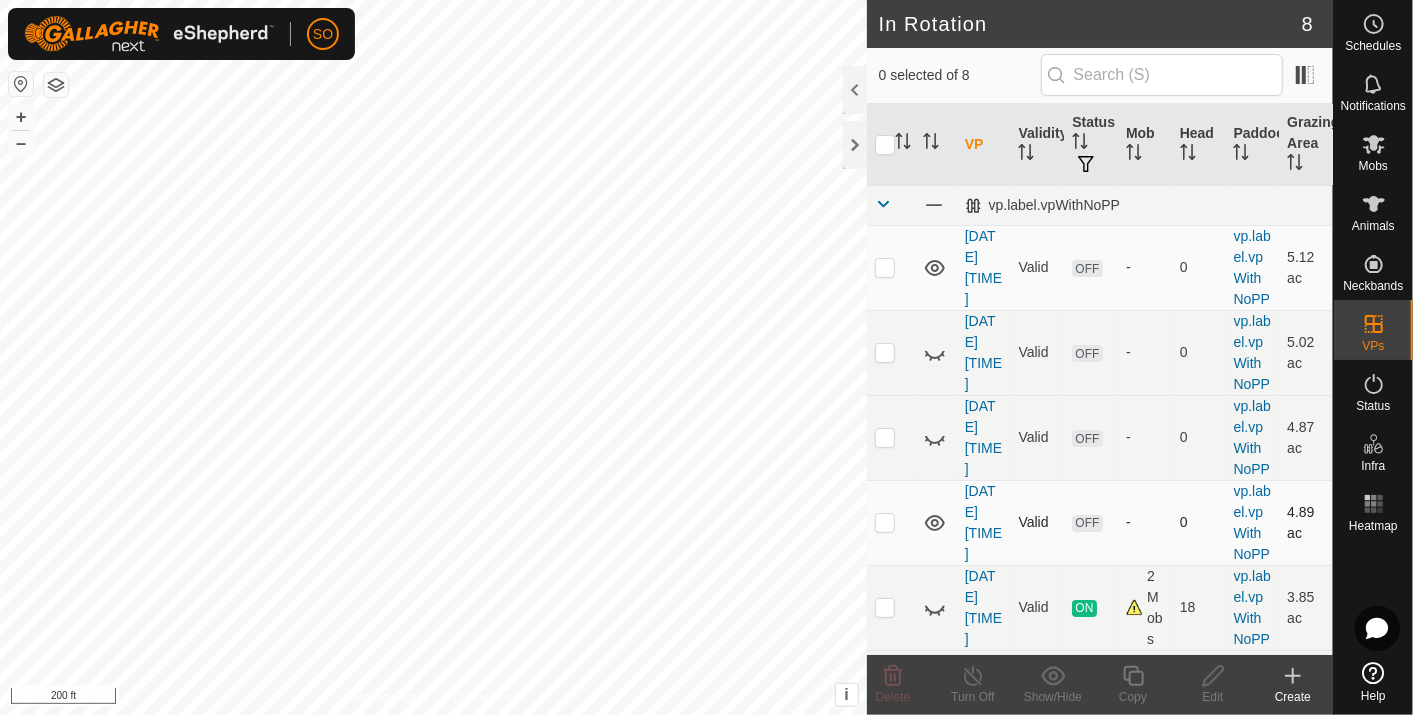click 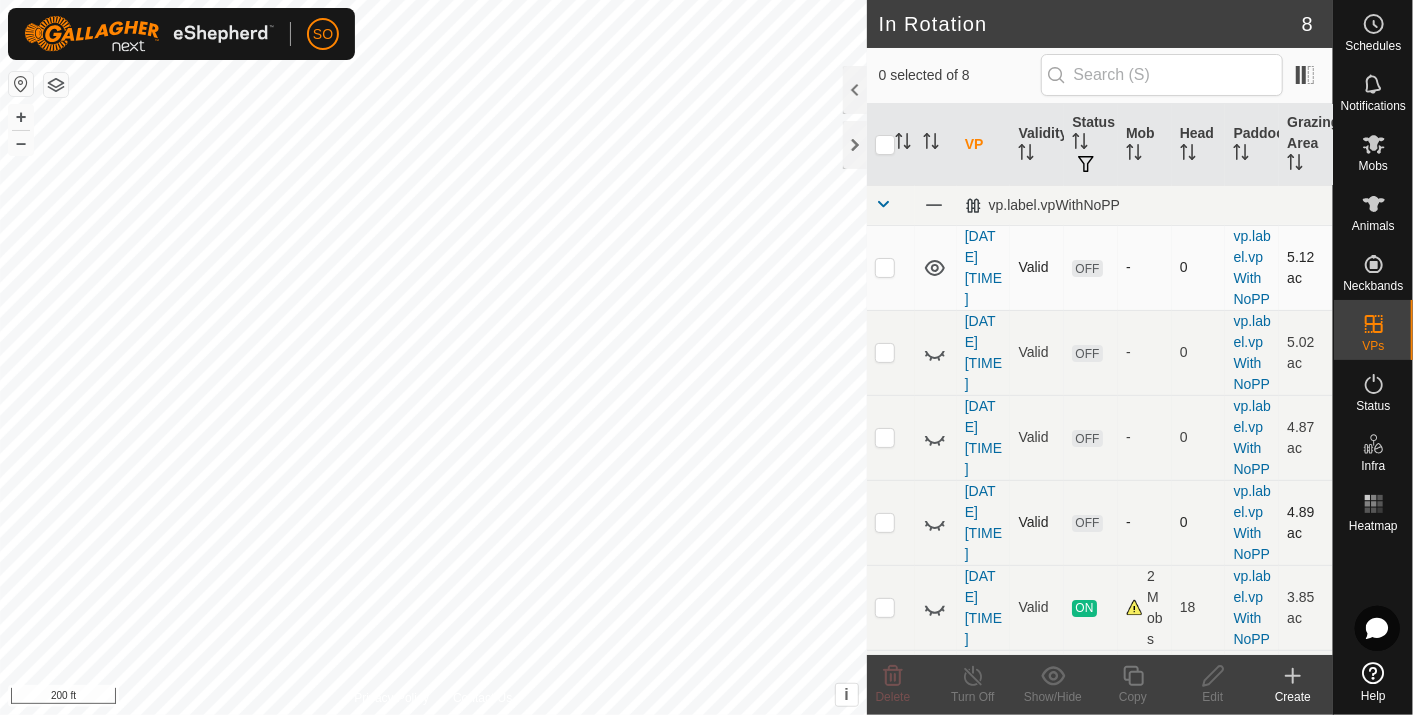 click 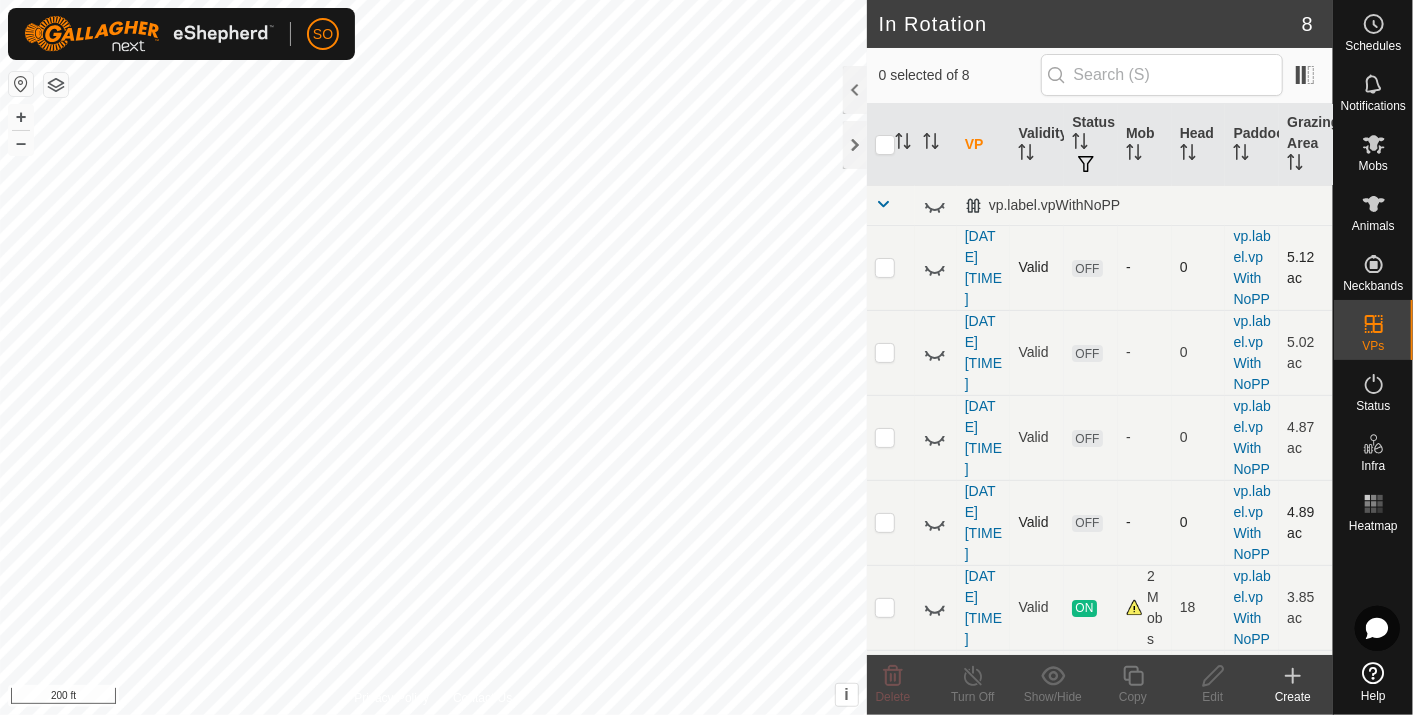 click at bounding box center [885, 522] 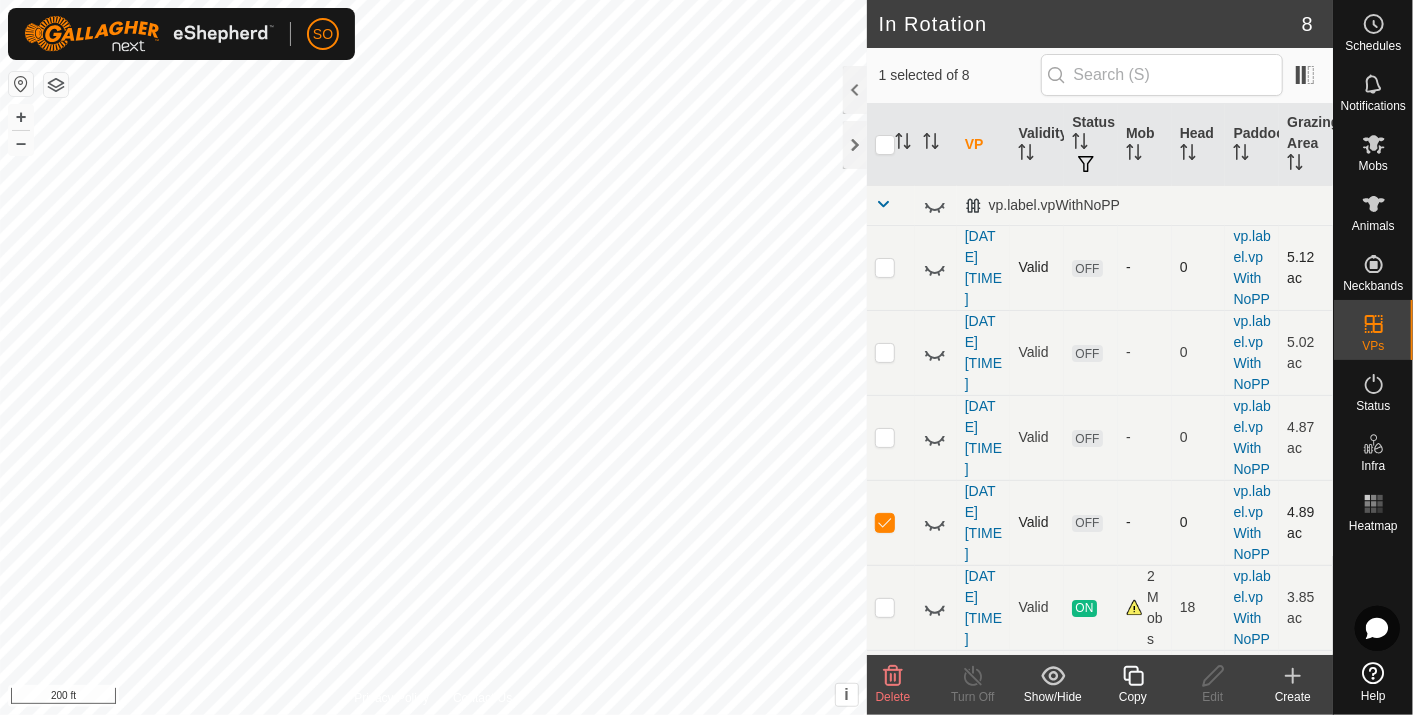 click at bounding box center [885, 522] 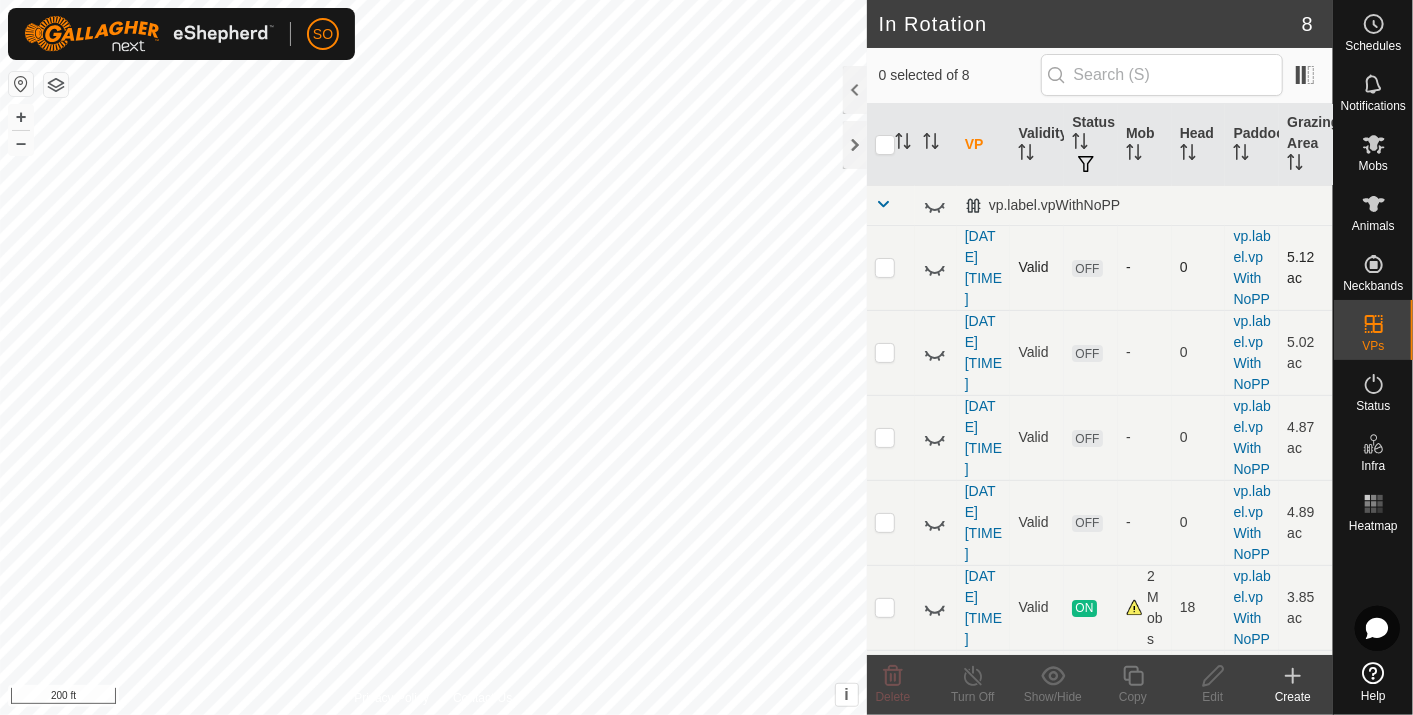click 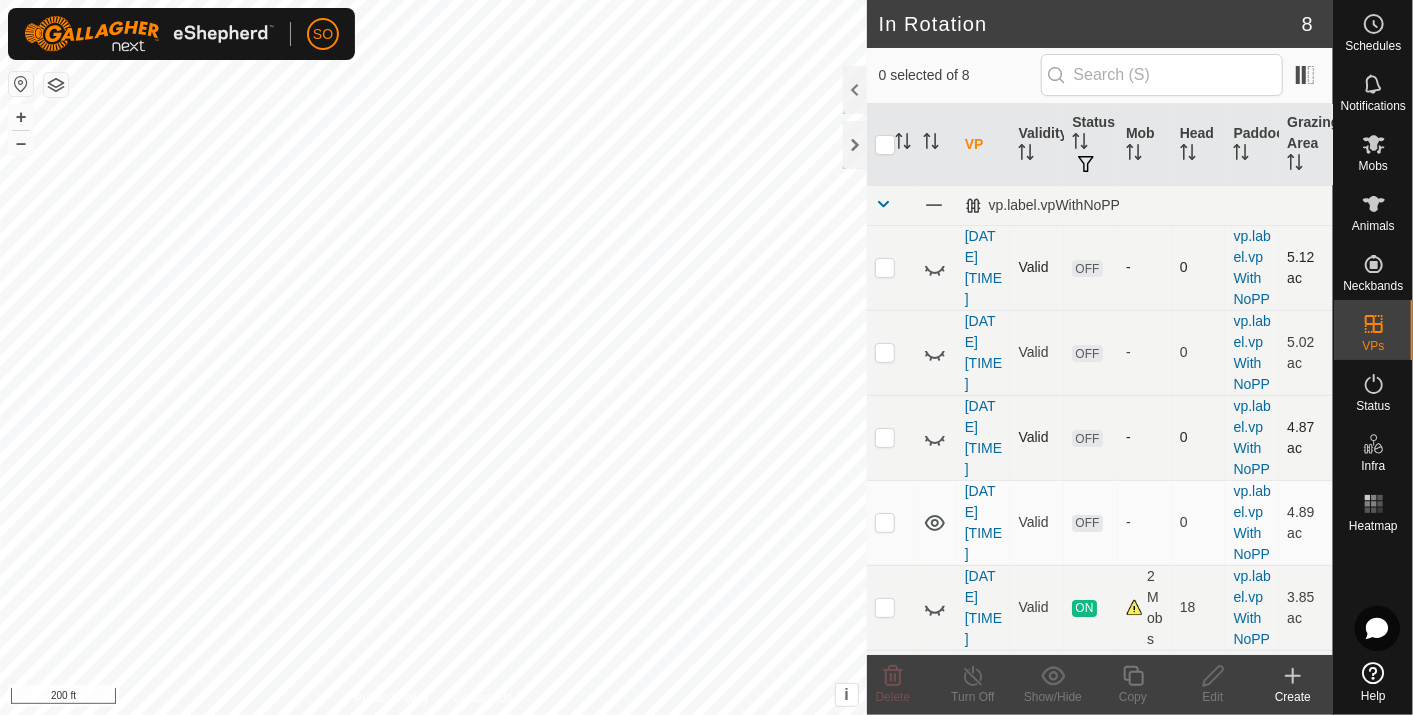 click 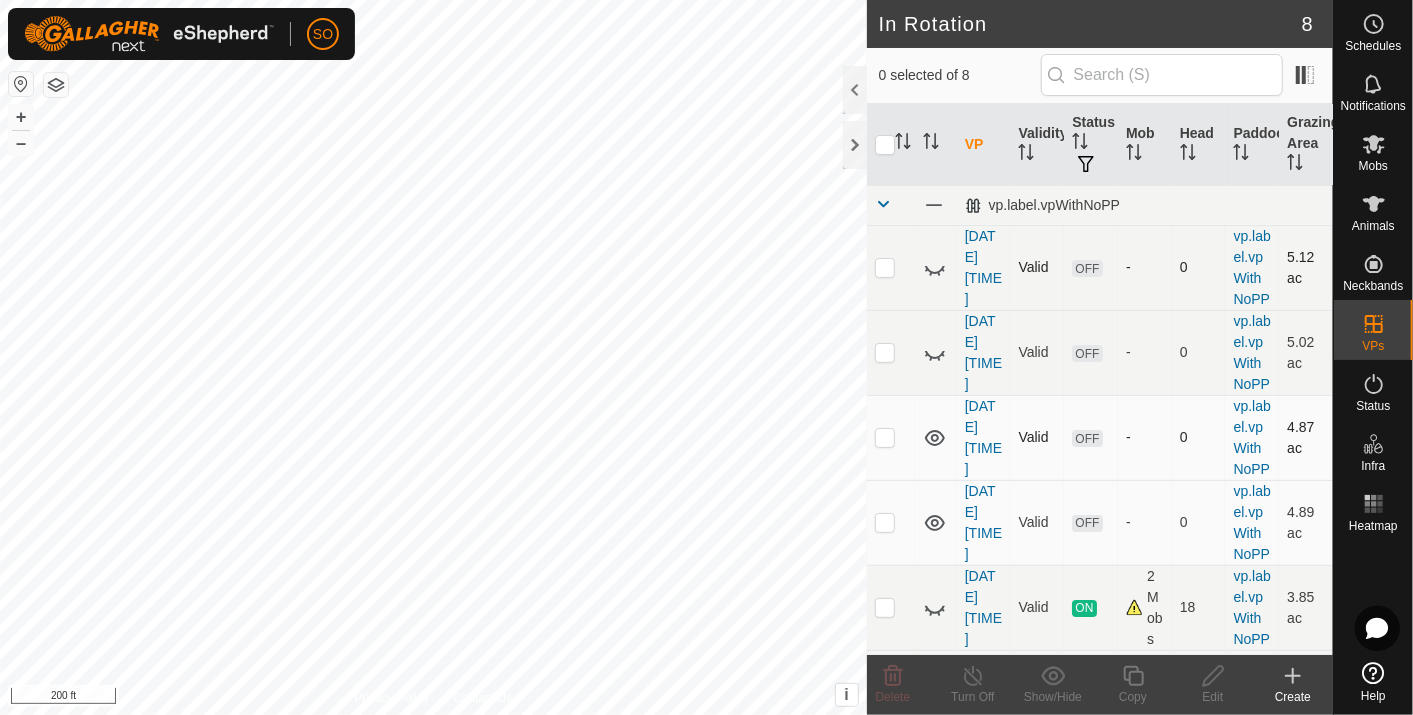 click 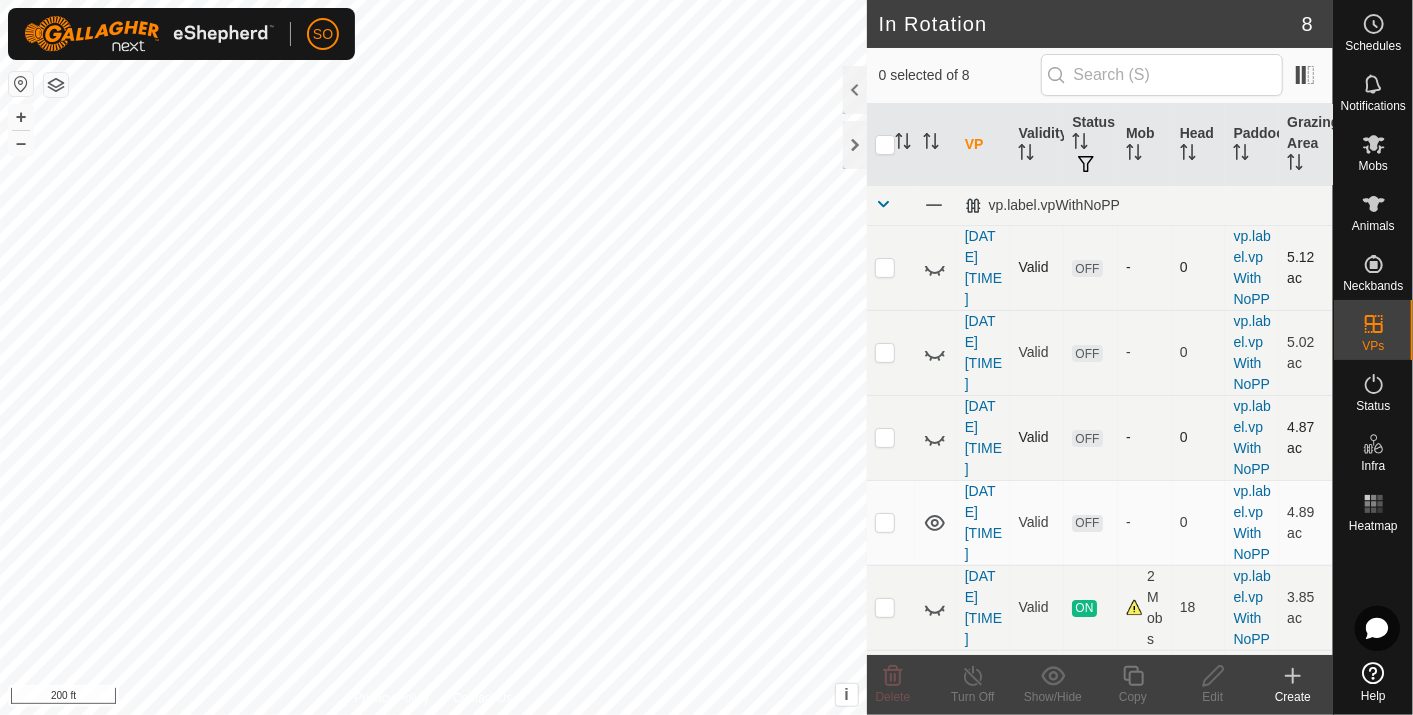 click 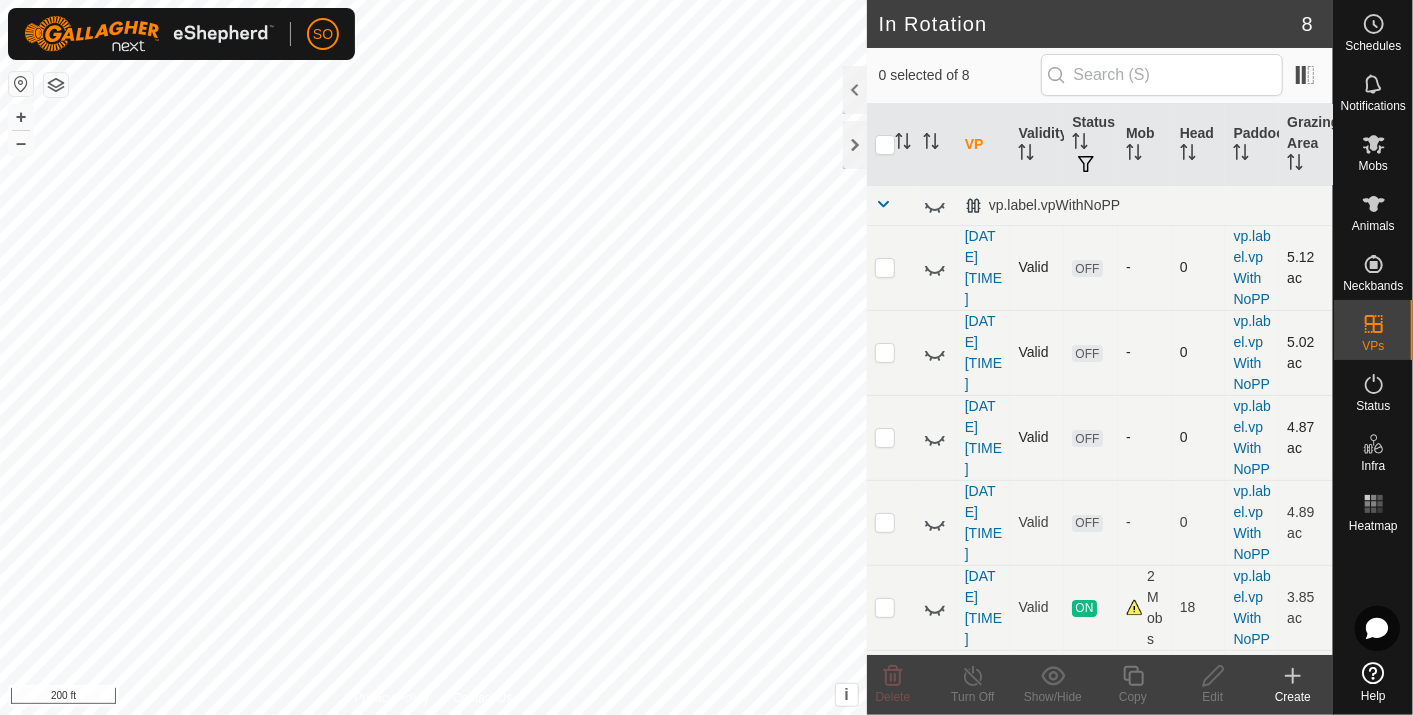 click 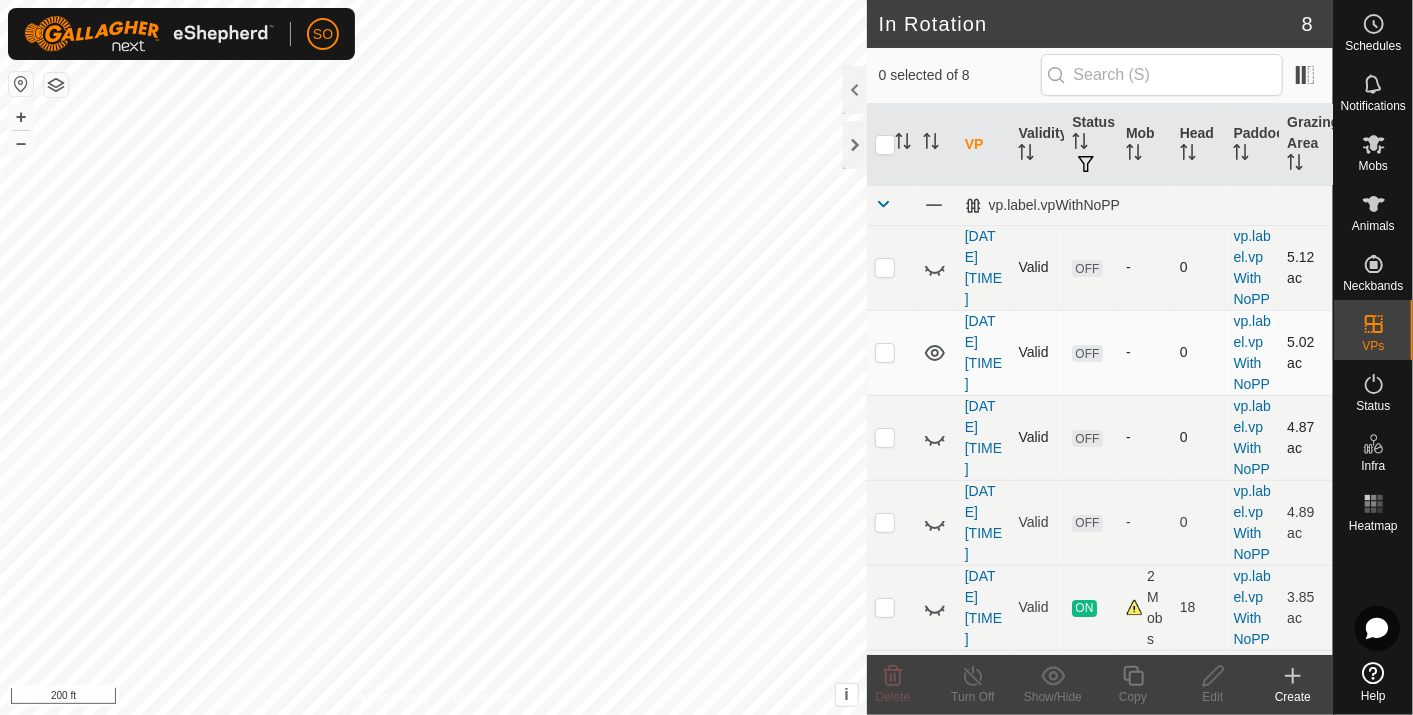 click 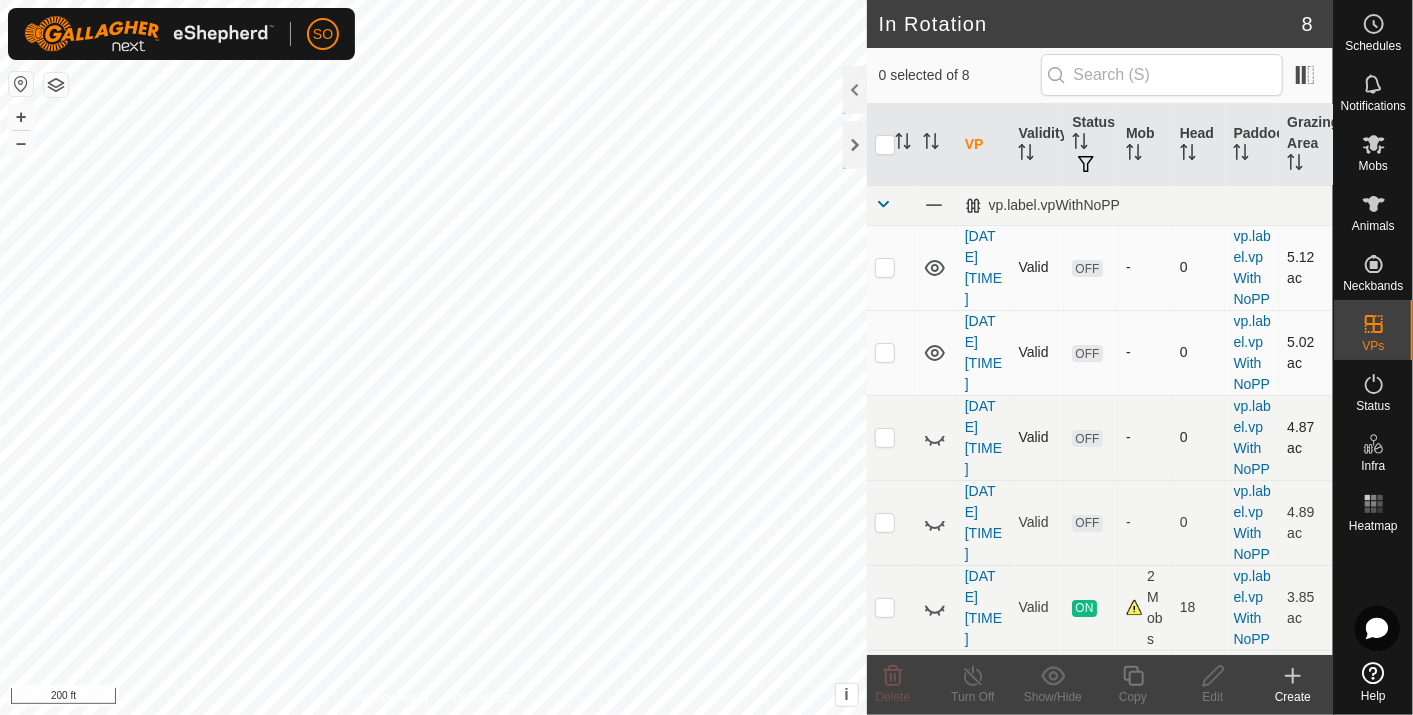 click 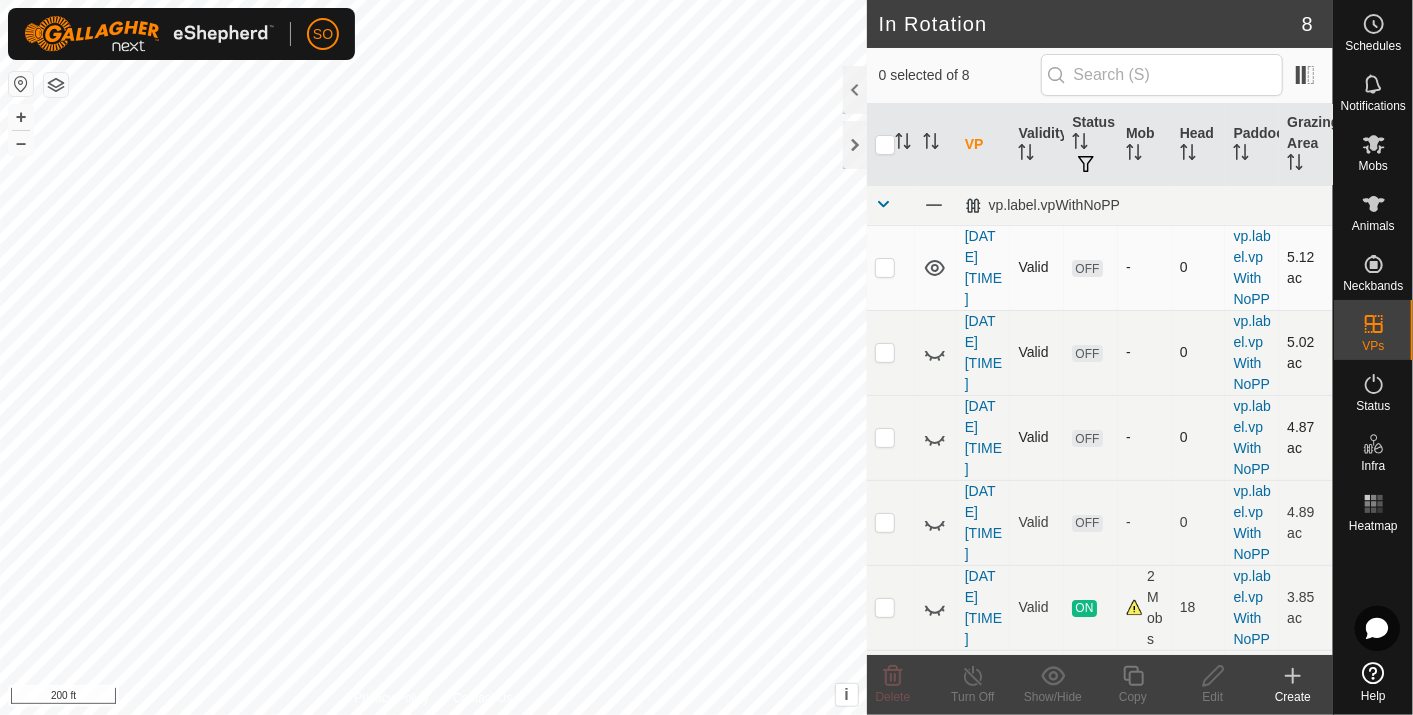 click 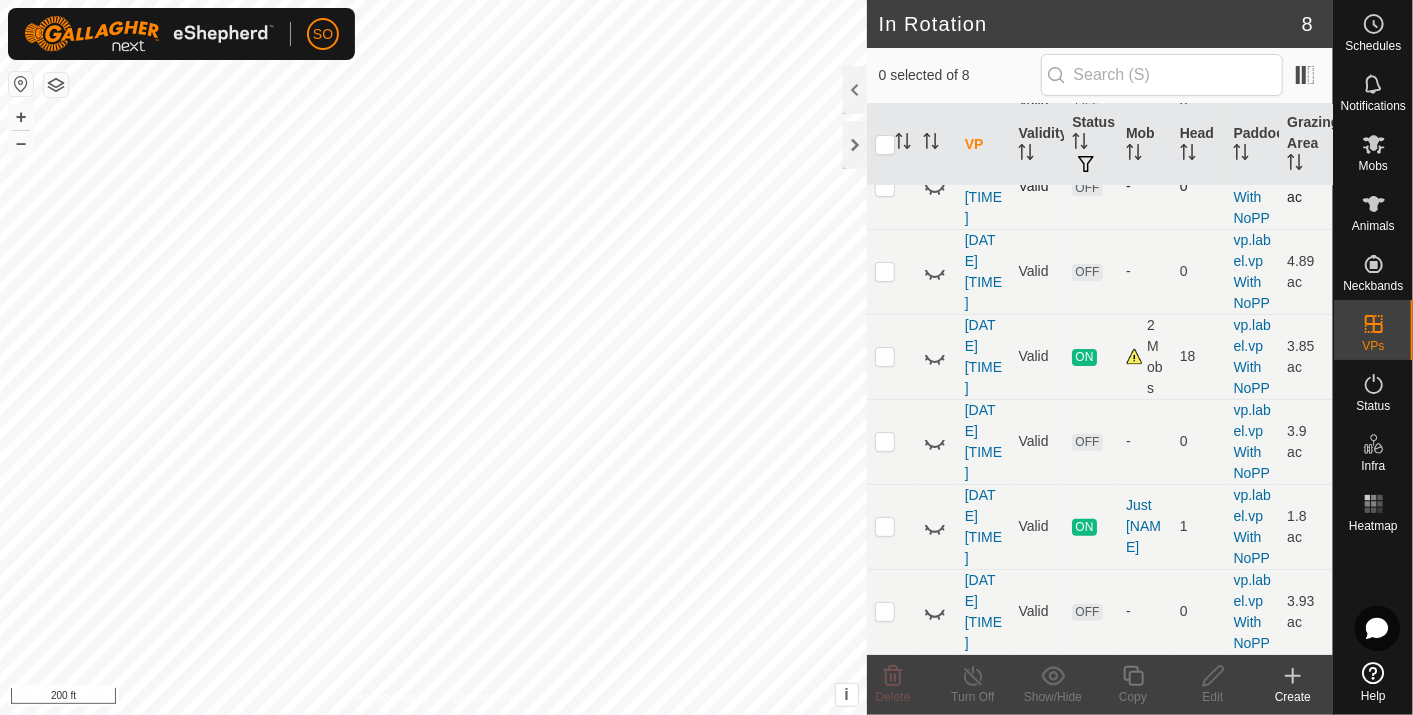scroll, scrollTop: 333, scrollLeft: 0, axis: vertical 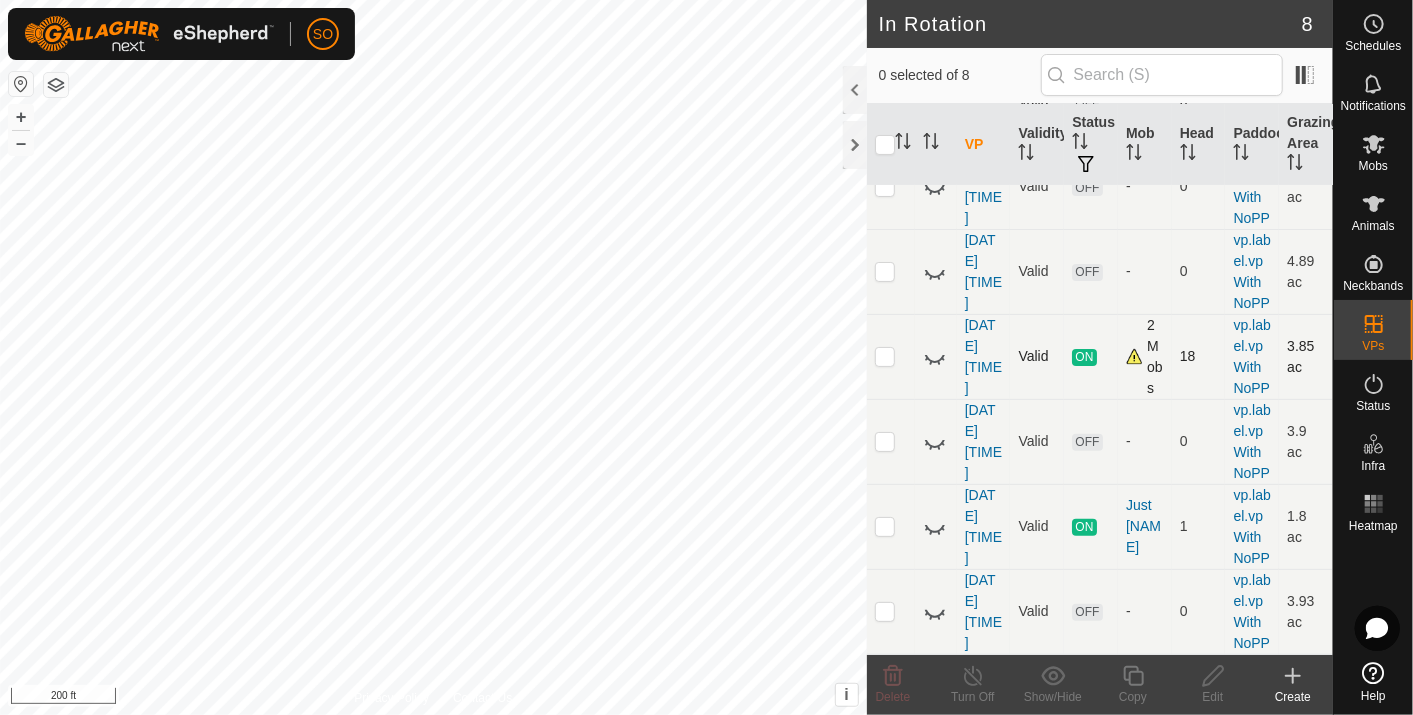 click 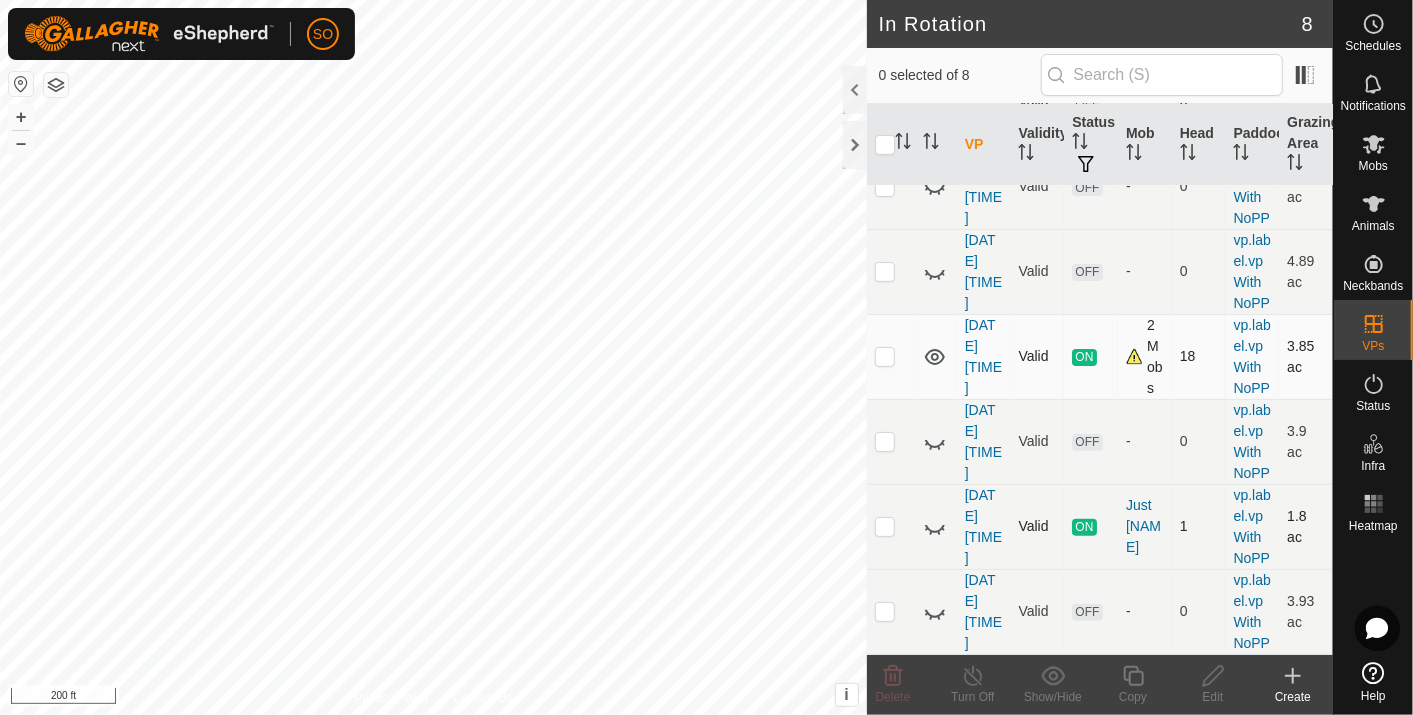 click 